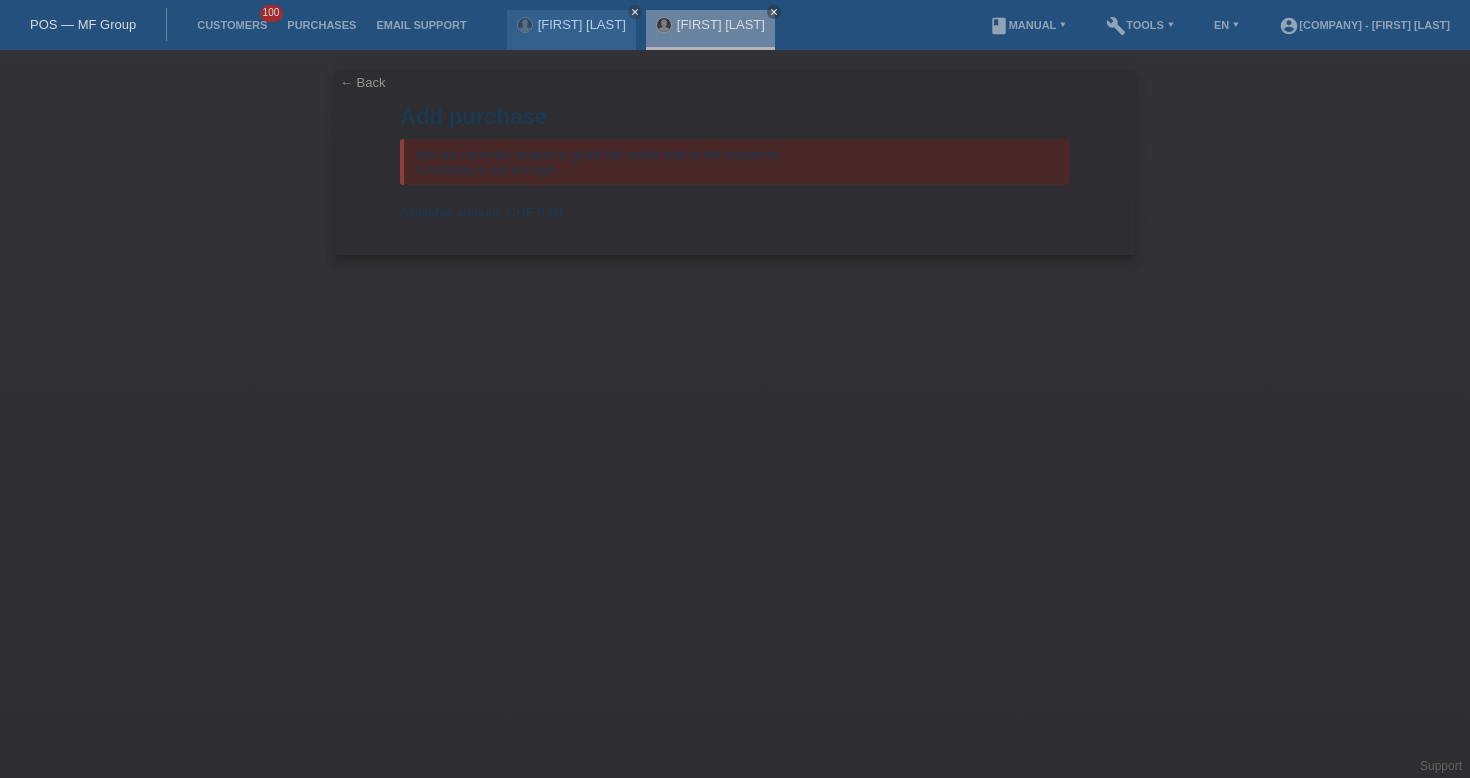 scroll, scrollTop: 0, scrollLeft: 0, axis: both 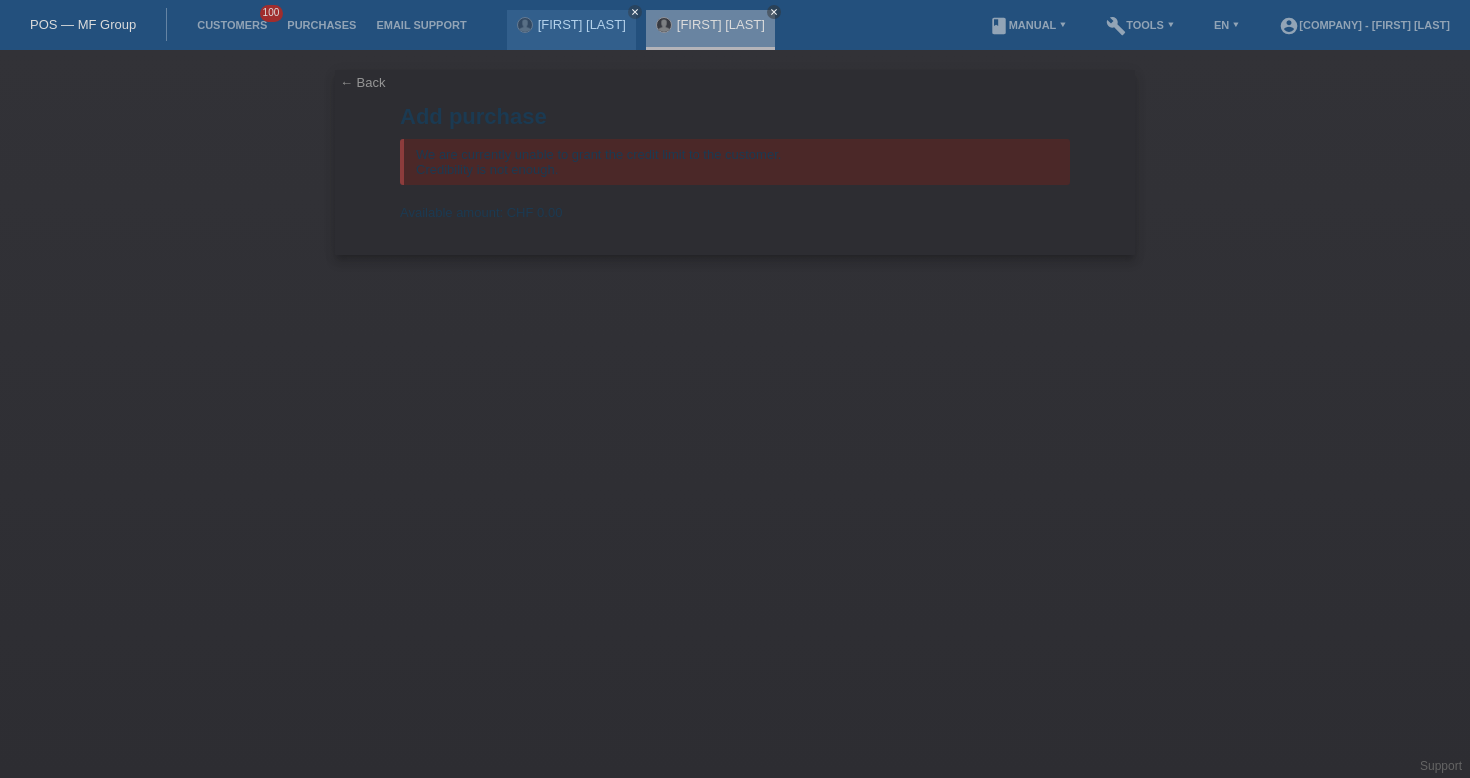 click on "POS — MF Group" at bounding box center (83, 24) 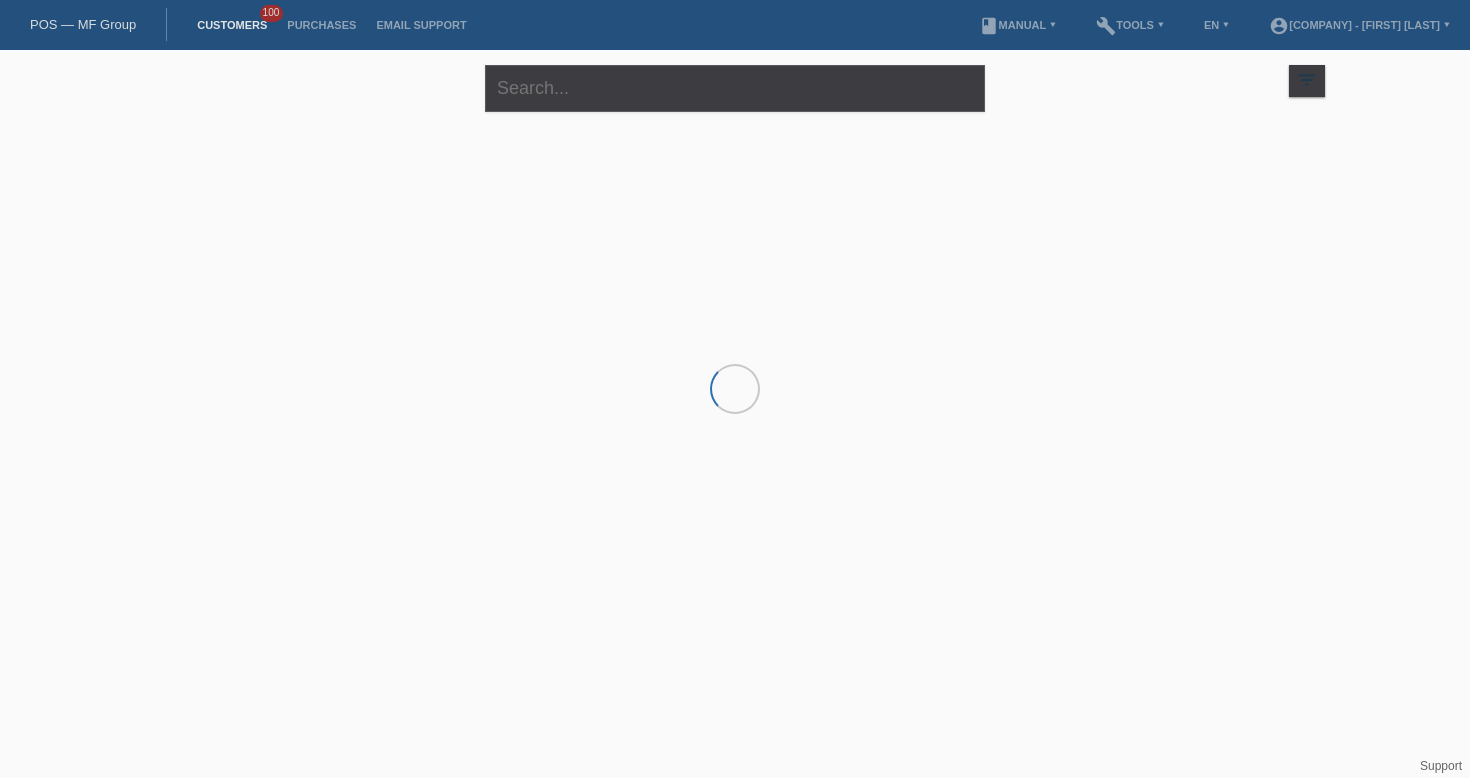 scroll, scrollTop: 0, scrollLeft: 0, axis: both 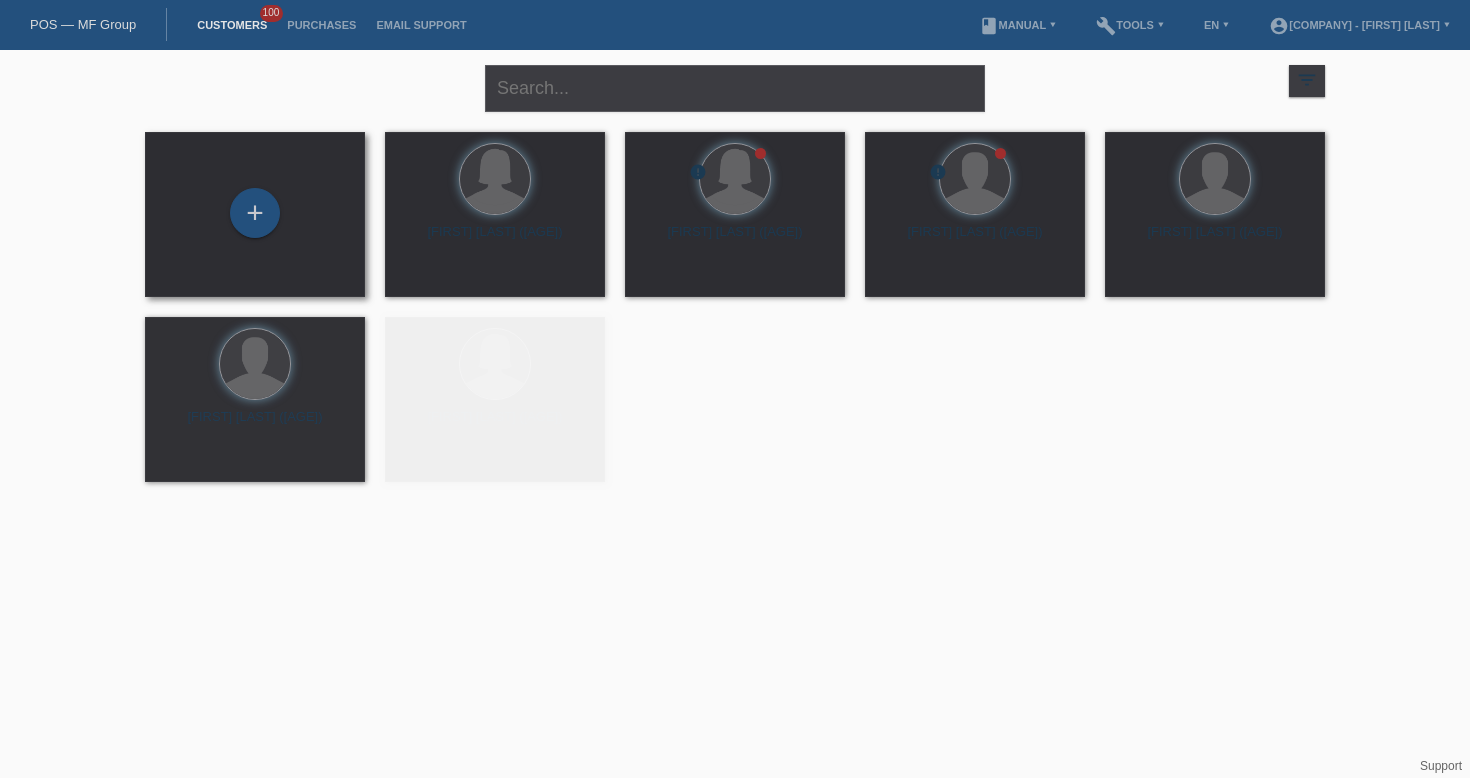 click on "+" at bounding box center (255, 214) 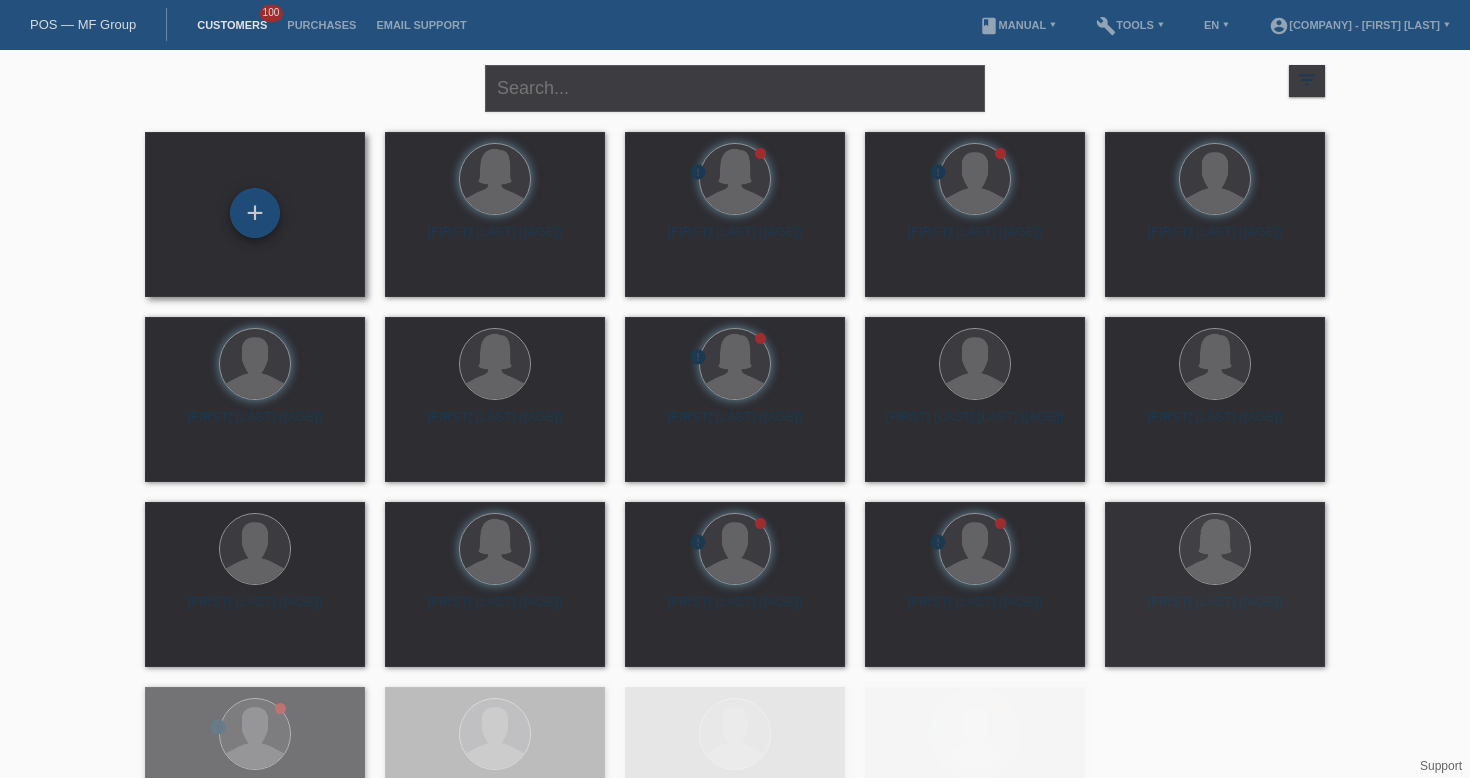 click on "+" at bounding box center [255, 213] 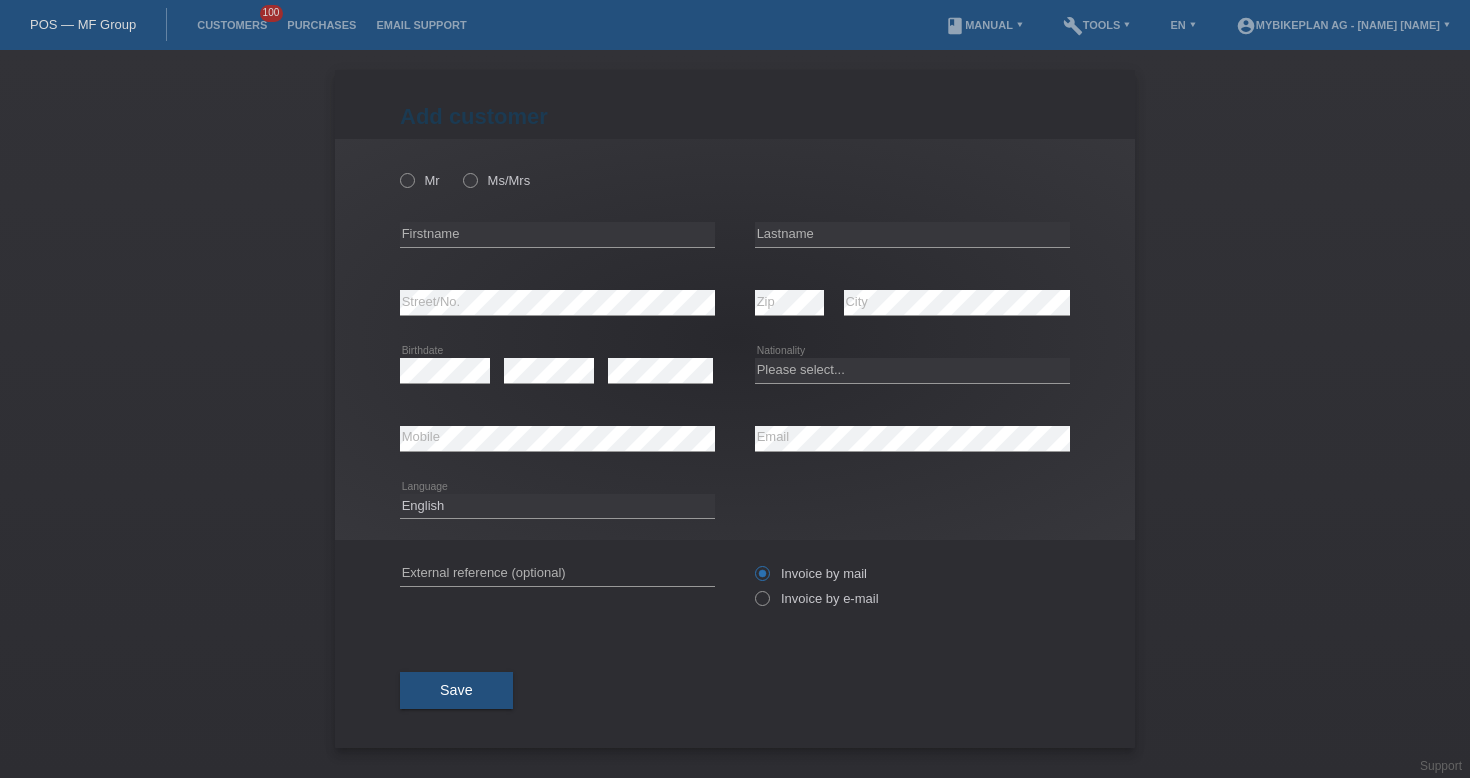 scroll, scrollTop: 0, scrollLeft: 0, axis: both 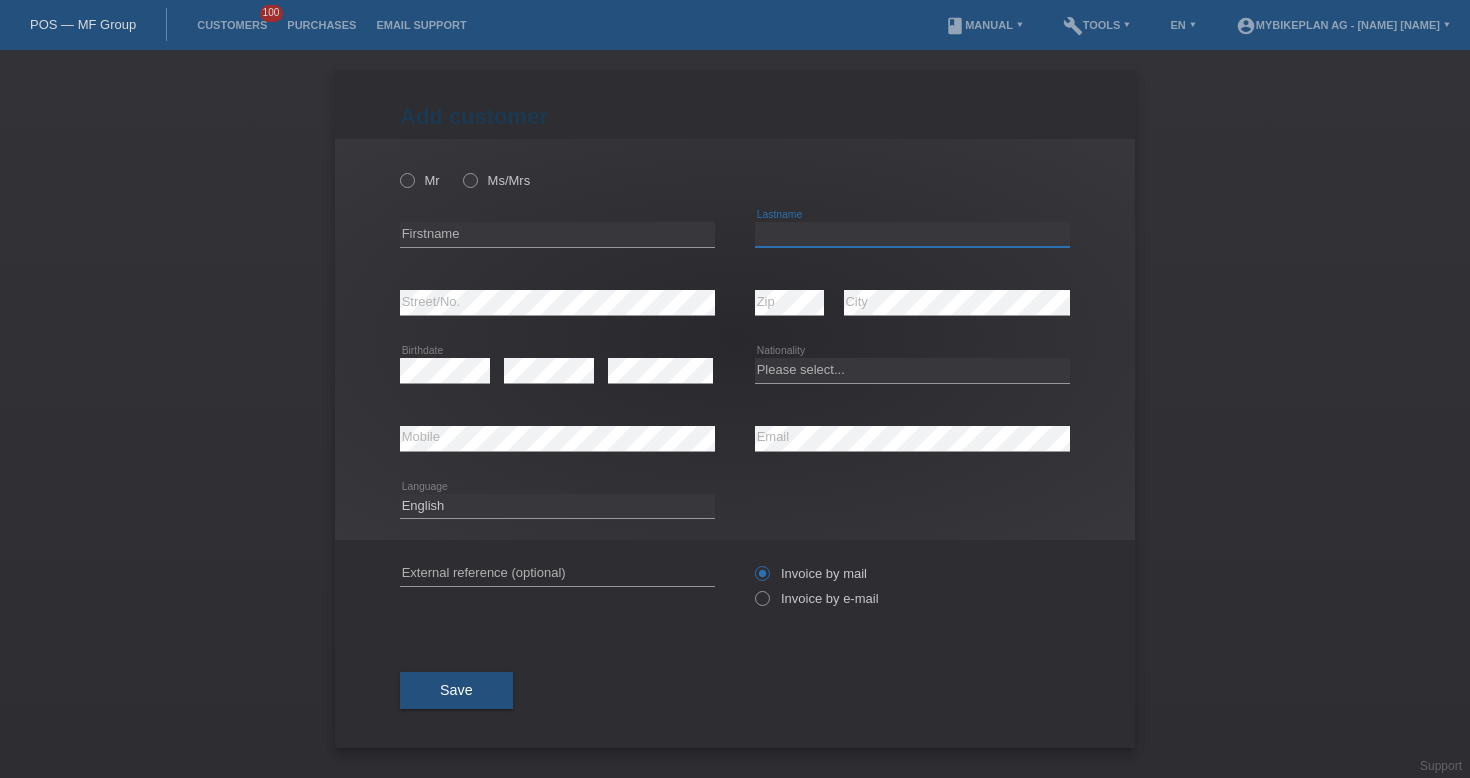 click at bounding box center [912, 234] 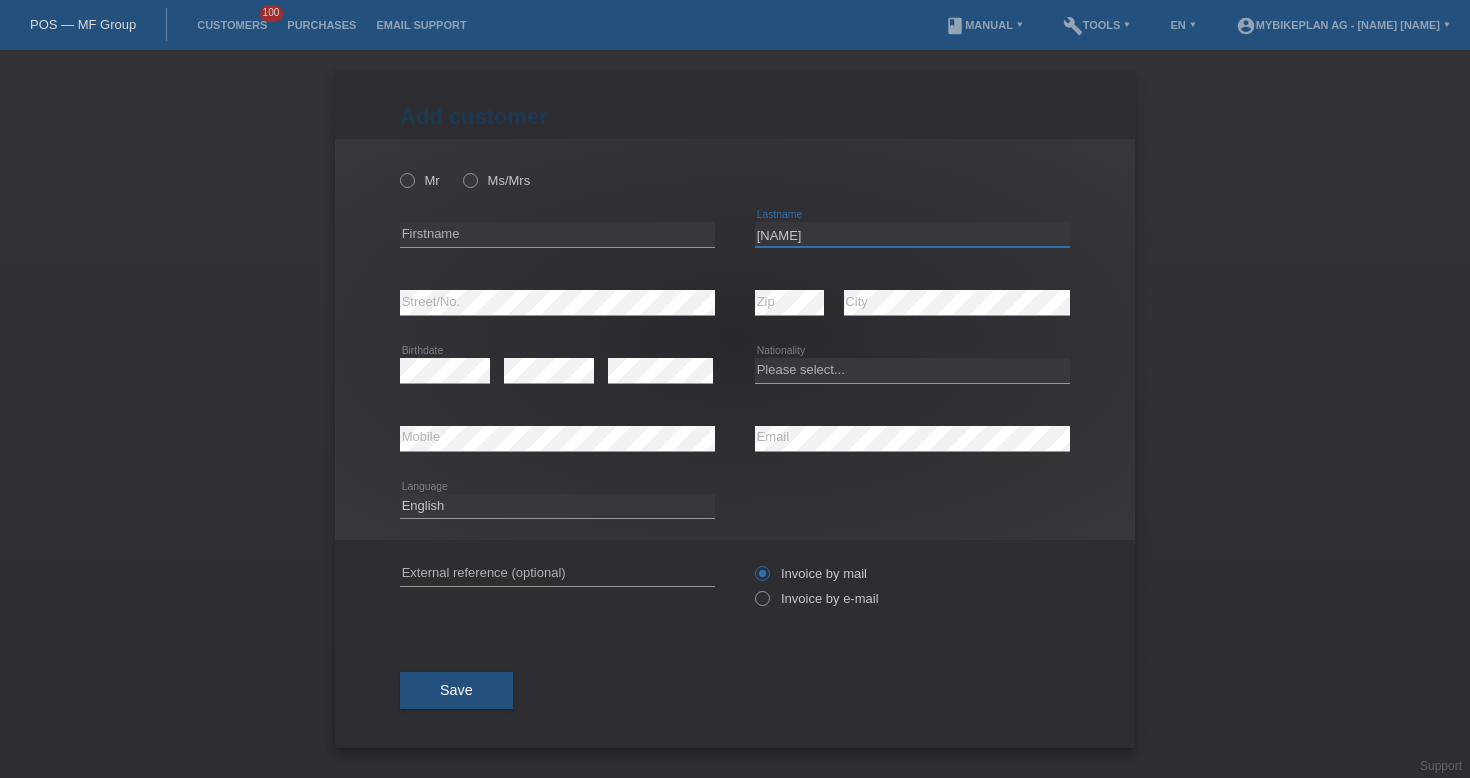 type on "[LAST]" 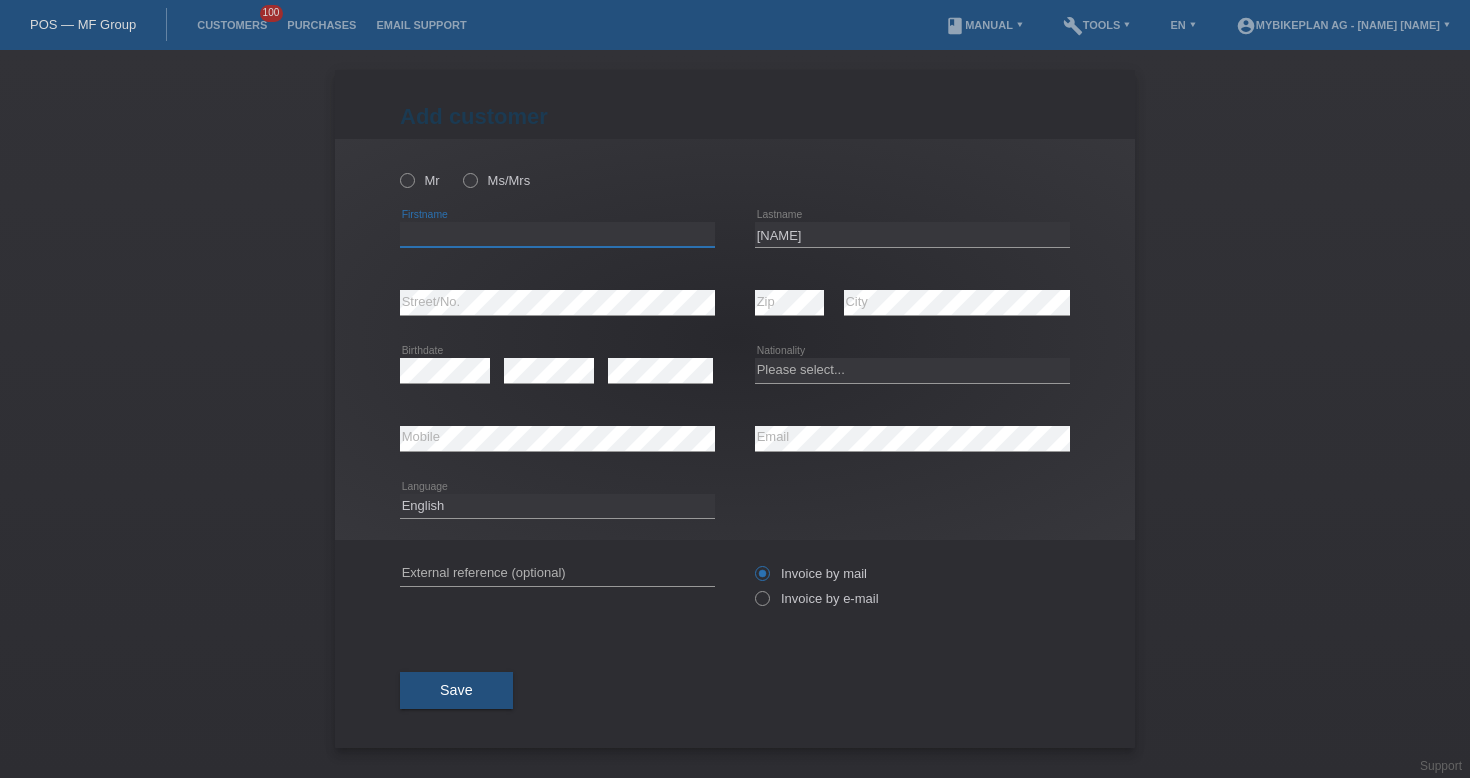 click at bounding box center (557, 234) 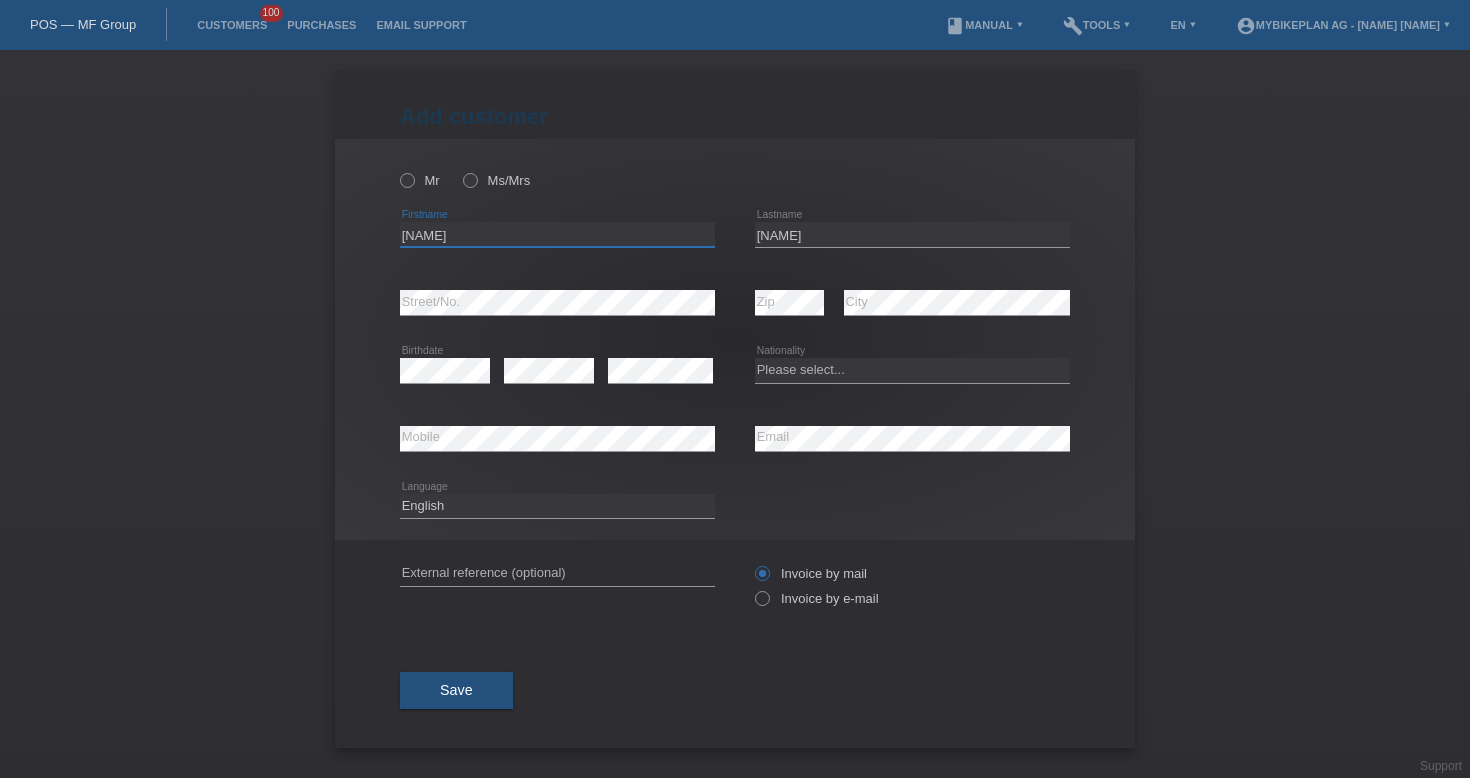 type on "[FIRST]" 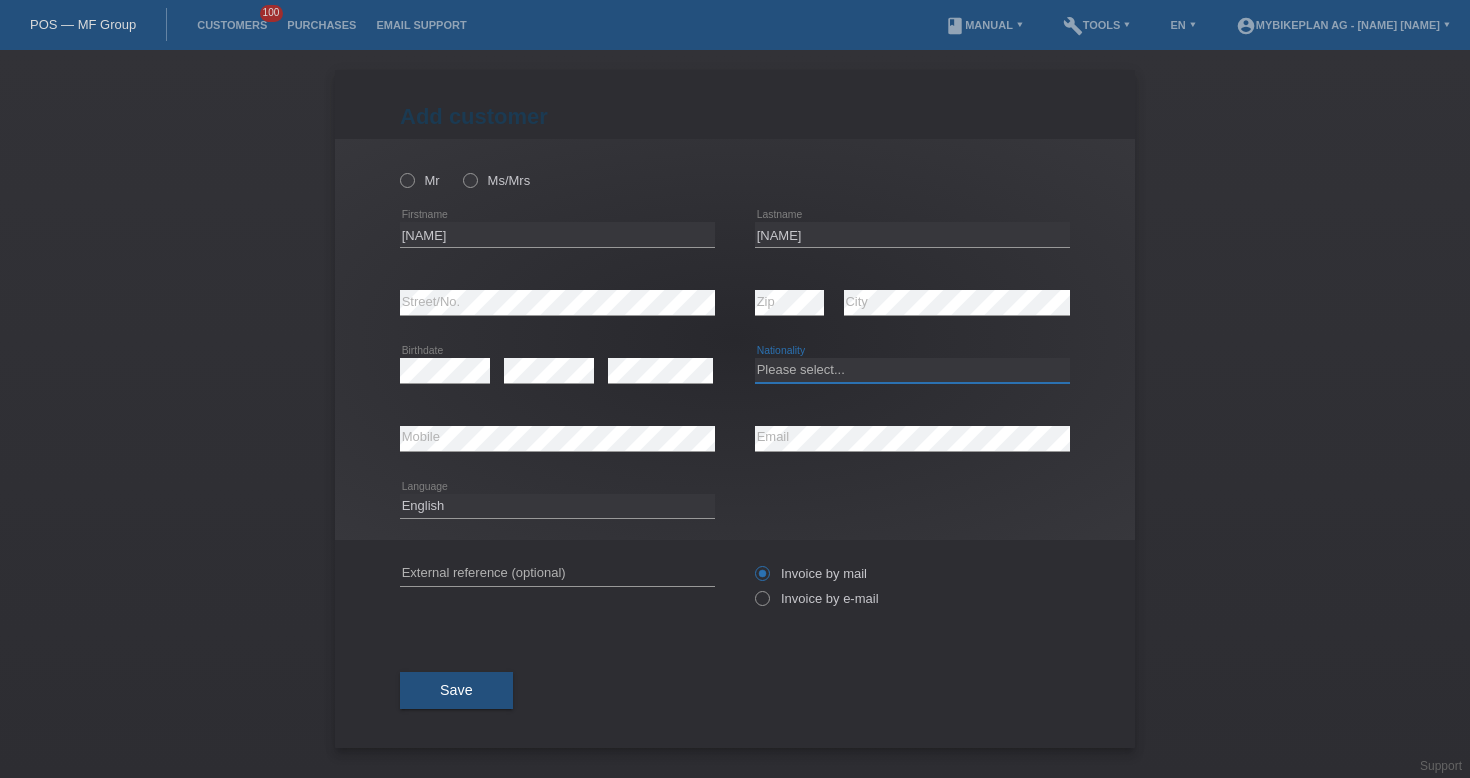 click on "Please select...
Switzerland
Austria
Germany
Liechtenstein
------------
Afghanistan
Åland Islands
Albania
Algeria
American Samoa Andorra Angola Anguilla Antarctica Antigua and Barbuda Argentina Armenia" at bounding box center [912, 370] 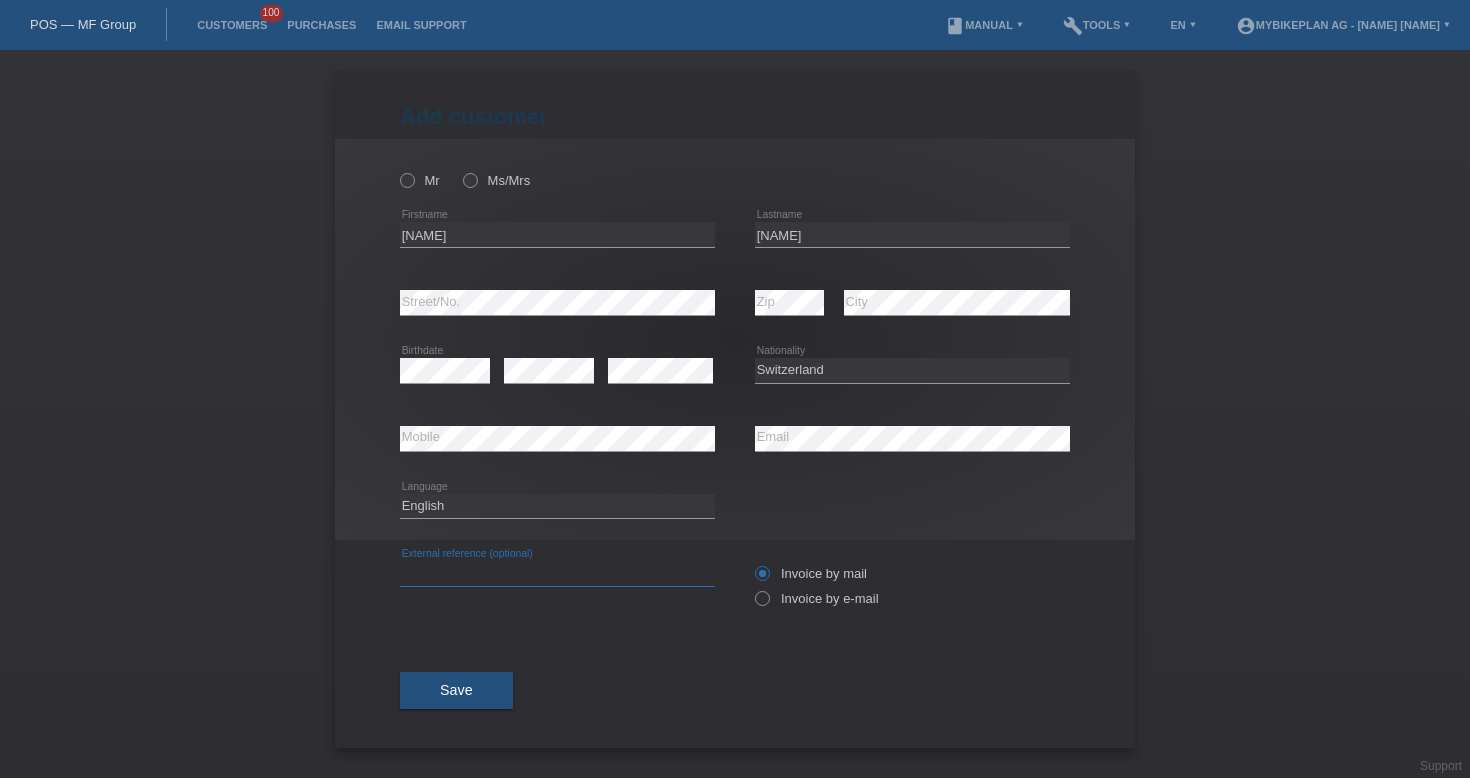click at bounding box center [557, 573] 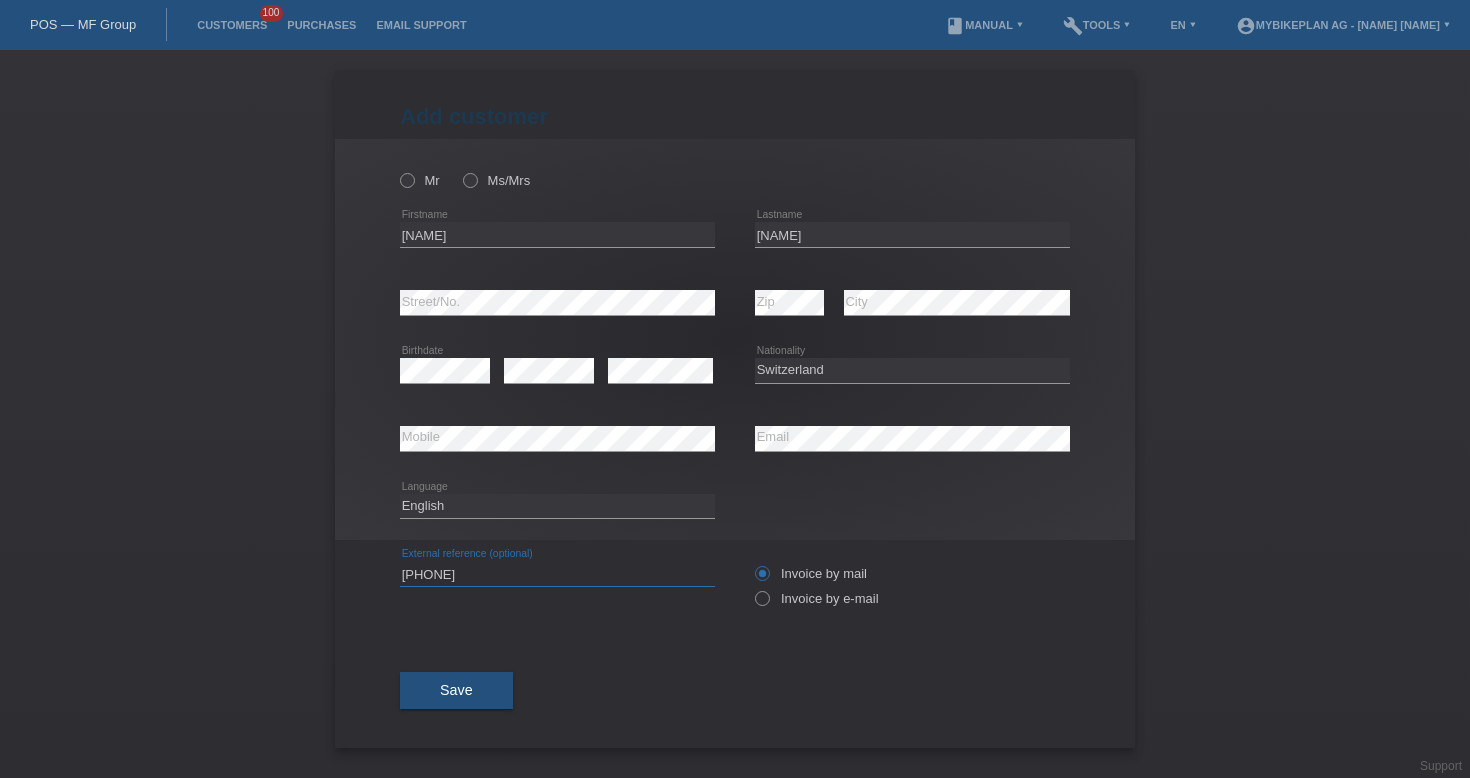 type on "[PHONE]" 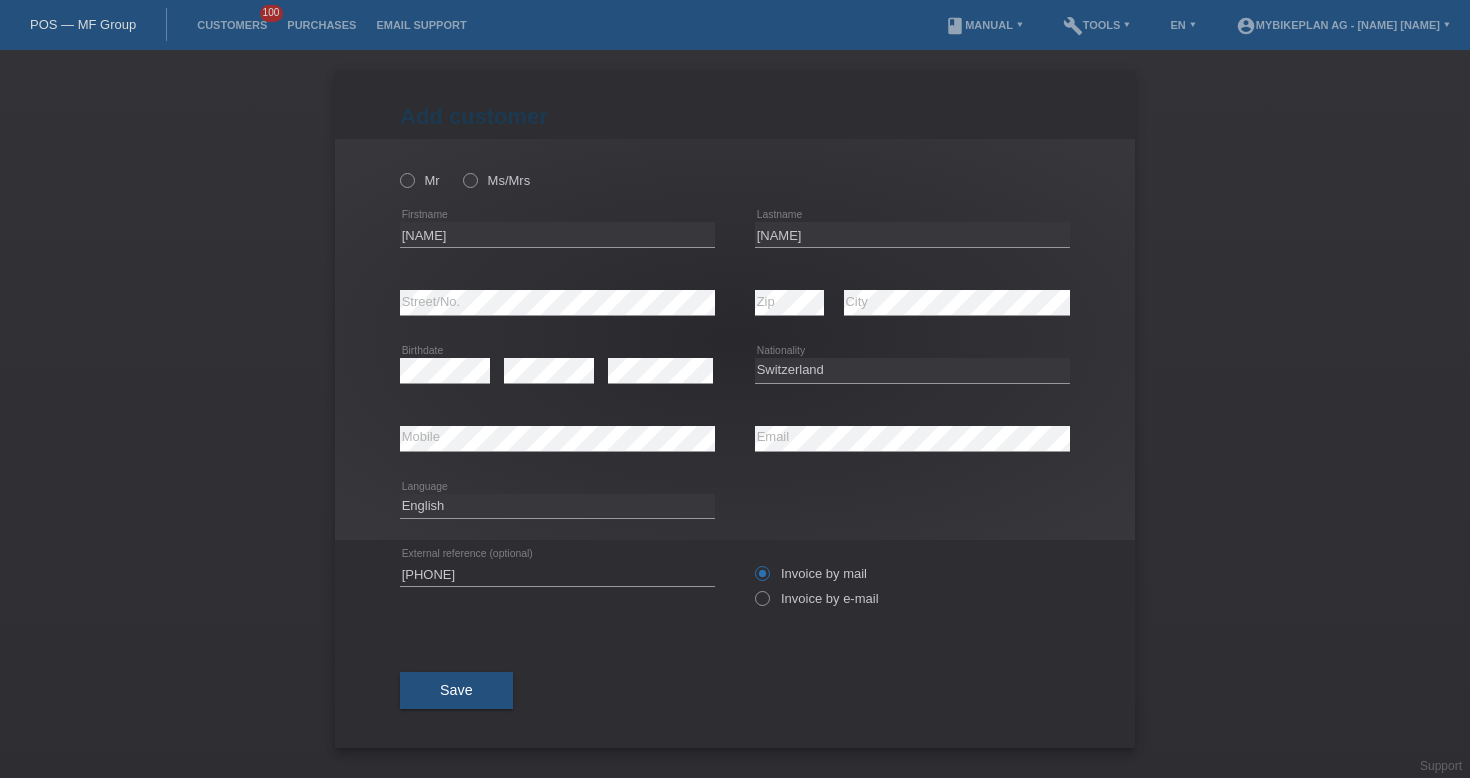 click on "Deutsch
Français
Italiano
English" at bounding box center (557, 506) 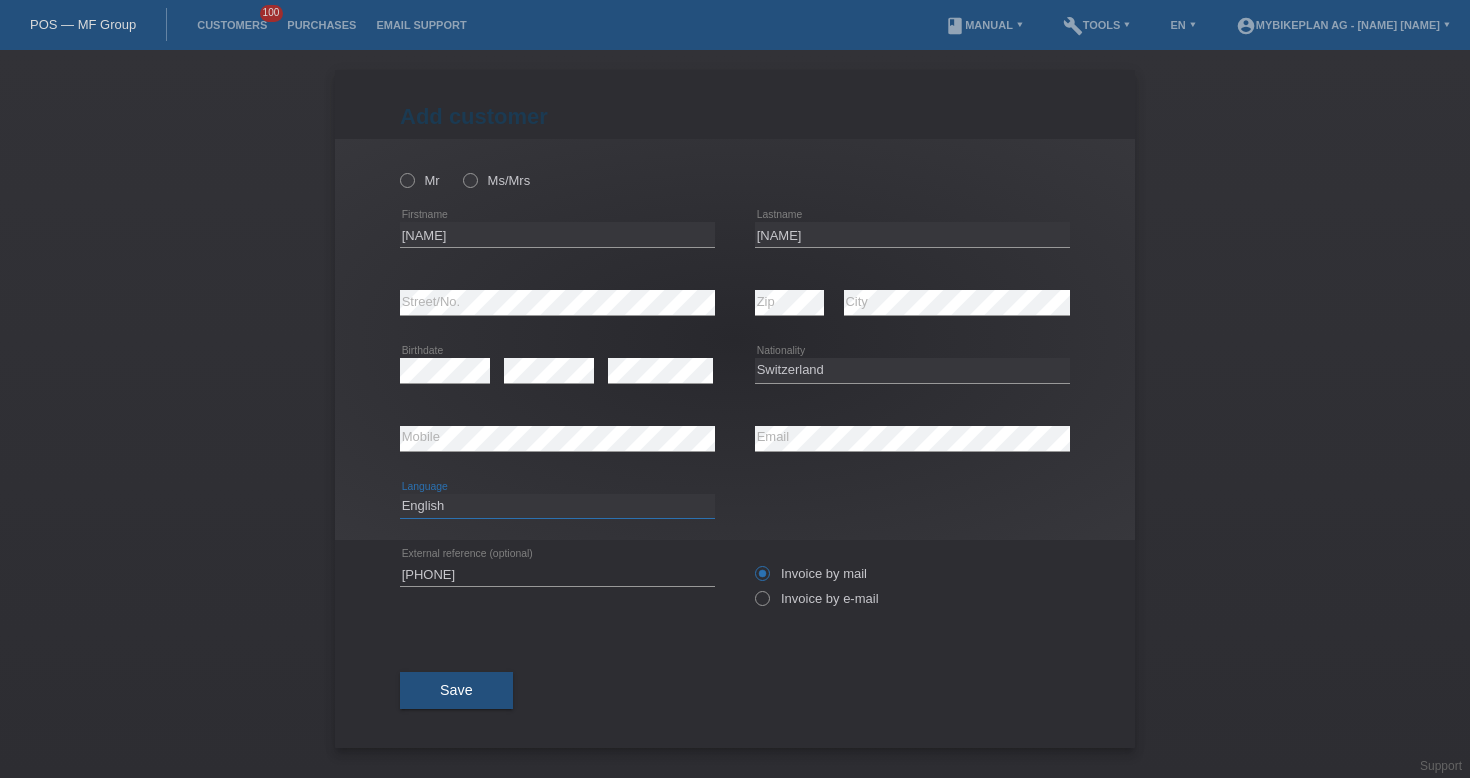 select on "fr" 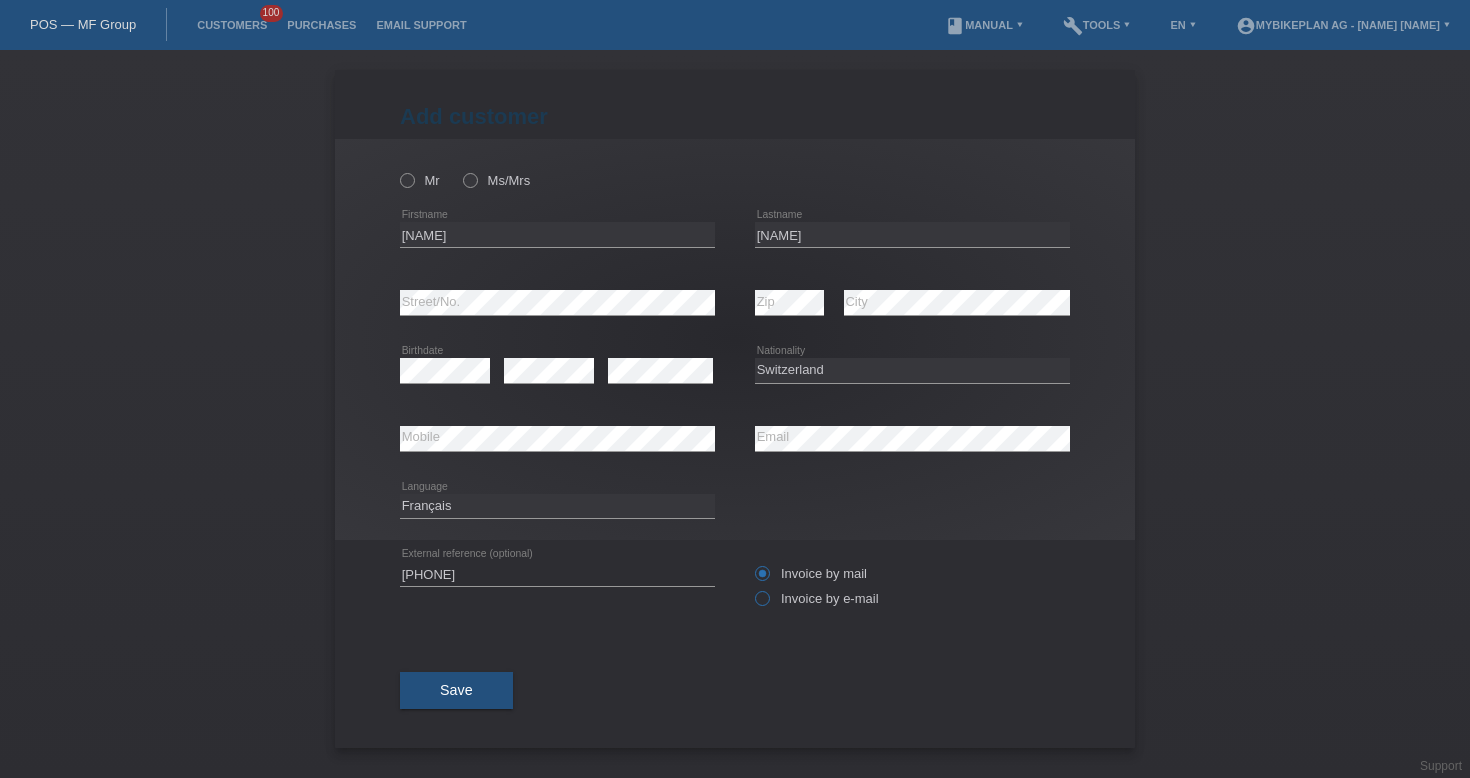 click at bounding box center (752, 588) 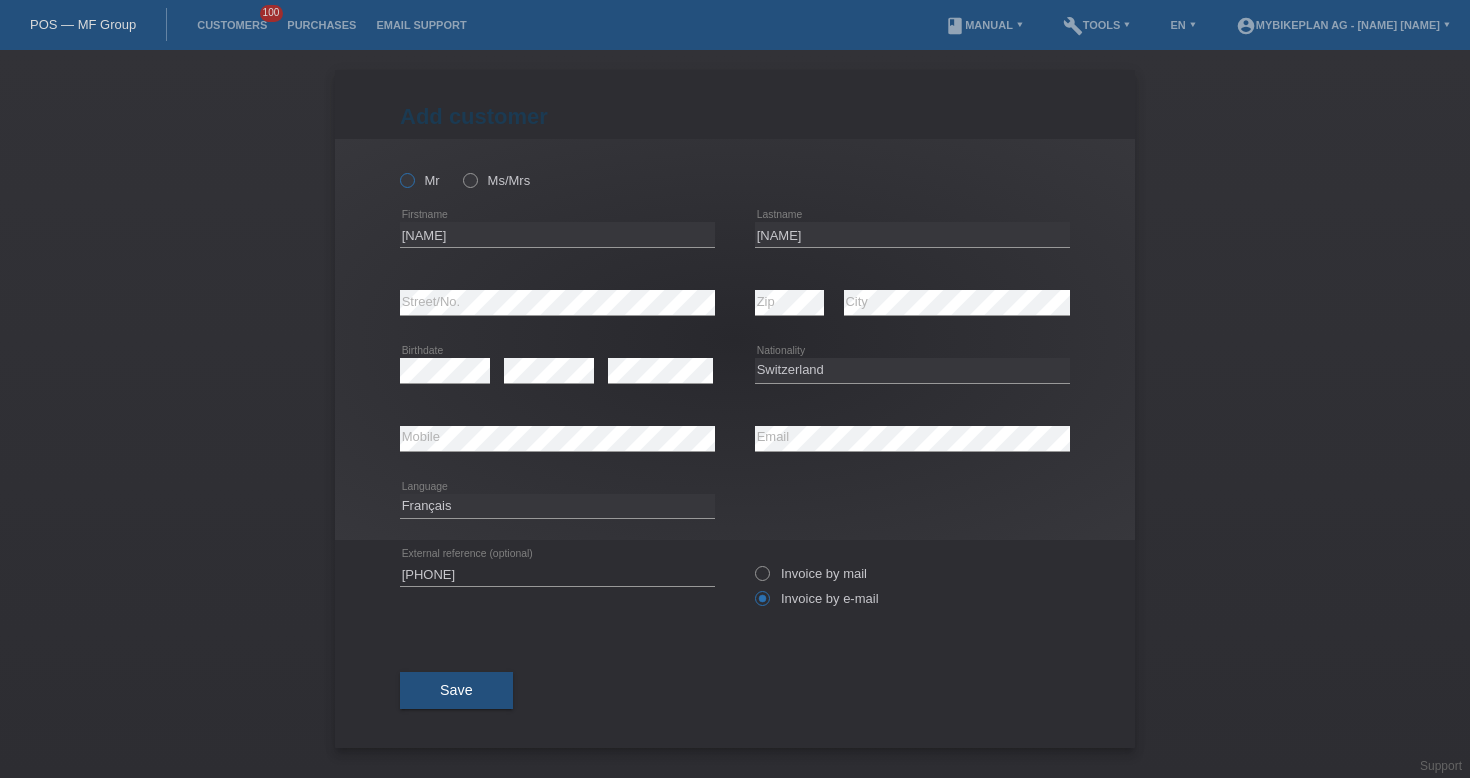 click on "Mr" at bounding box center [420, 180] 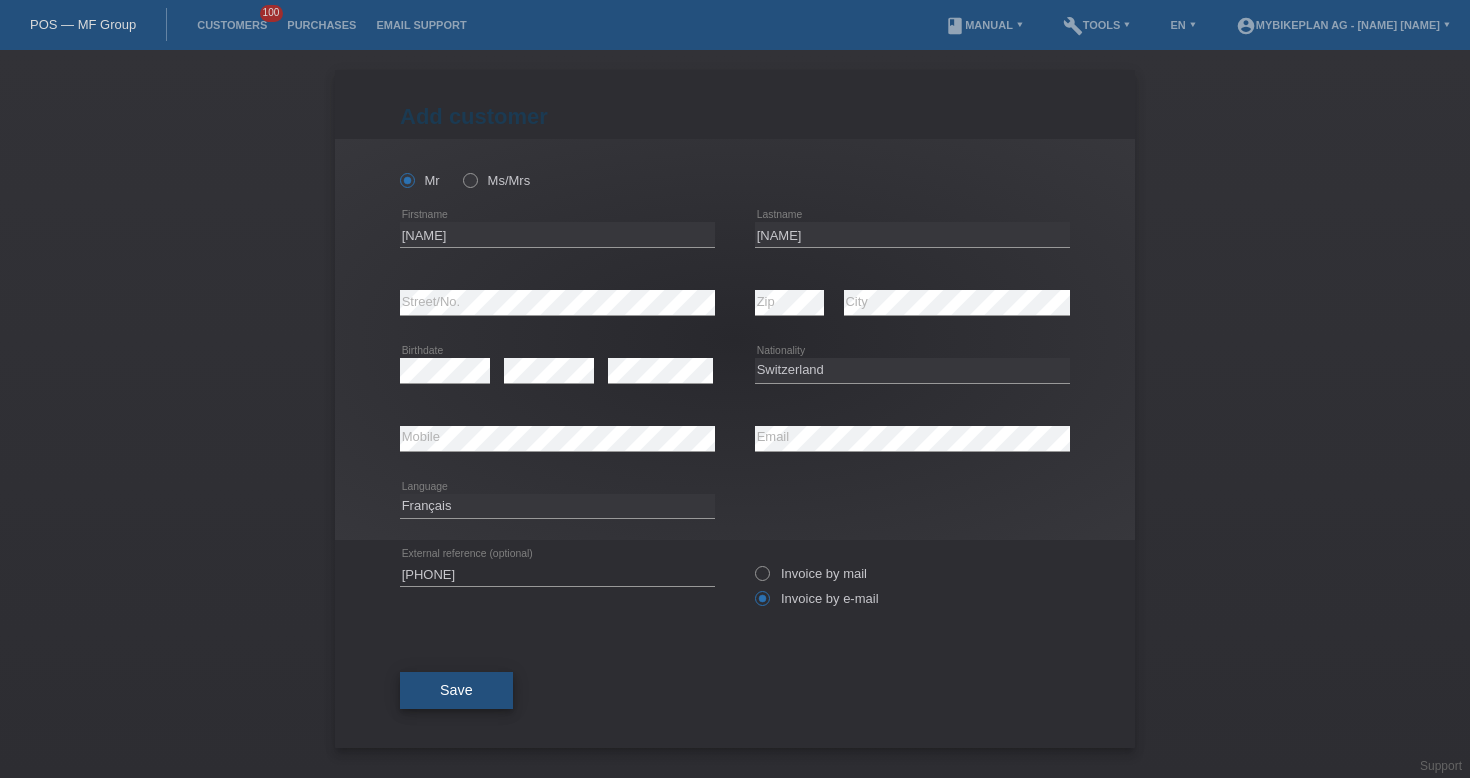 click on "Save" at bounding box center [456, 691] 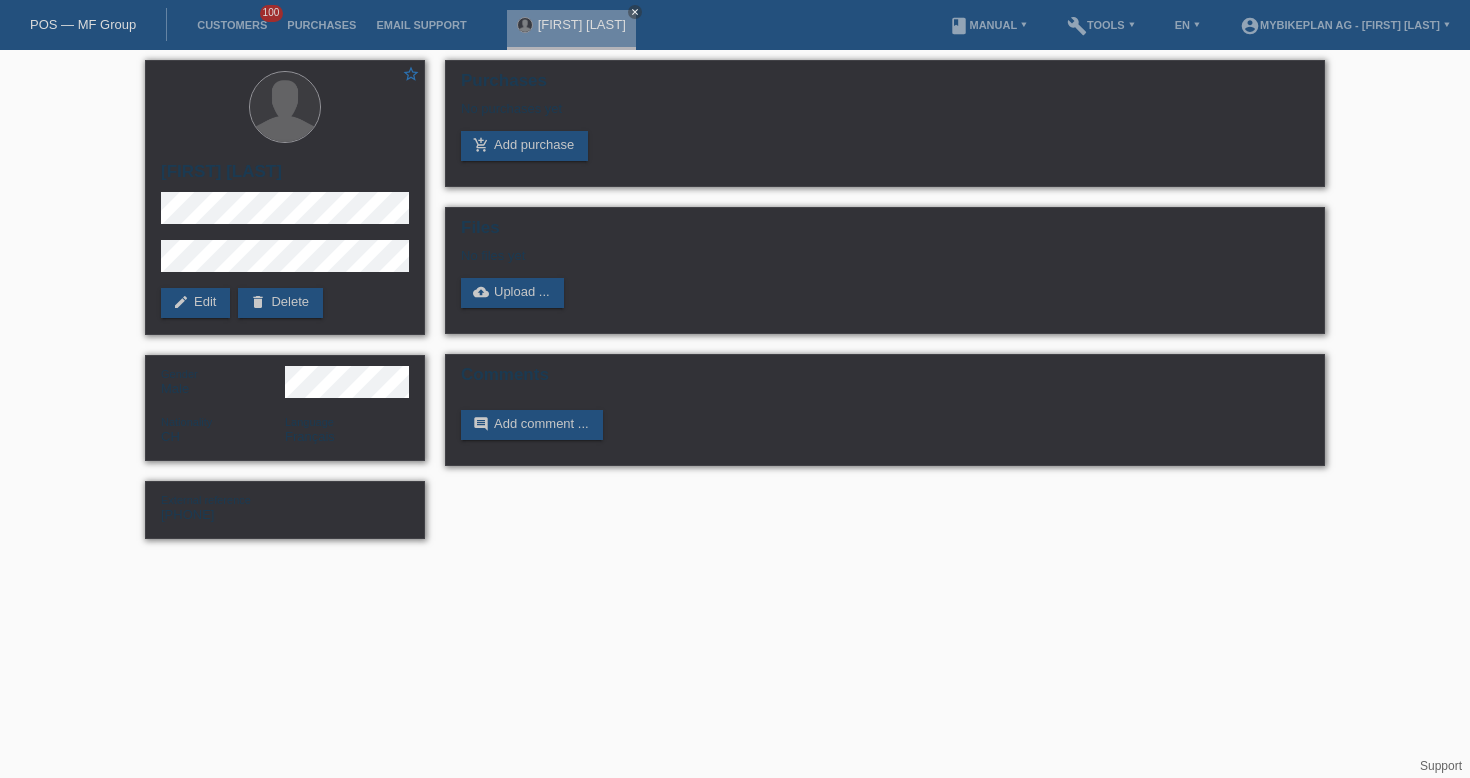 scroll, scrollTop: 0, scrollLeft: 0, axis: both 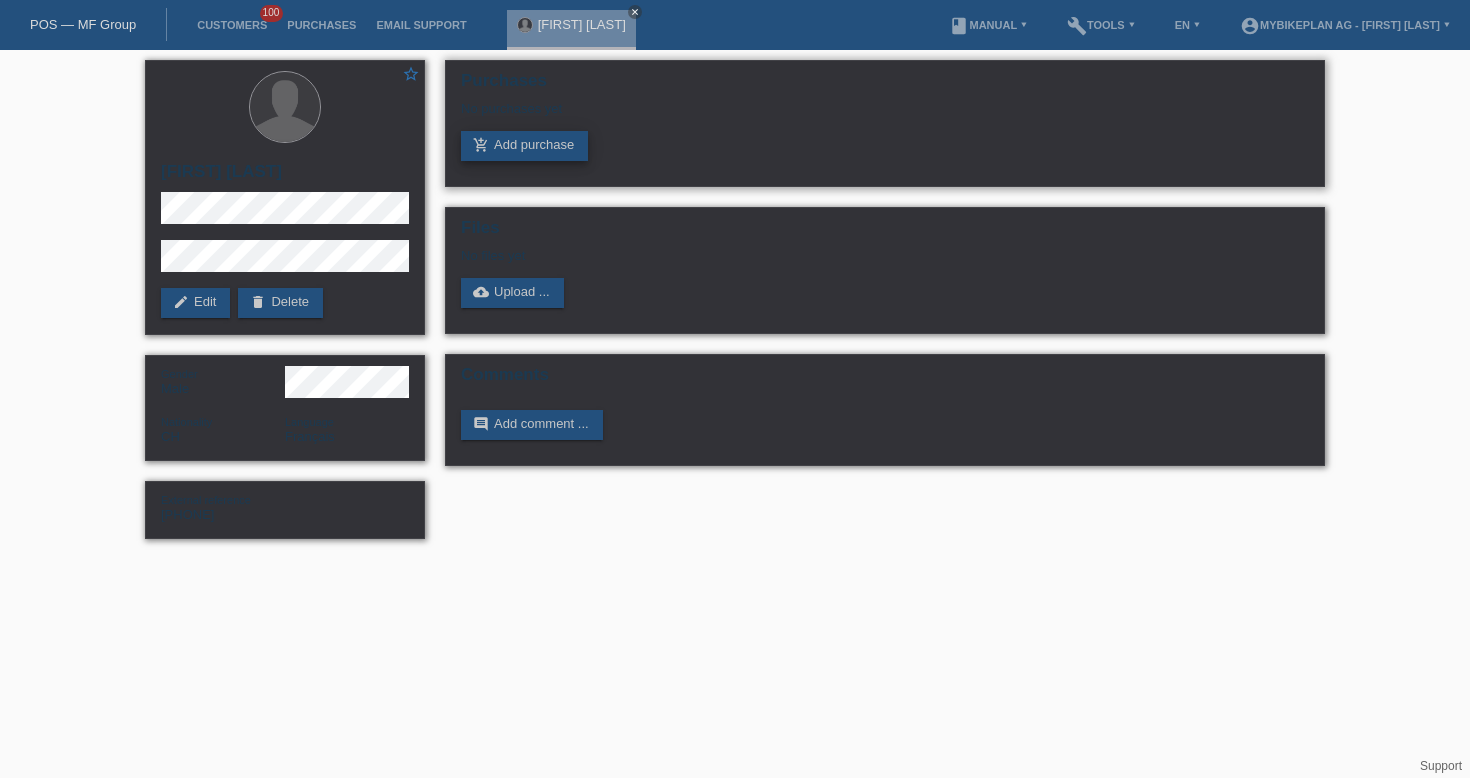 click on "add_shopping_cart  Add purchase" at bounding box center [524, 146] 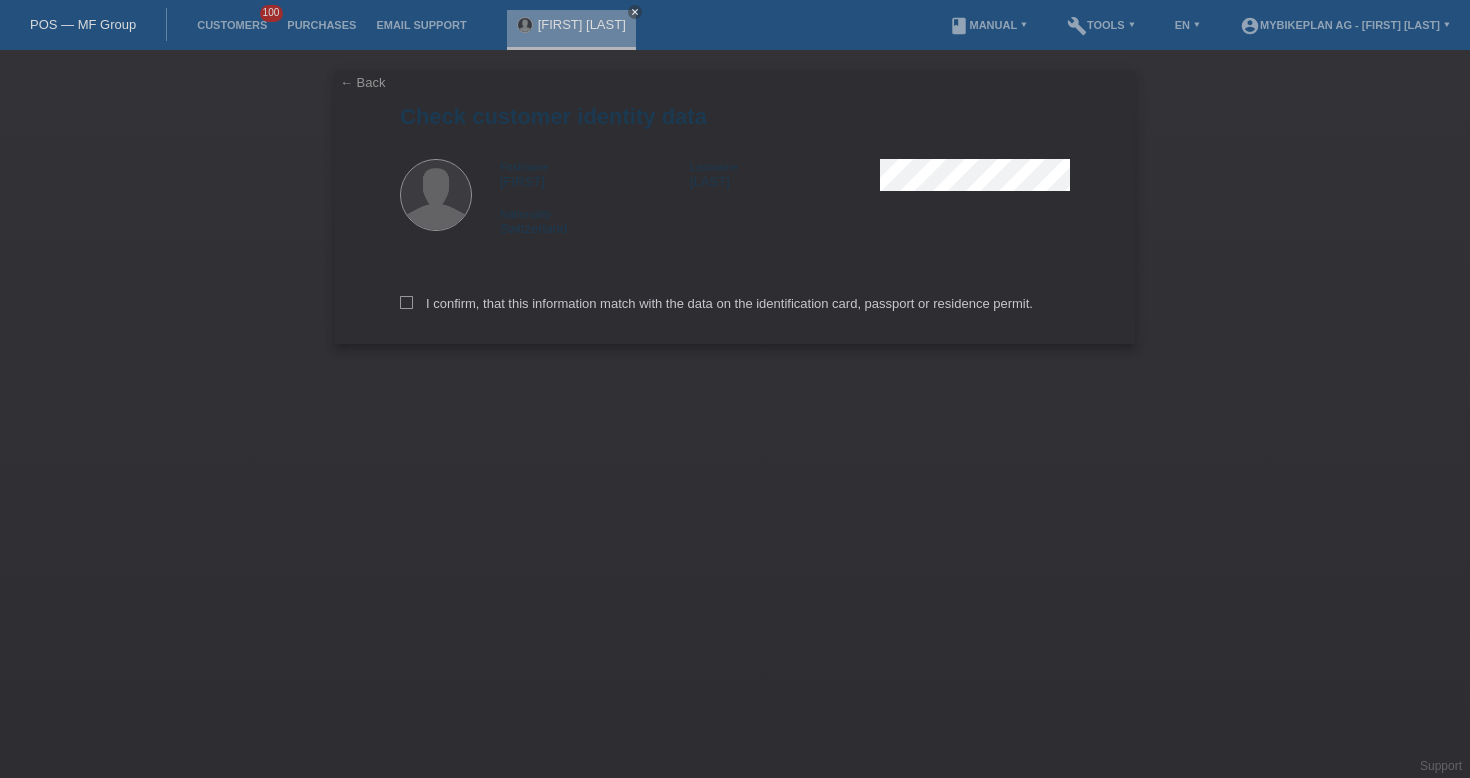 scroll, scrollTop: 0, scrollLeft: 0, axis: both 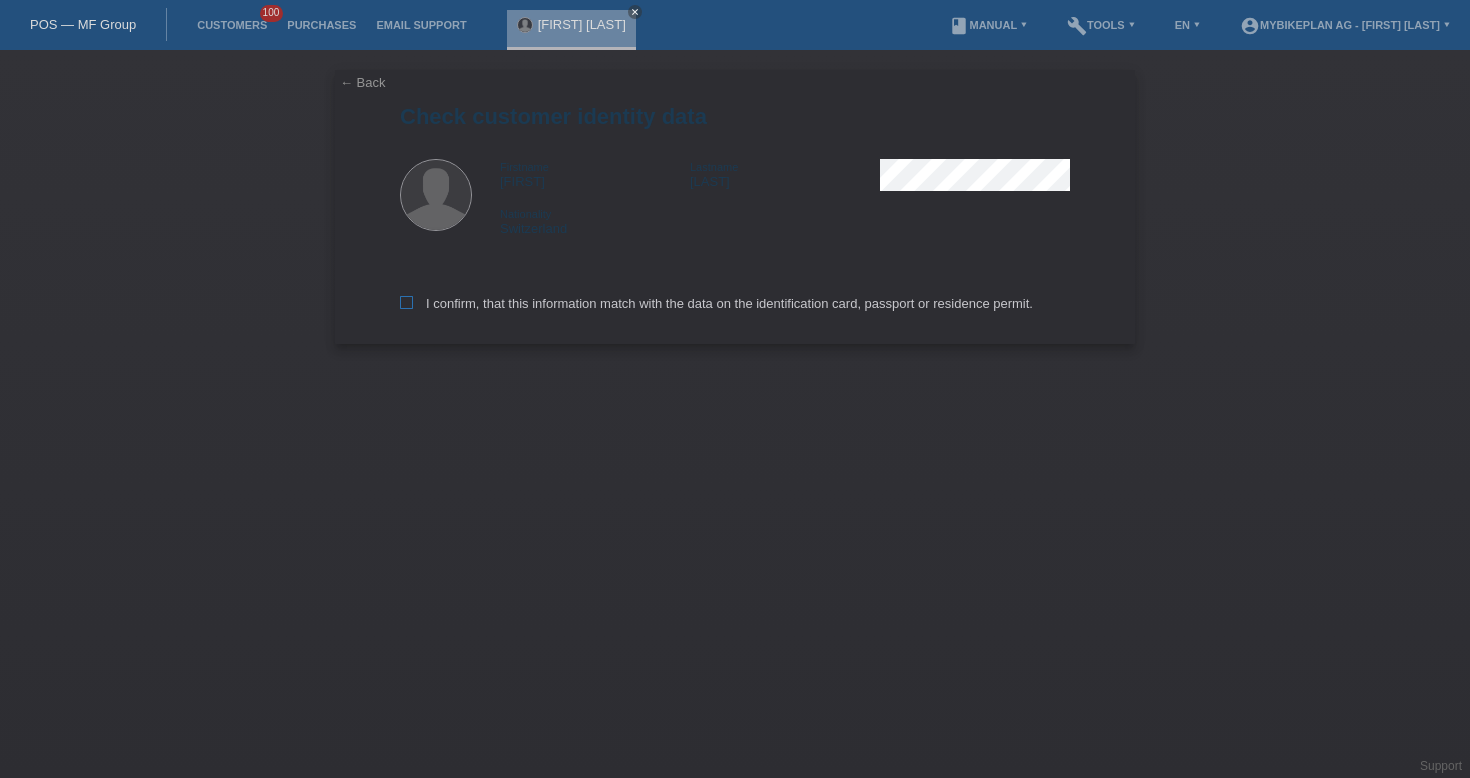 click on "I confirm, that this information match with the data on the identification card, passport or residence permit." at bounding box center (716, 303) 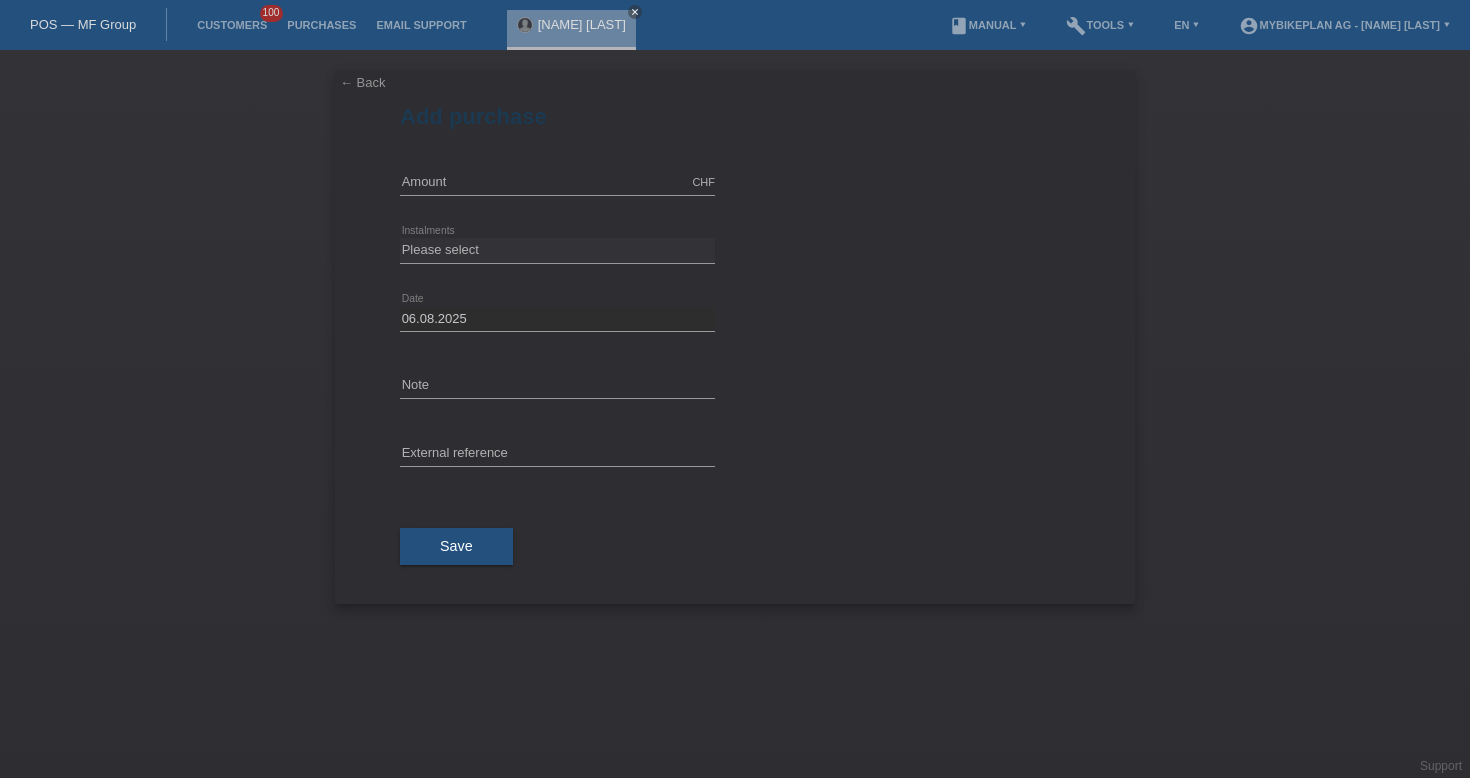 scroll, scrollTop: 0, scrollLeft: 0, axis: both 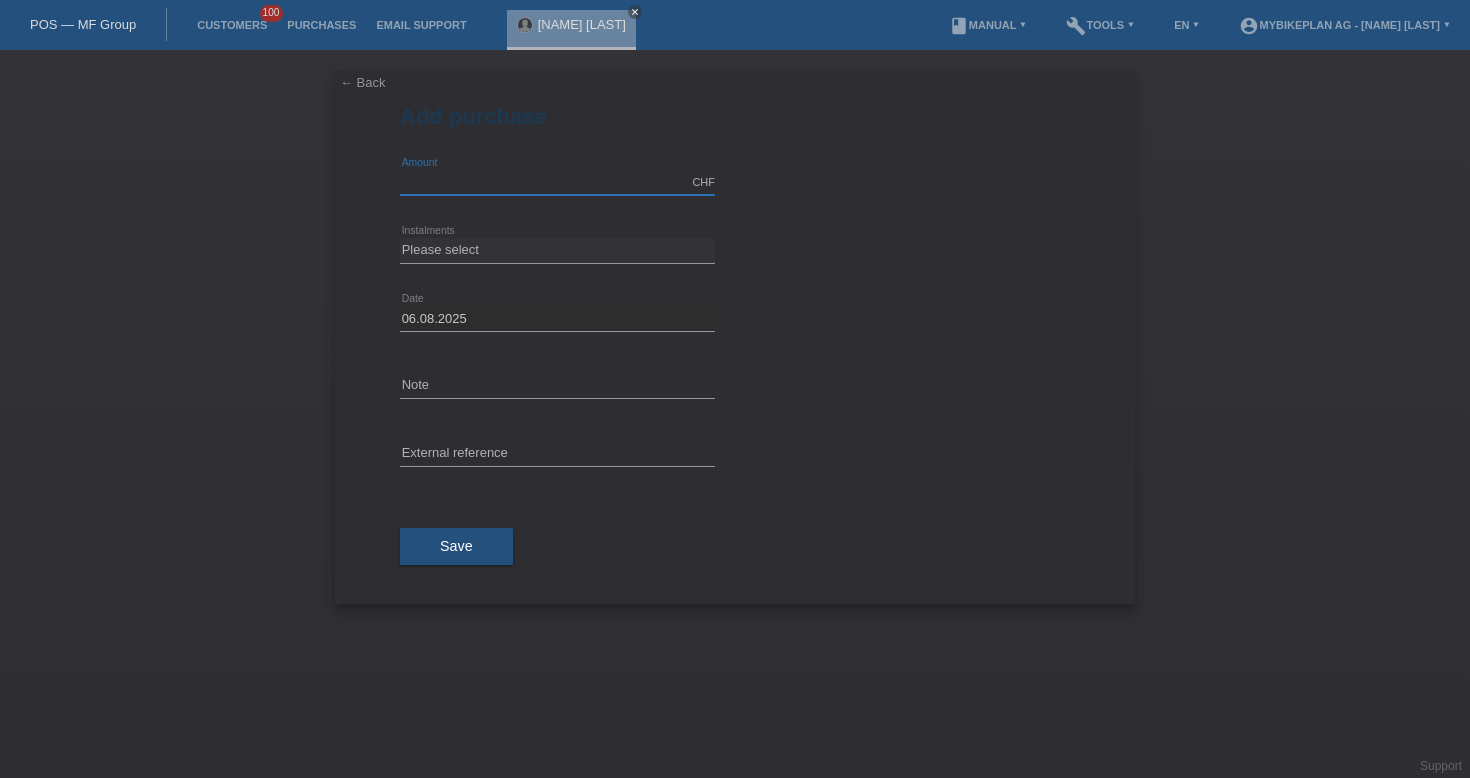 click at bounding box center (557, 182) 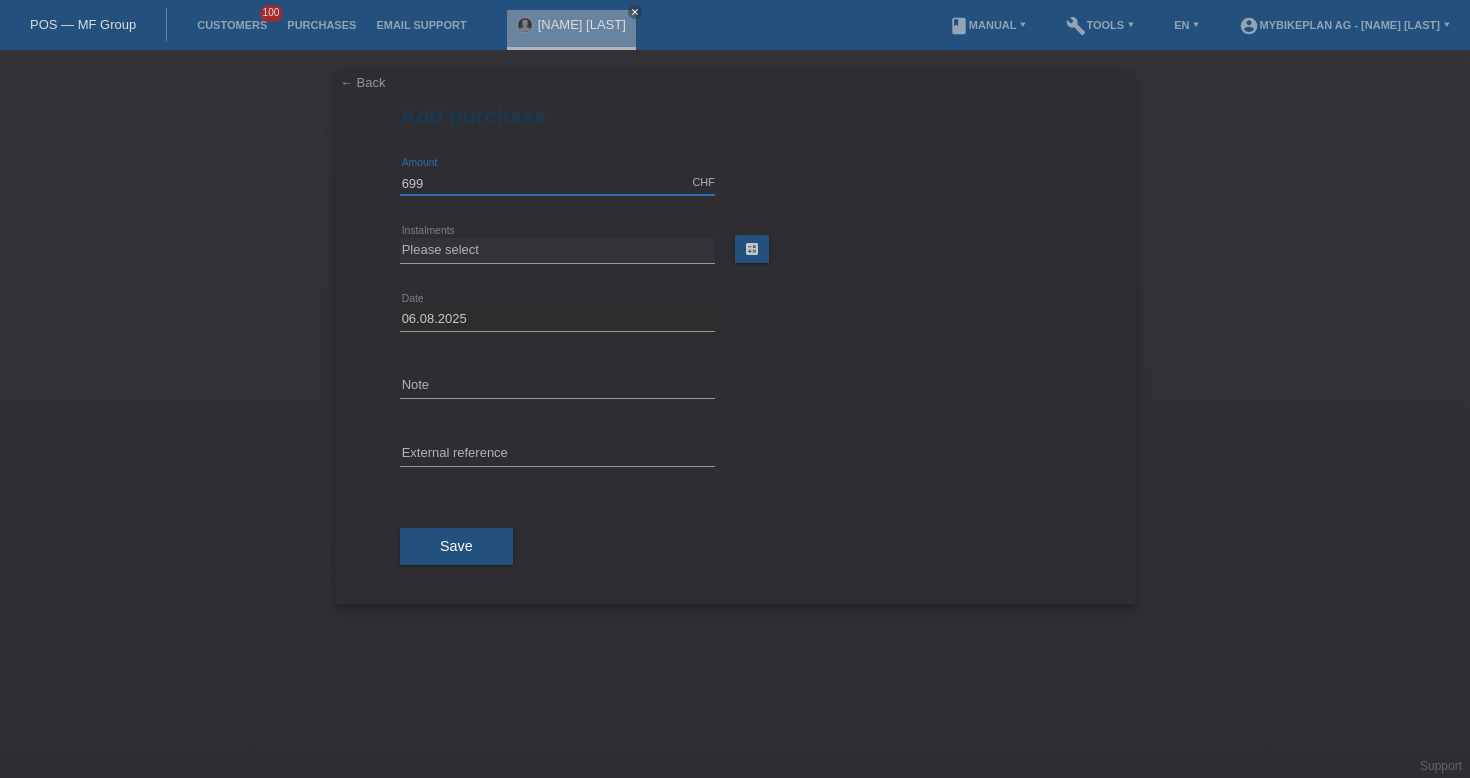 type on "6999.00" 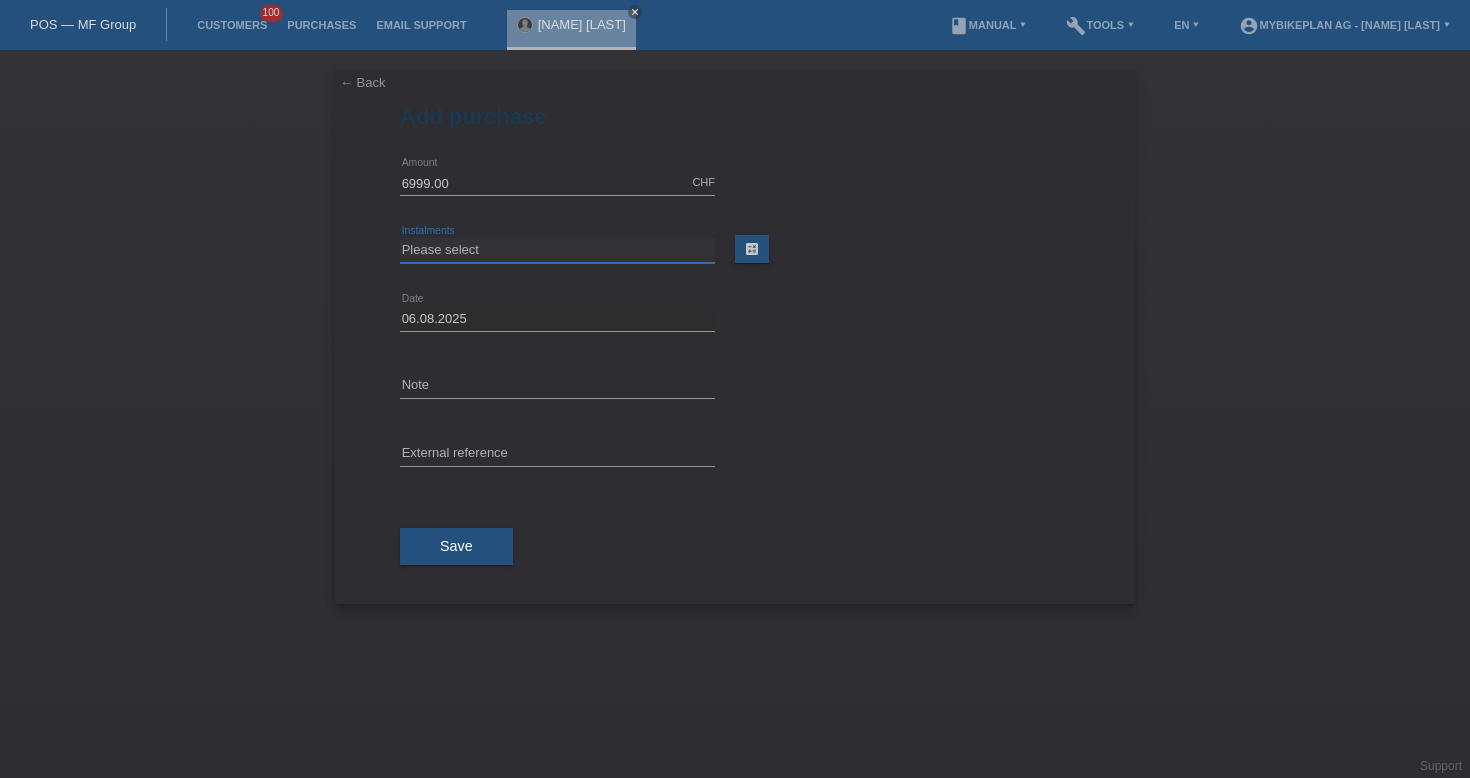 click on "Please select
6 instalments
12 instalments
18 instalments
24 instalments
36 instalments
48 instalments" at bounding box center (557, 250) 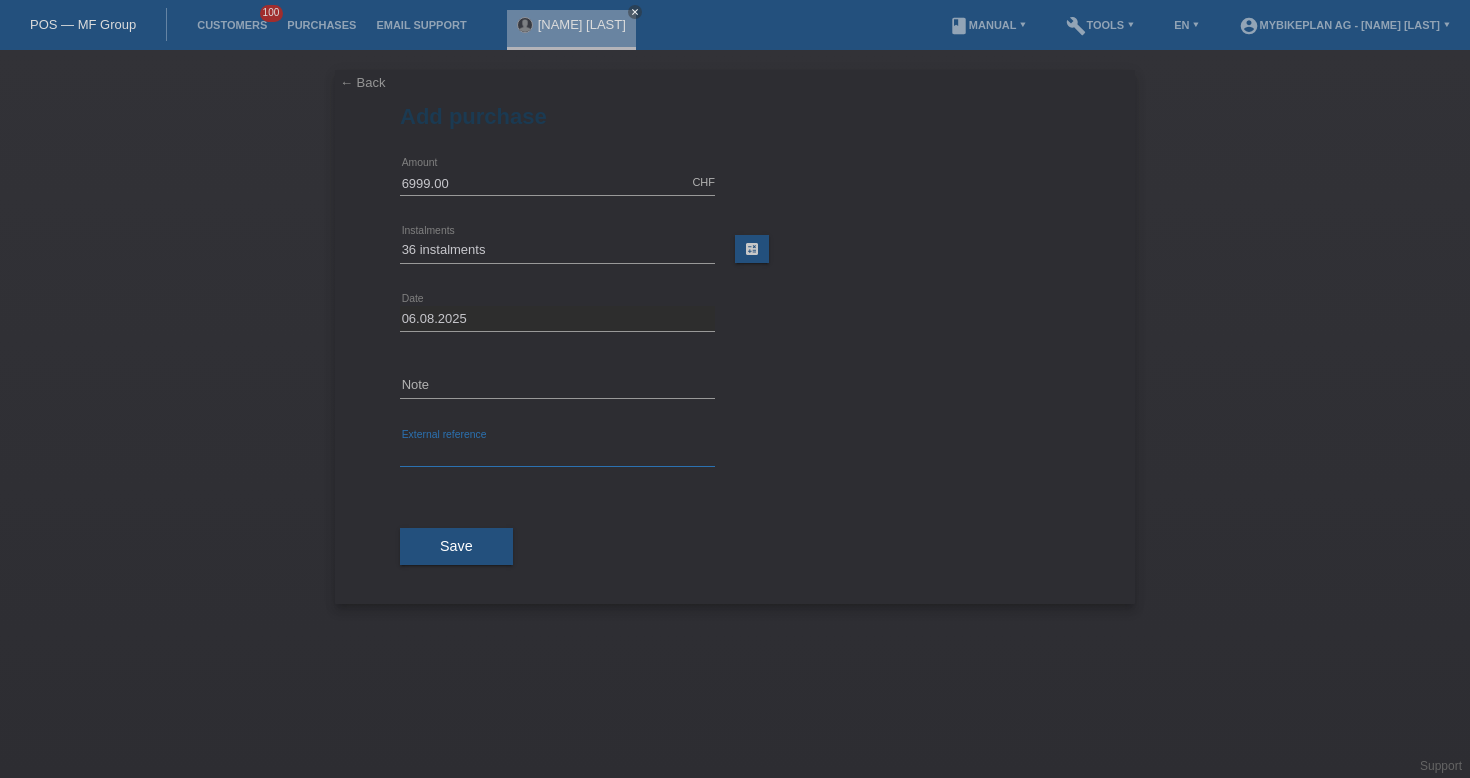 click at bounding box center [557, 454] 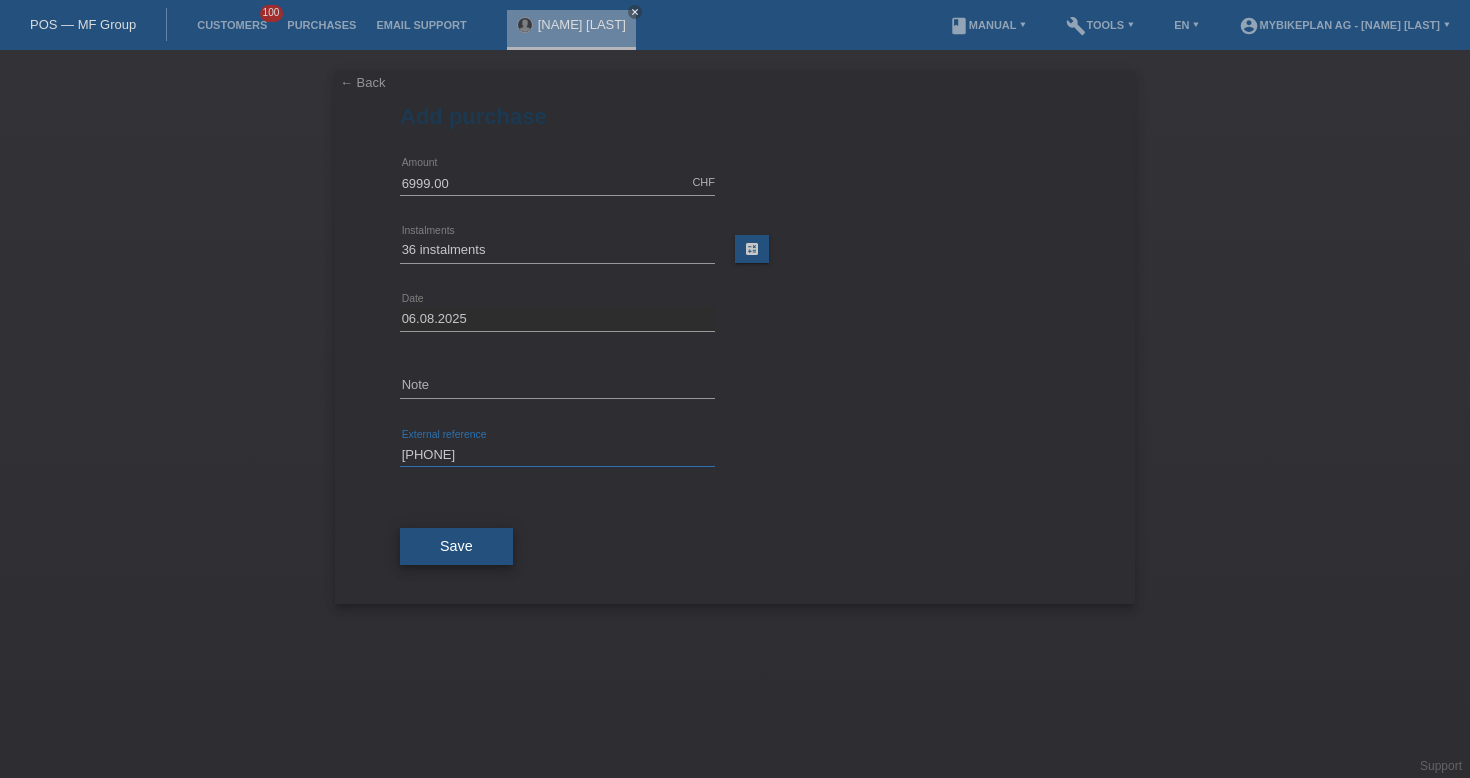 type on "41430340741" 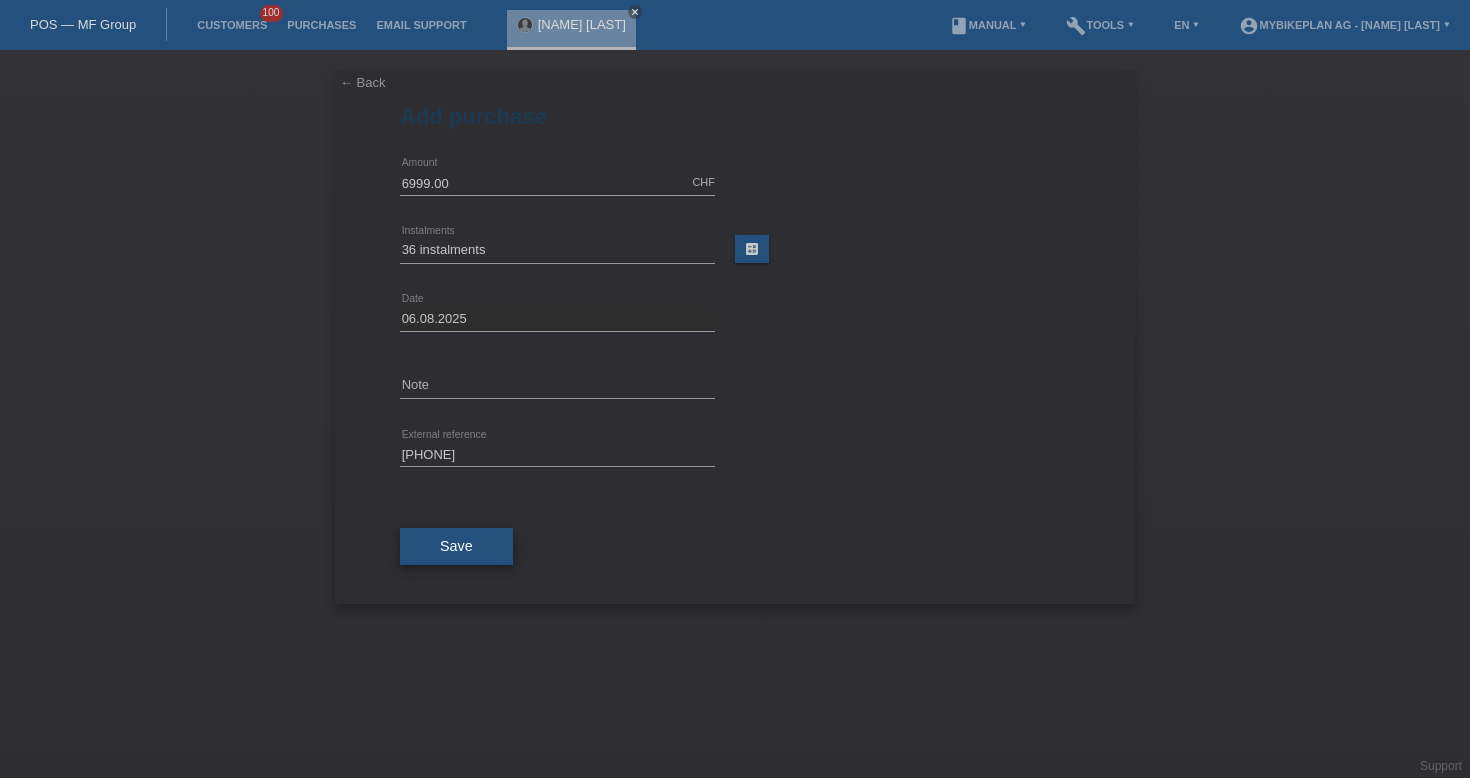 click on "Save" at bounding box center [456, 546] 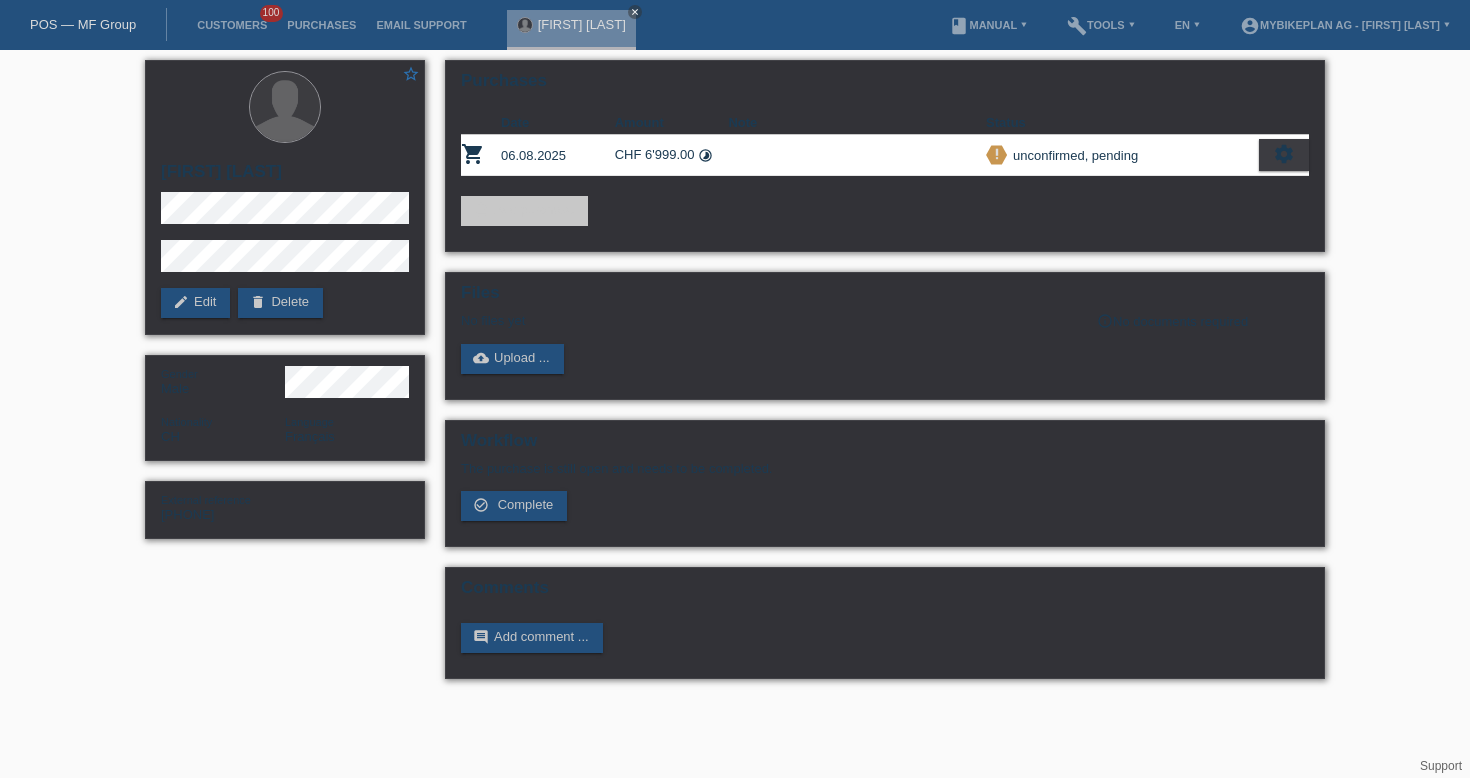 scroll, scrollTop: 0, scrollLeft: 0, axis: both 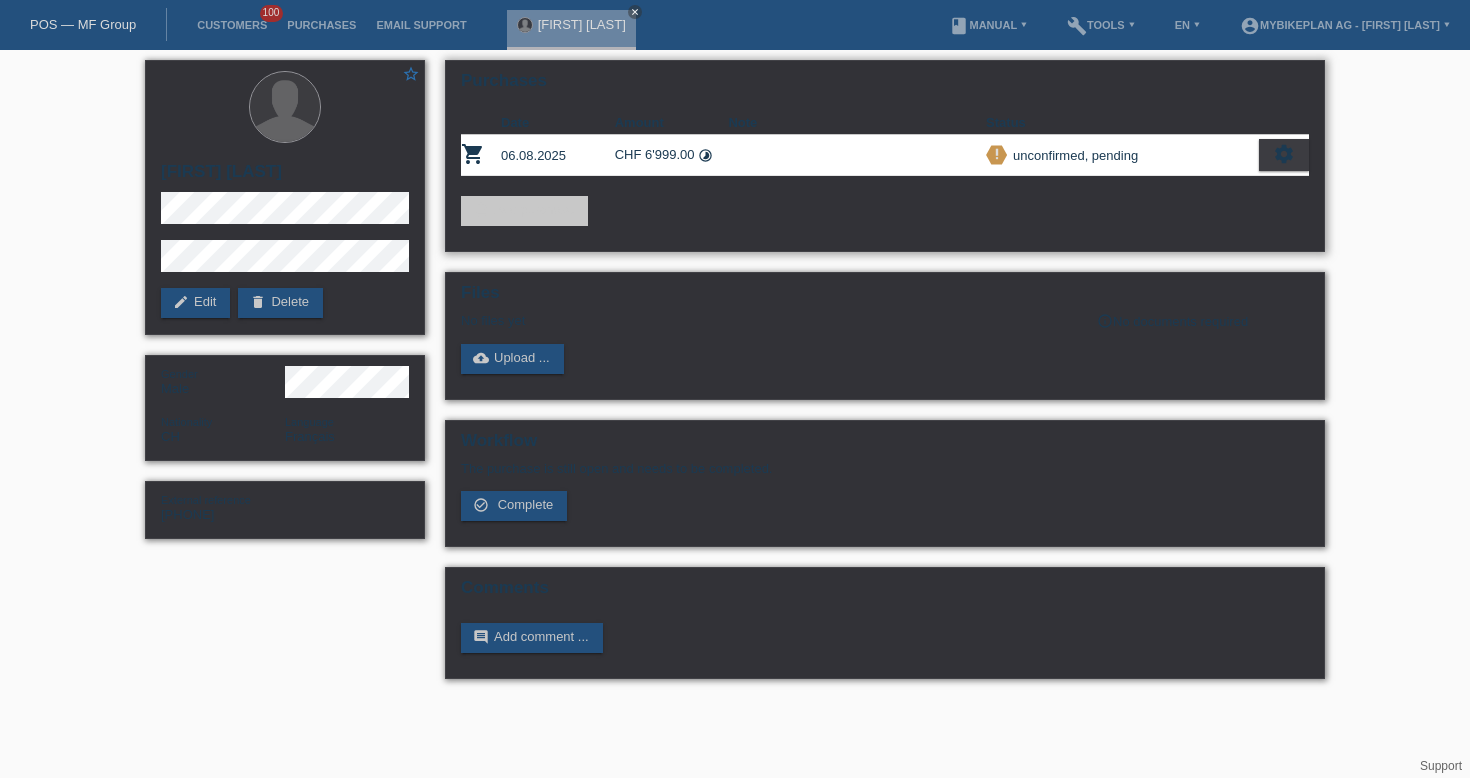 click on "settings" at bounding box center (1284, 154) 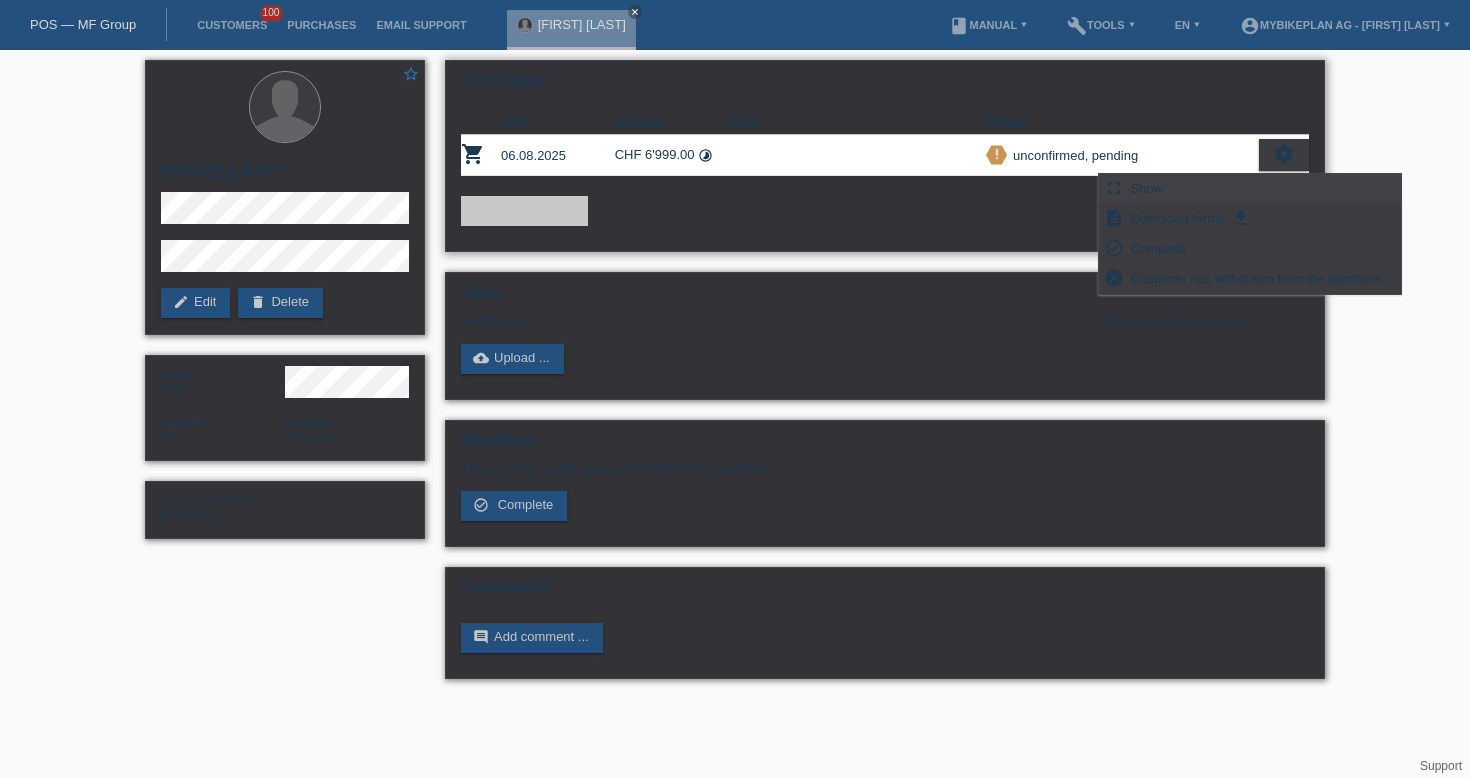 click on "Show" at bounding box center (1147, 188) 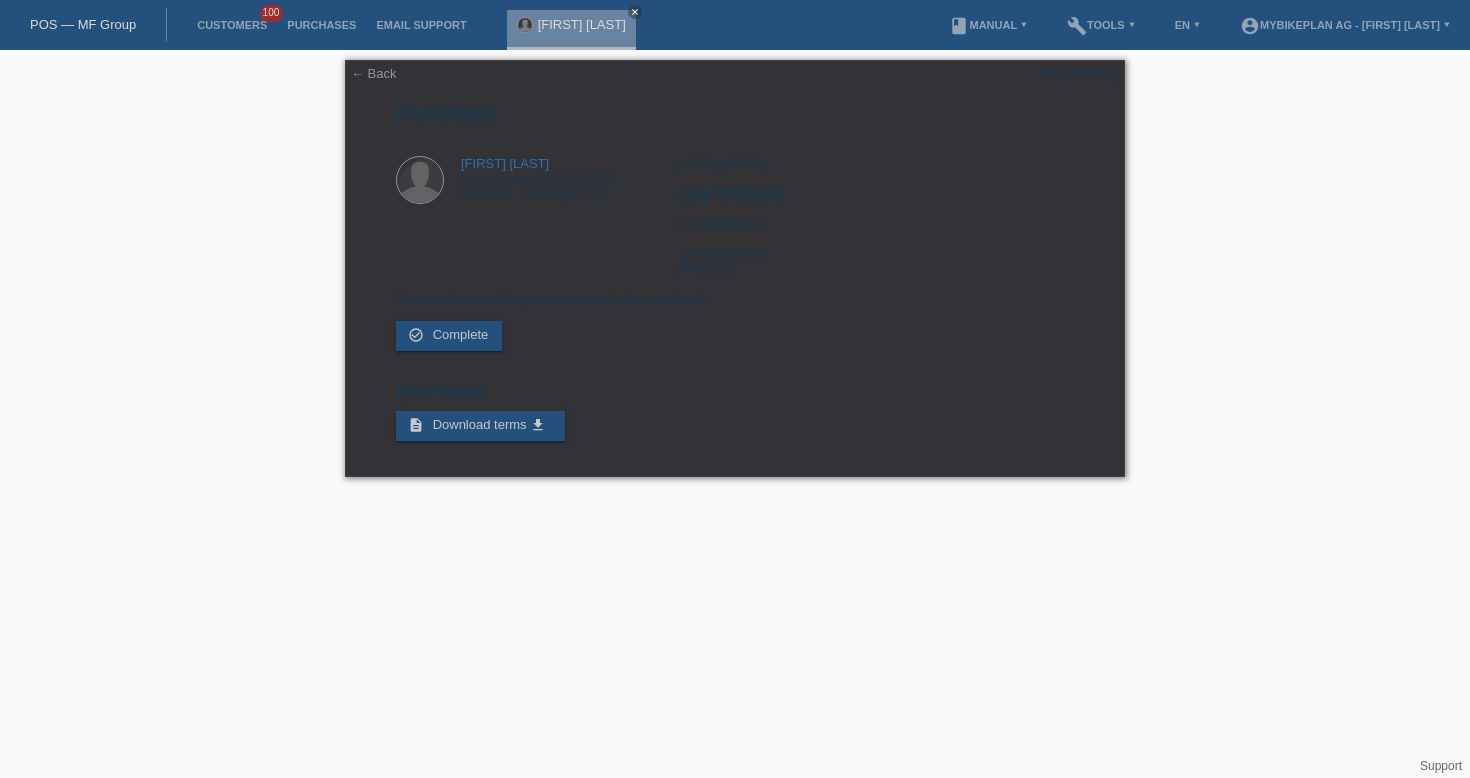 scroll, scrollTop: 0, scrollLeft: 0, axis: both 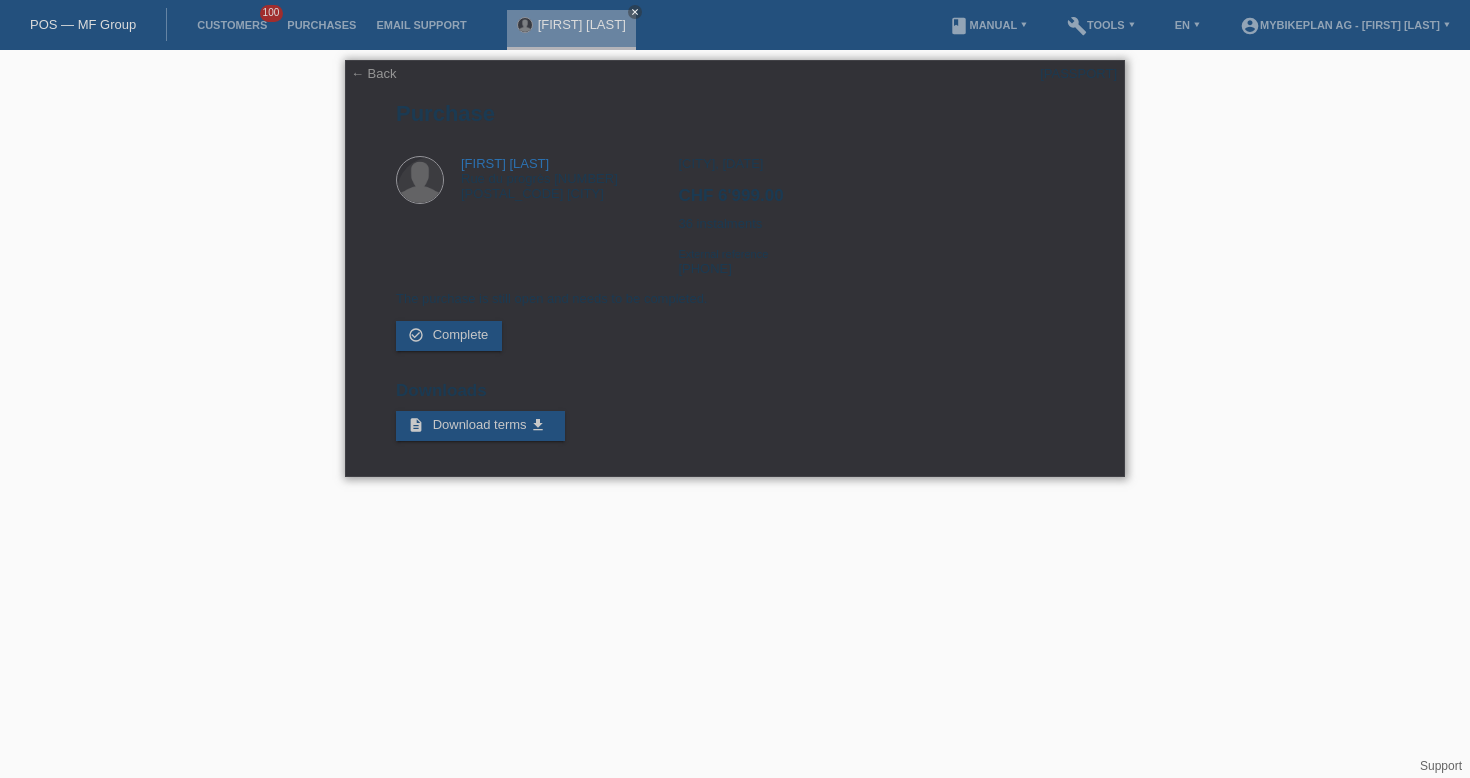 click on "POSP00025745" at bounding box center [1078, 73] 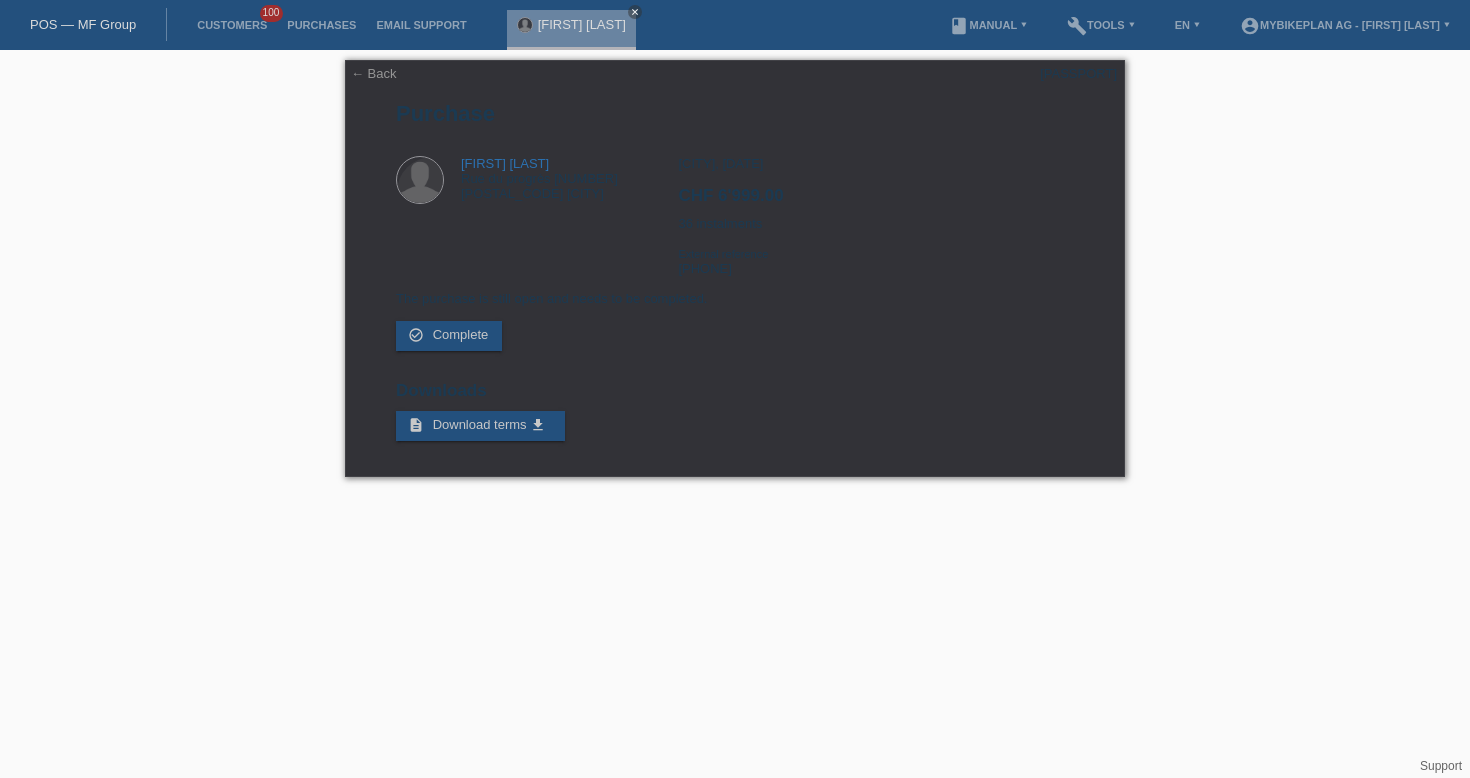 click on "POS — MF Group" at bounding box center (83, 24) 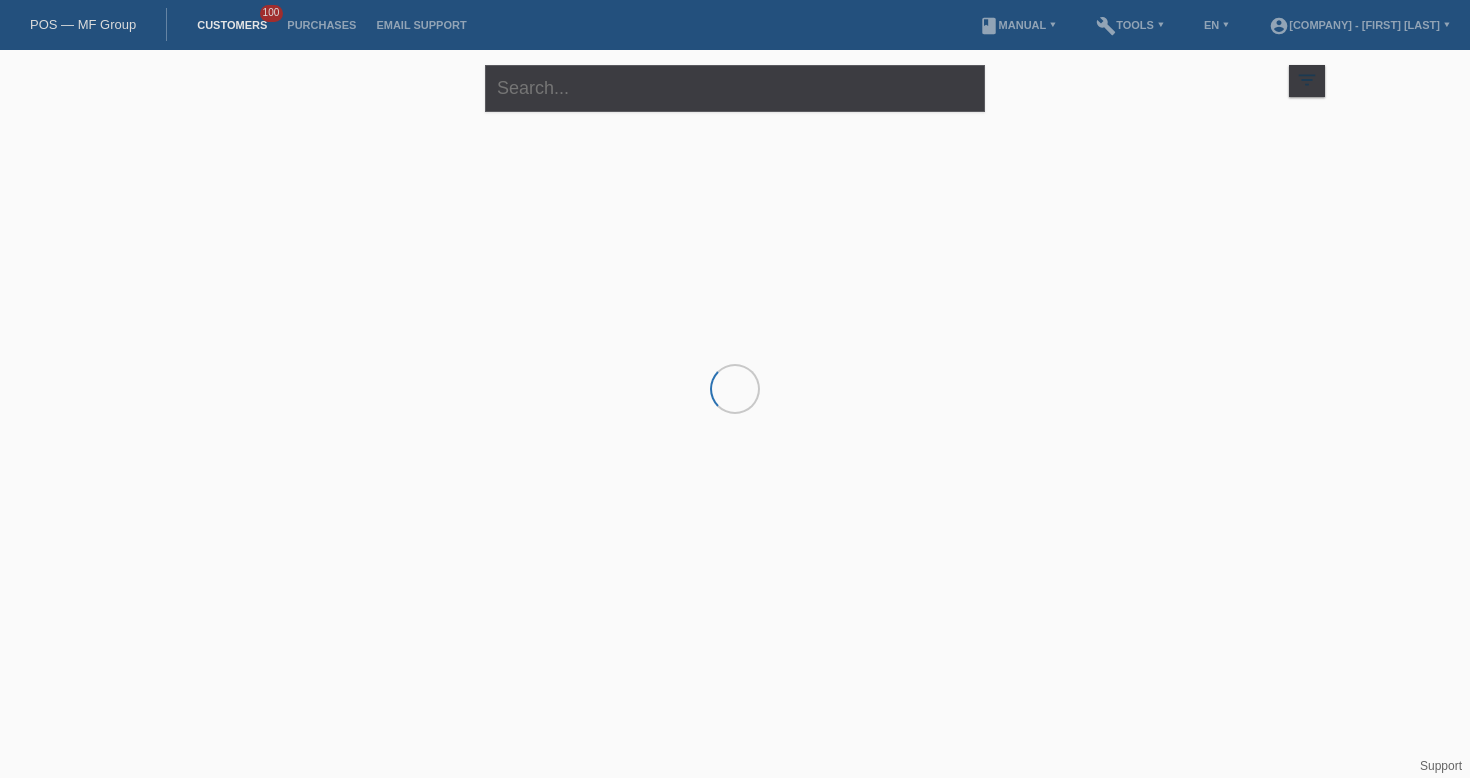 scroll, scrollTop: 0, scrollLeft: 0, axis: both 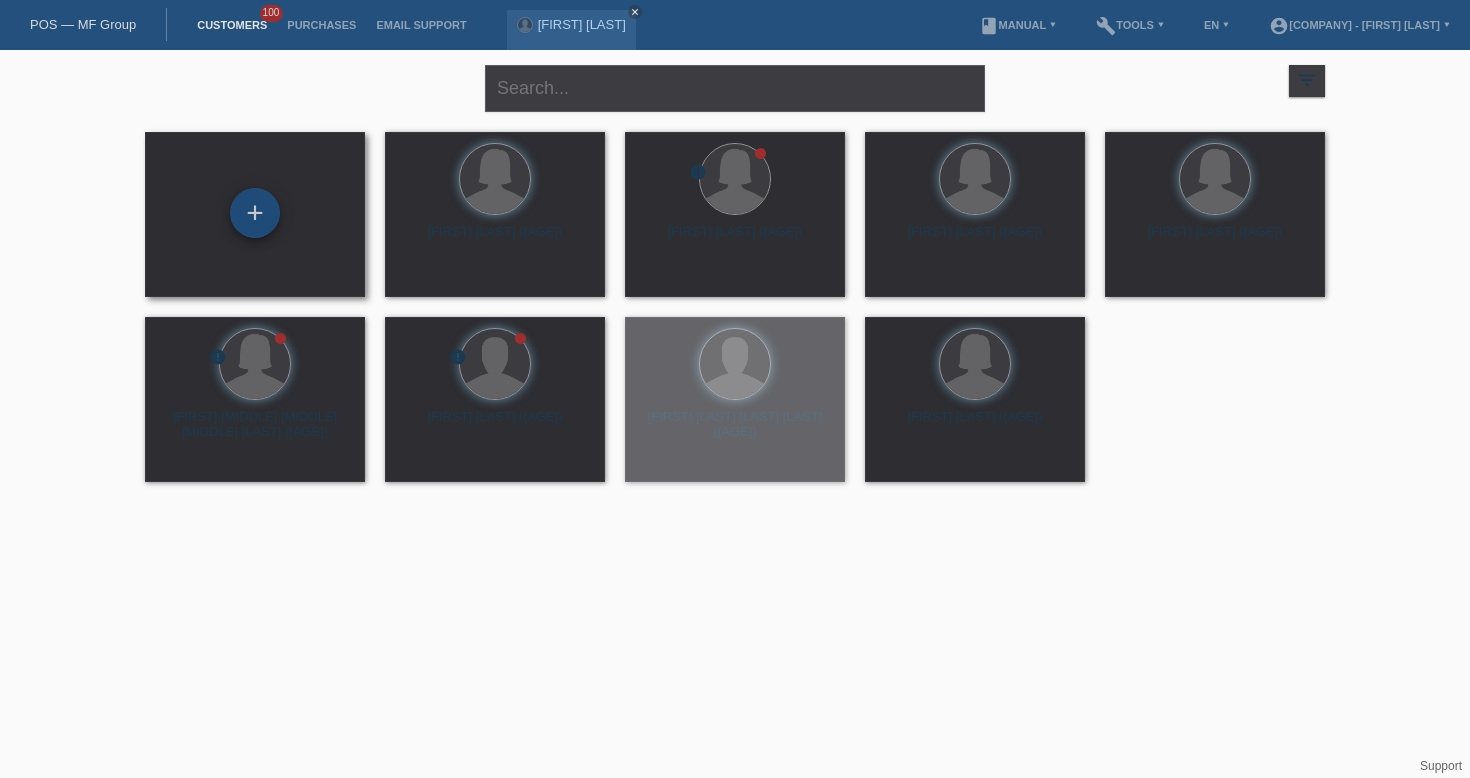 click on "+" at bounding box center (255, 213) 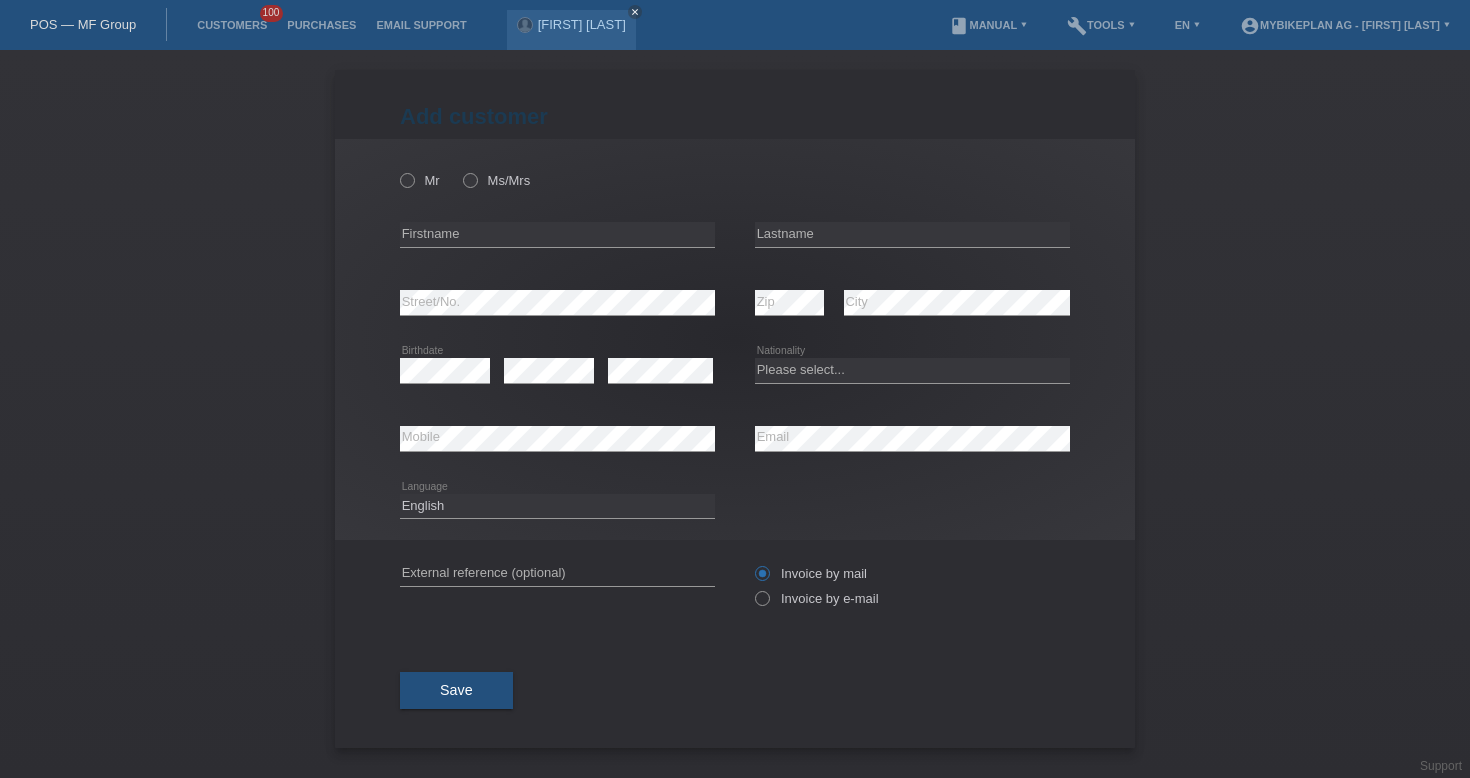 scroll, scrollTop: 0, scrollLeft: 0, axis: both 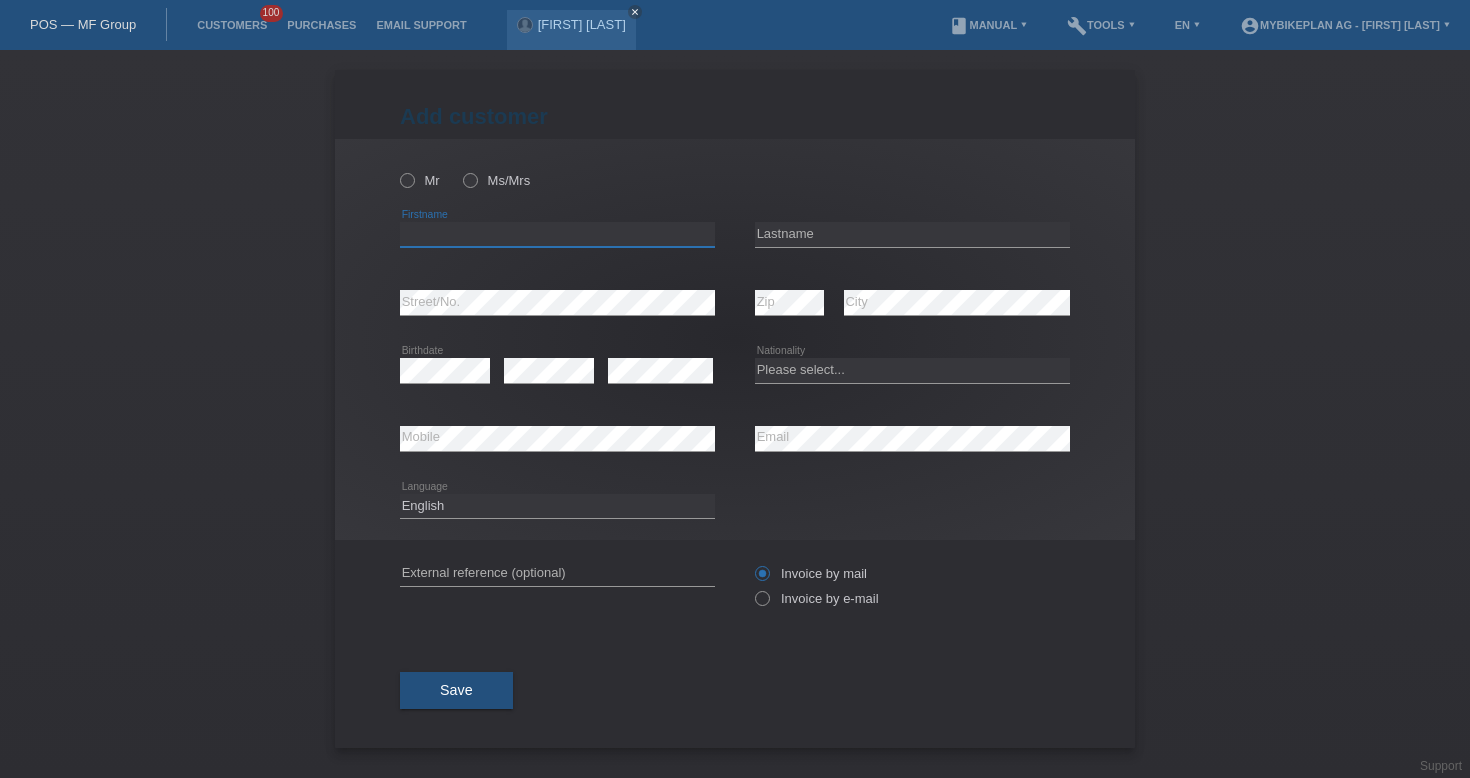 click at bounding box center (557, 234) 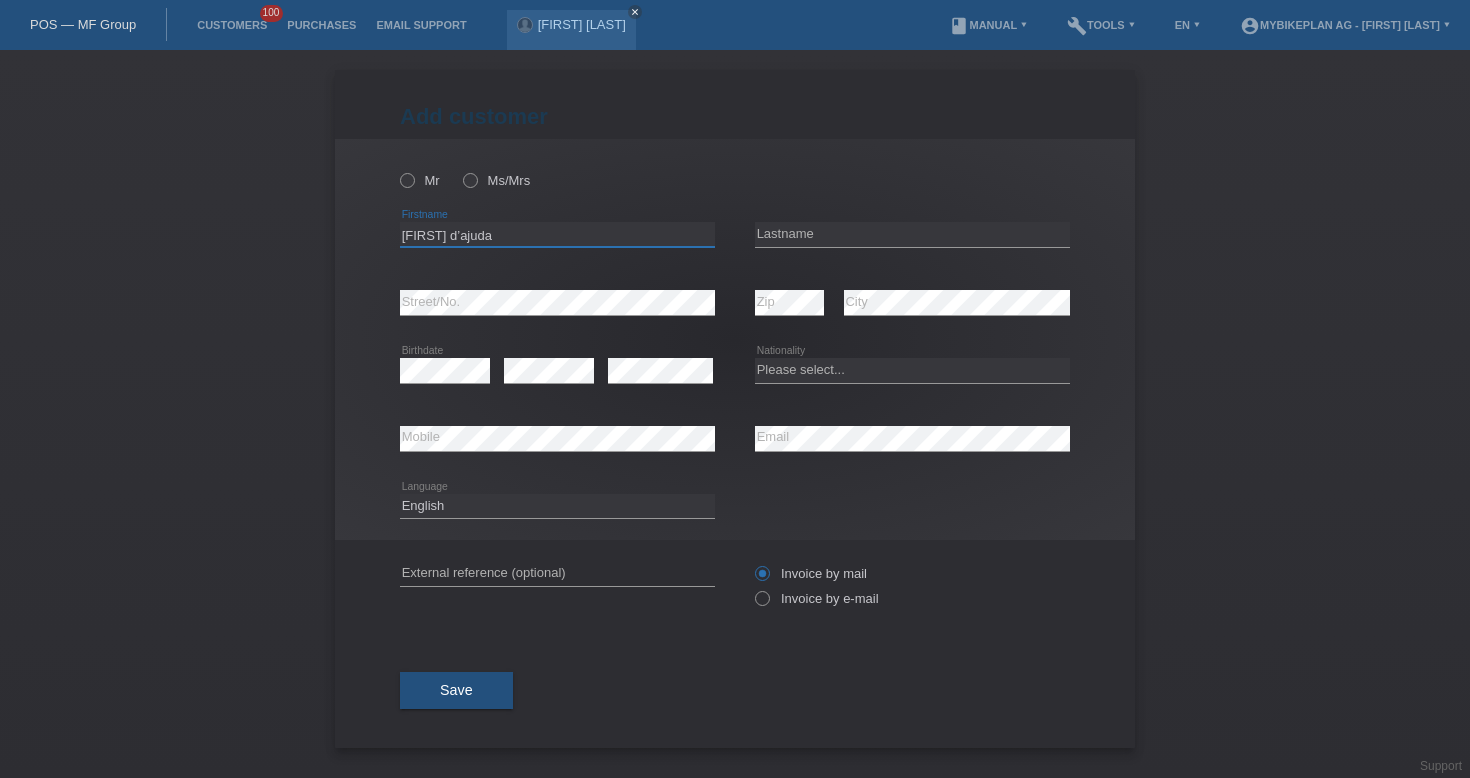 type on "Maria d’ajuda" 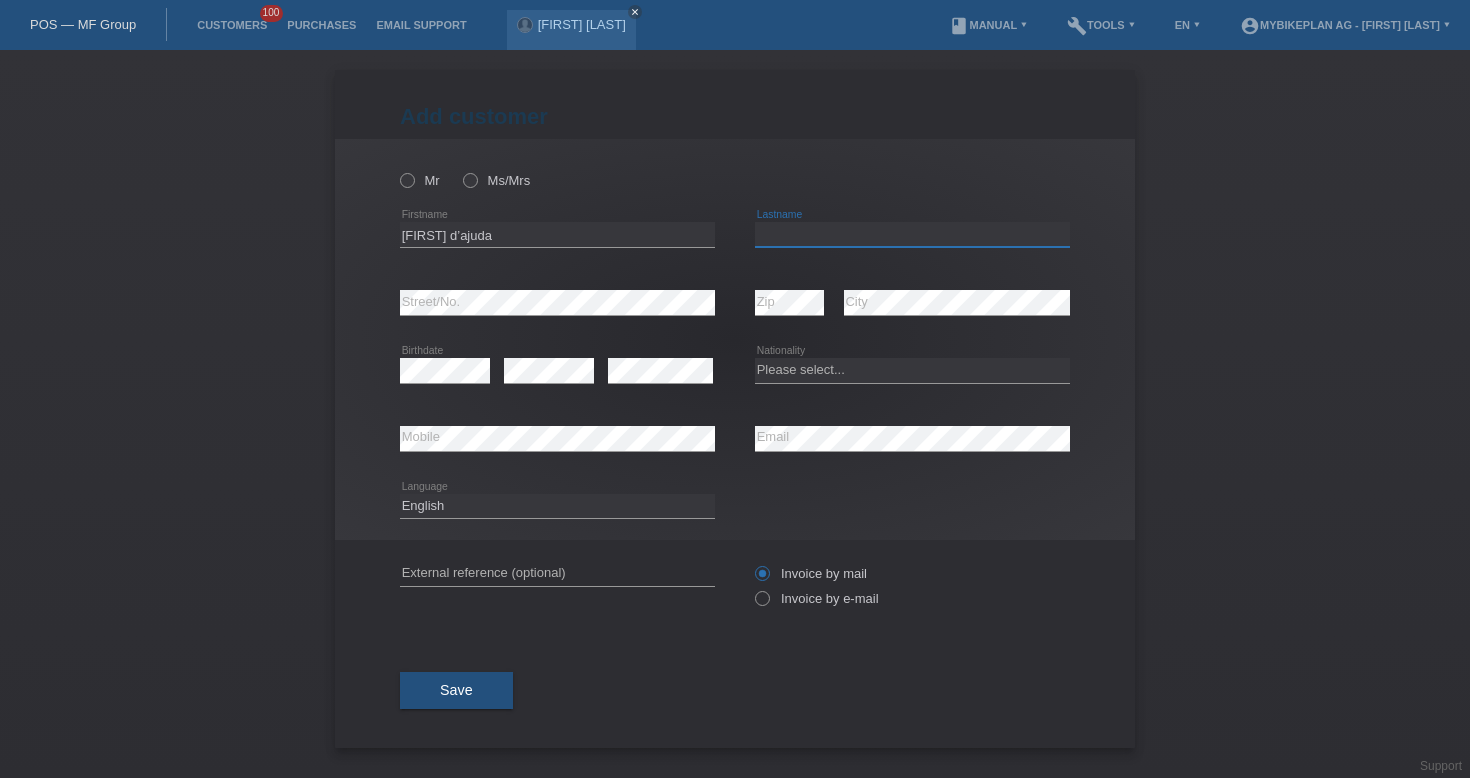 click at bounding box center (912, 234) 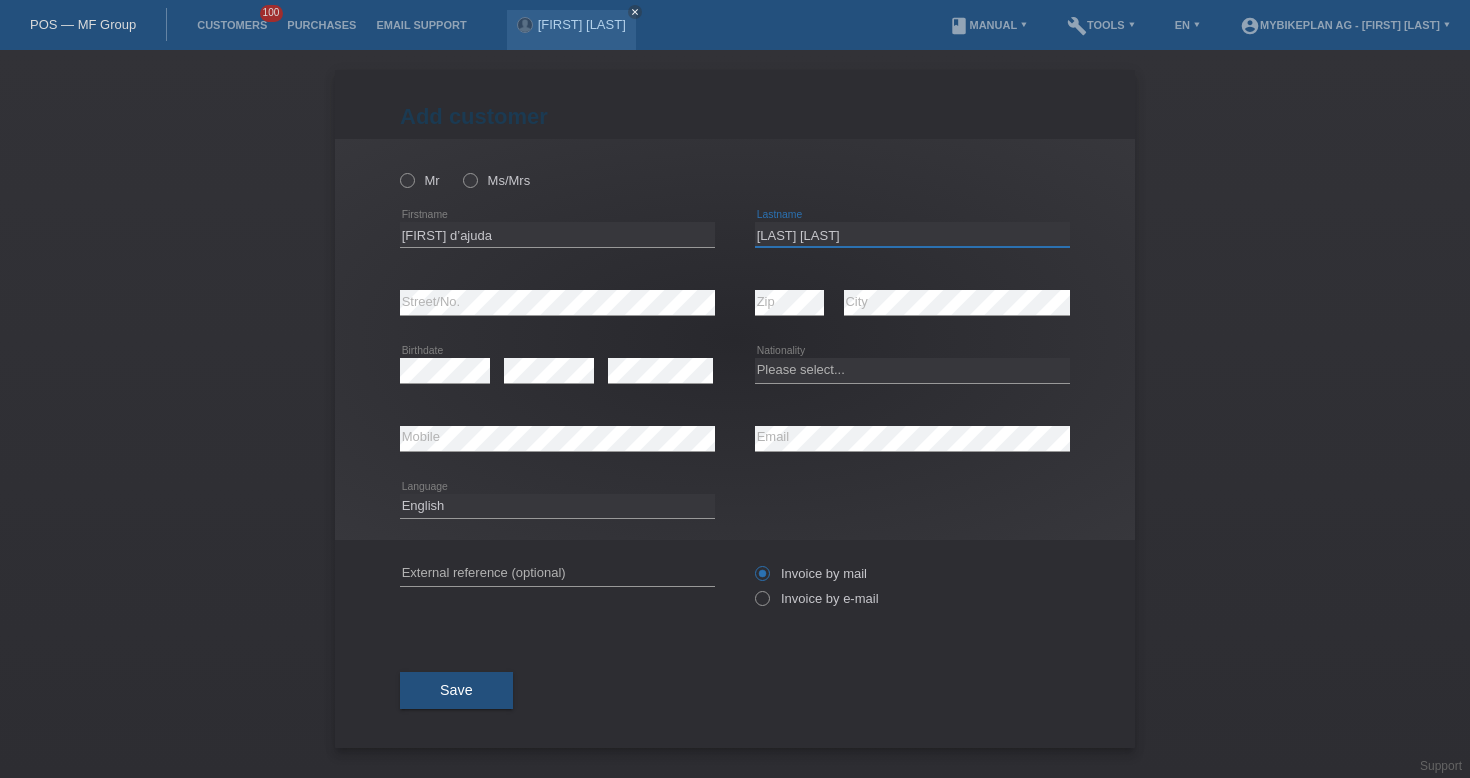 type on "Batista dos Santos" 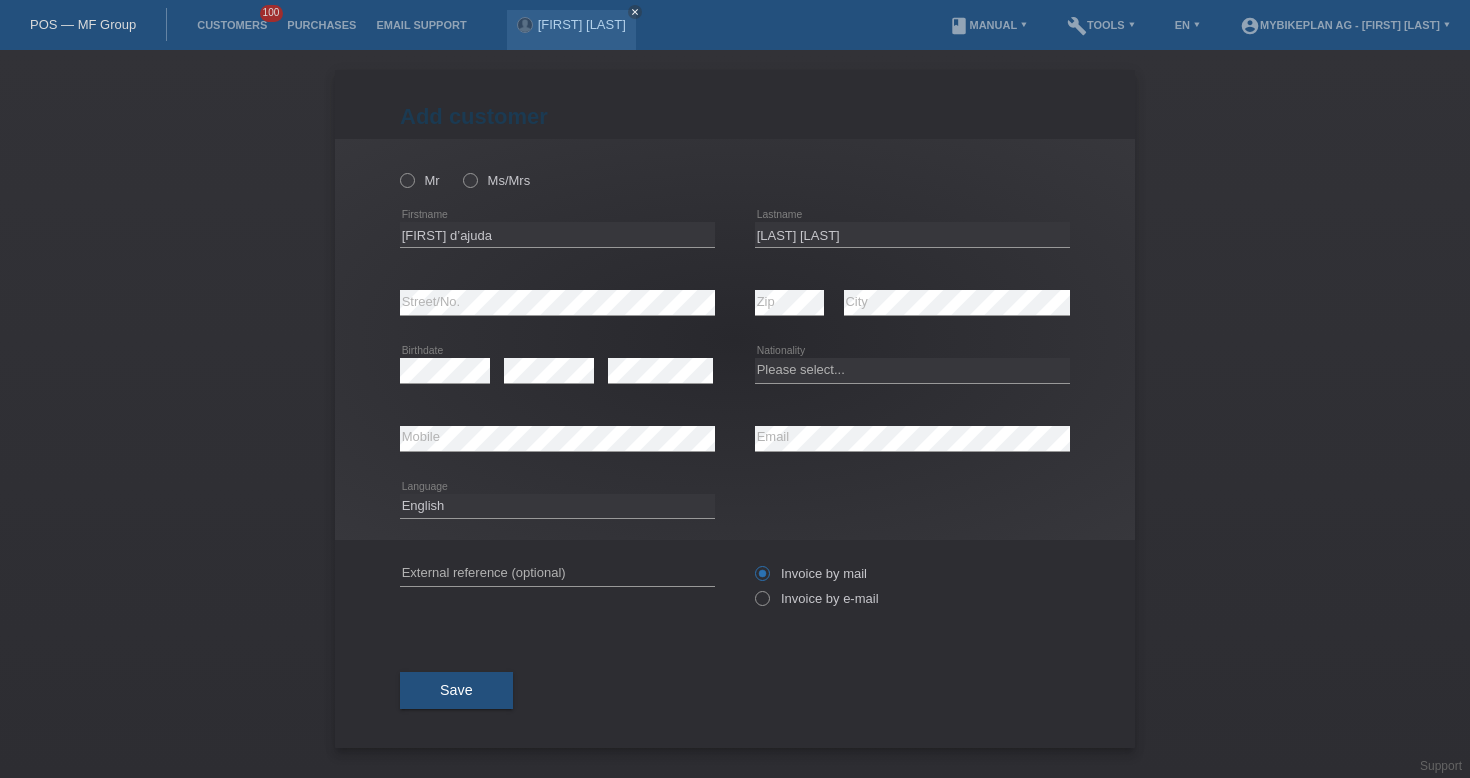 click on "error
Street/No." at bounding box center [557, 303] 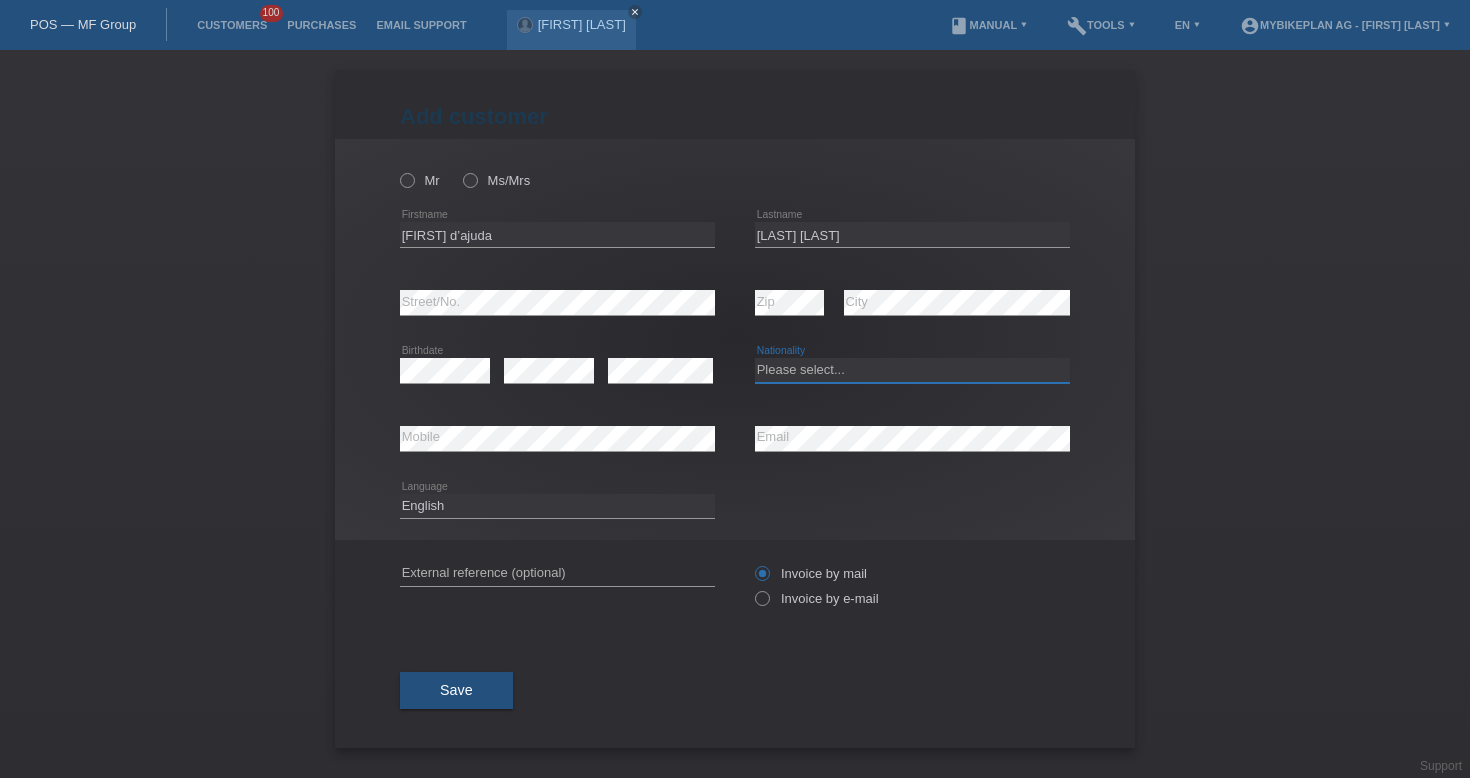 click on "Please select...
Switzerland
Austria
Germany
Liechtenstein
------------
Afghanistan
Åland Islands
Albania
Algeria
American Samoa Andorra Angola Anguilla Antarctica Antigua and Barbuda Argentina Armenia" at bounding box center (912, 370) 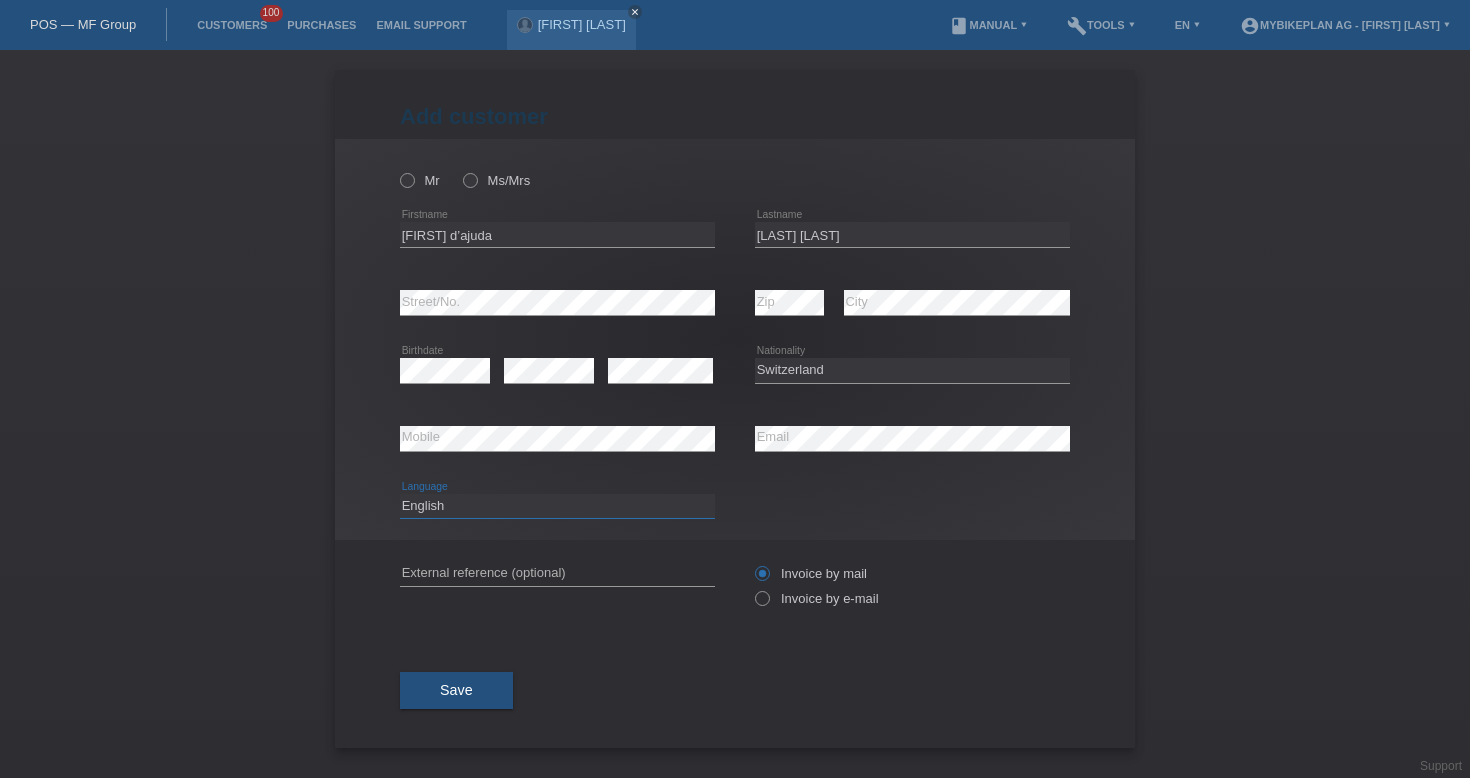 click on "Deutsch
Français
Italiano
English" at bounding box center [557, 506] 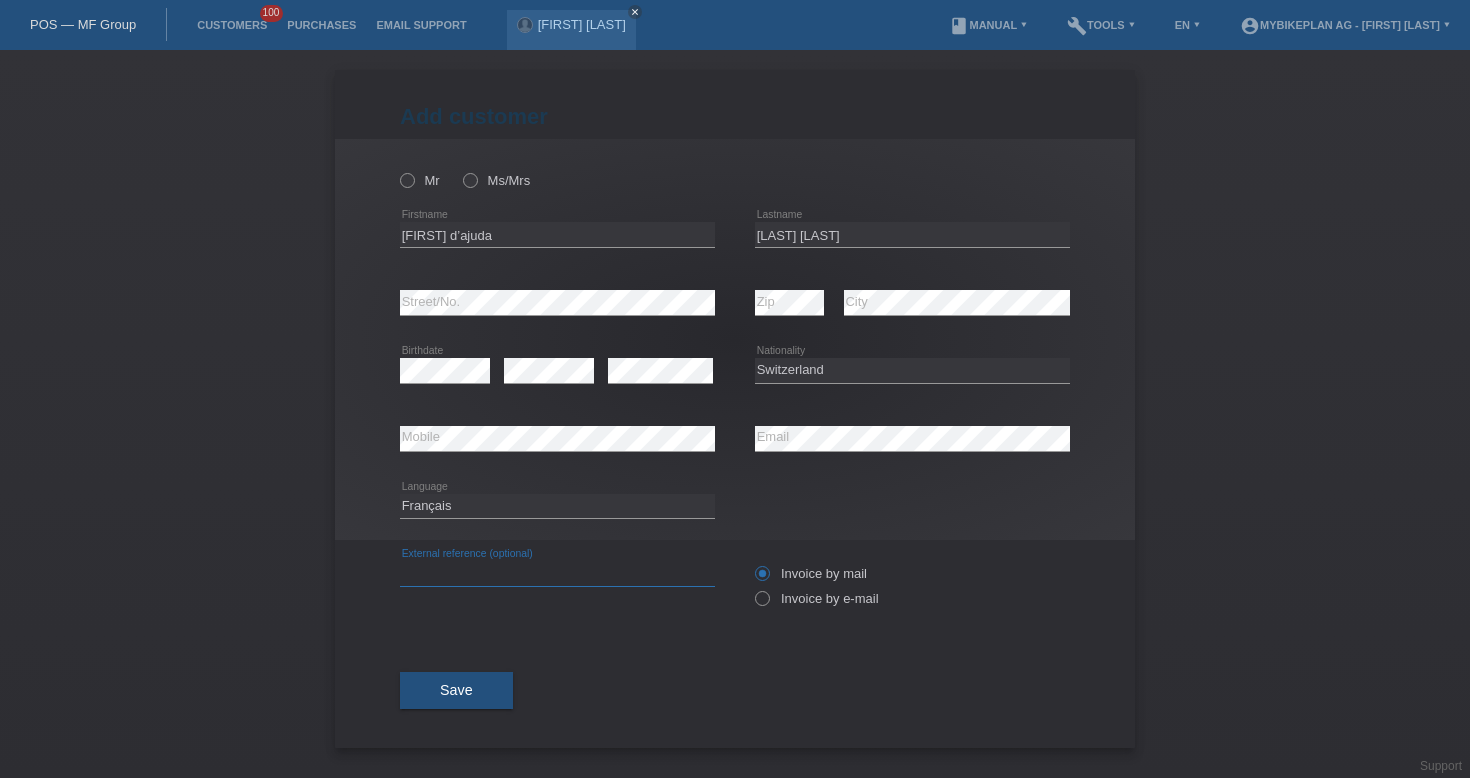 click at bounding box center (557, 573) 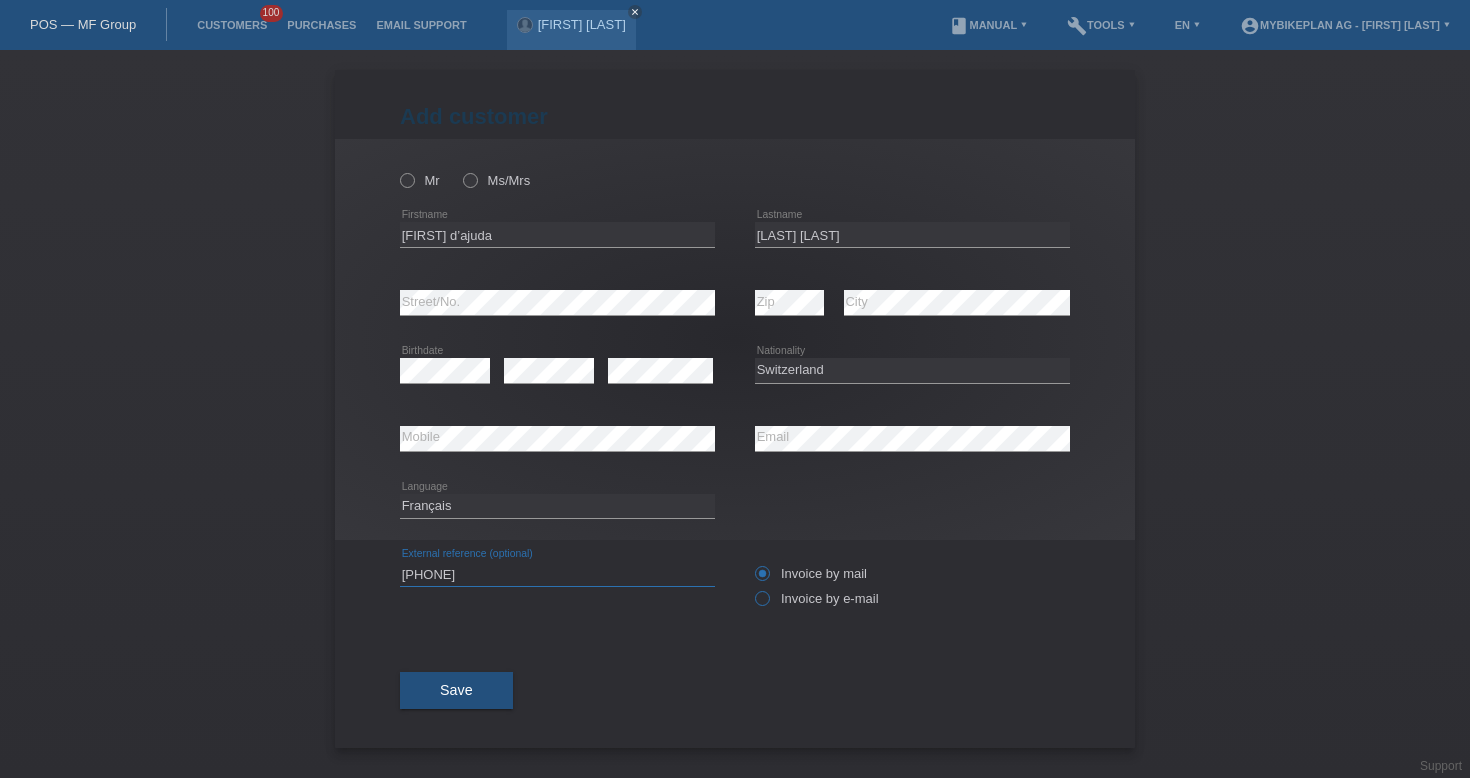 type on "41461044863" 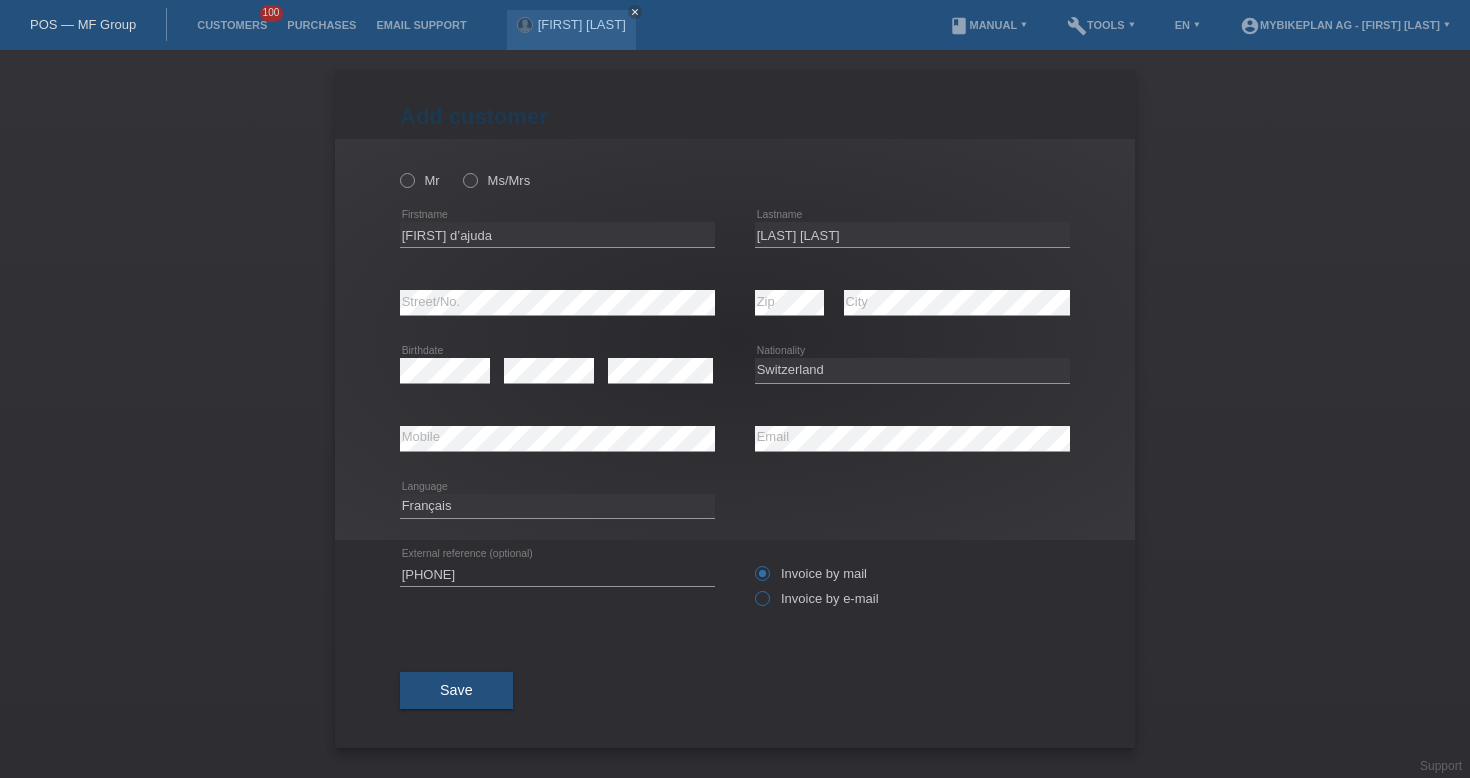 click on "Invoice by e-mail" at bounding box center (817, 598) 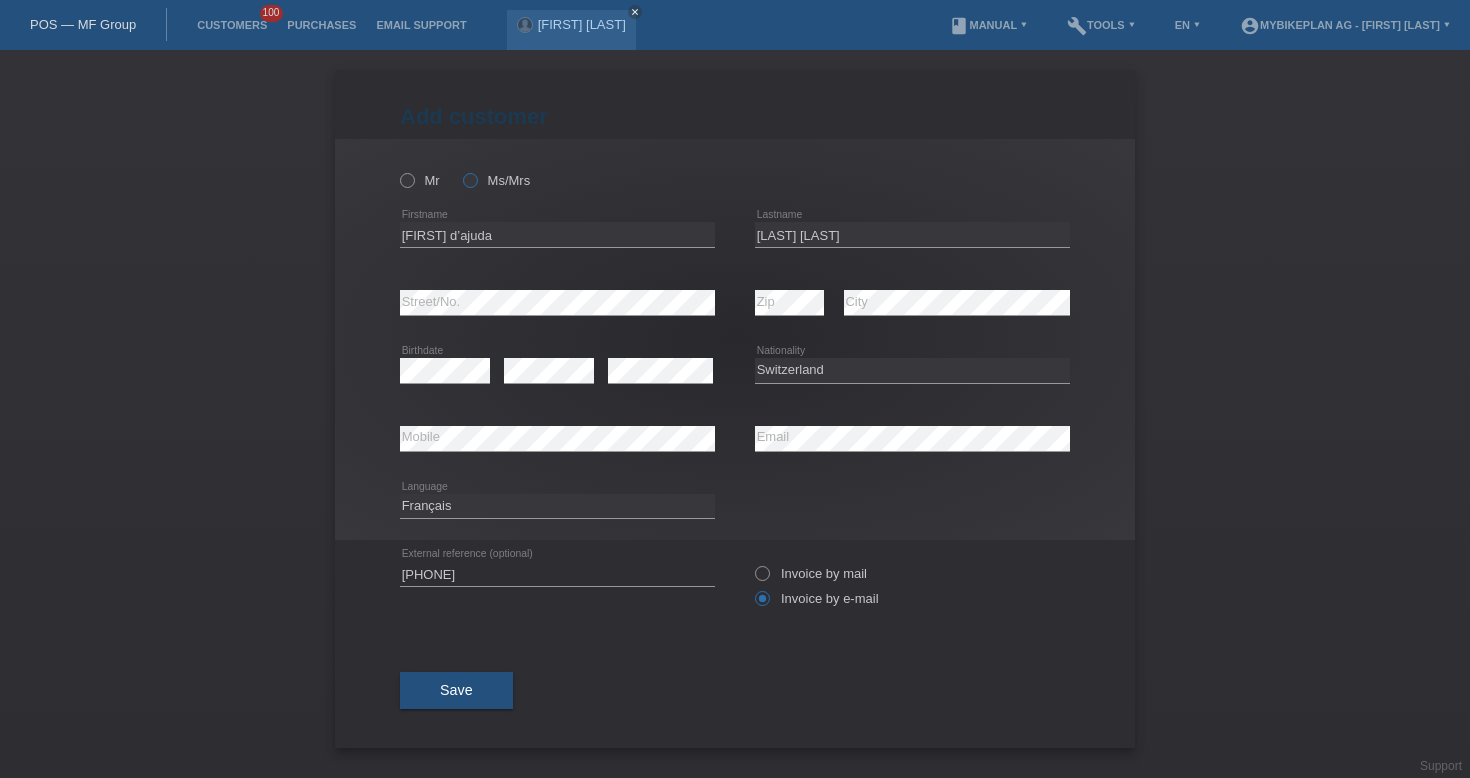 click on "Ms/Mrs" at bounding box center (496, 180) 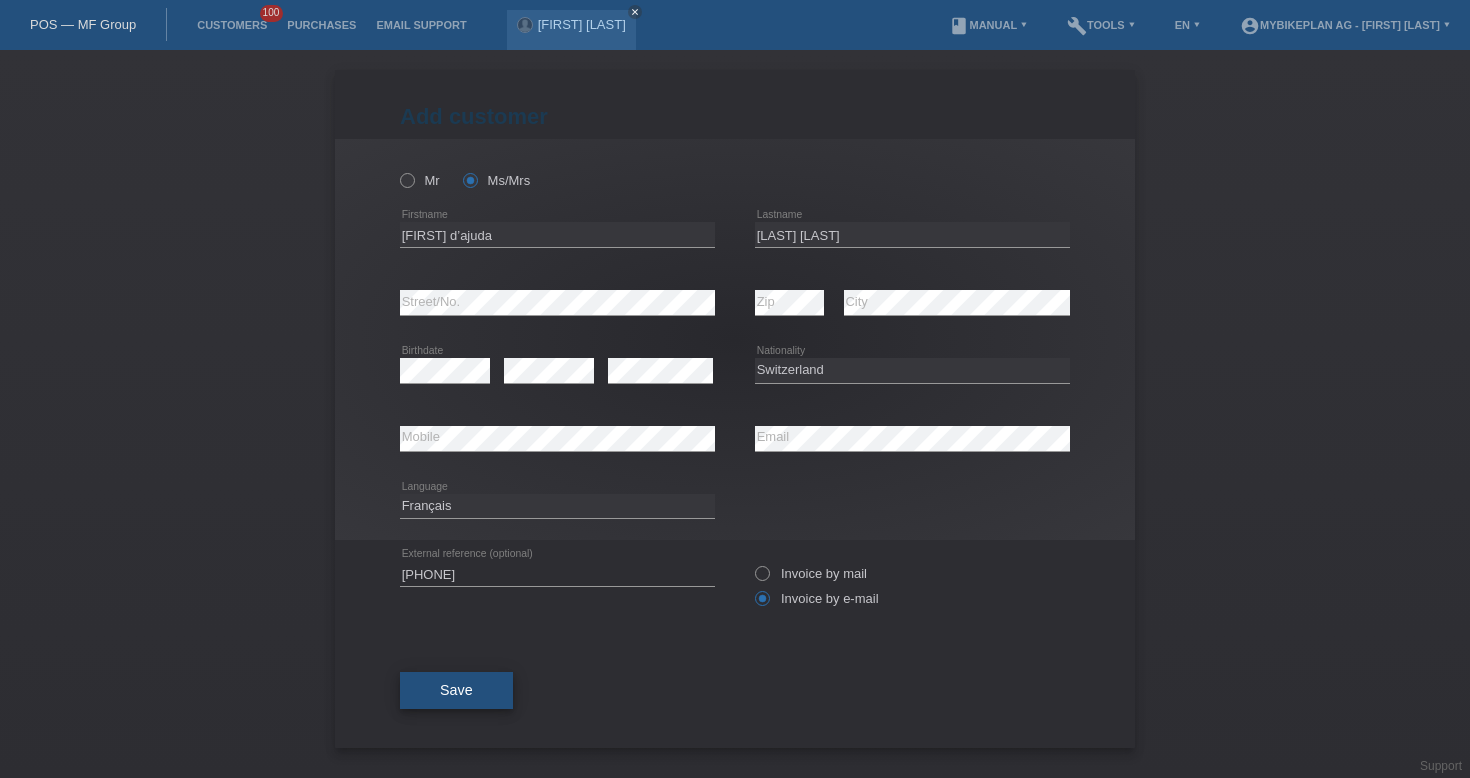 click on "Save" at bounding box center (456, 691) 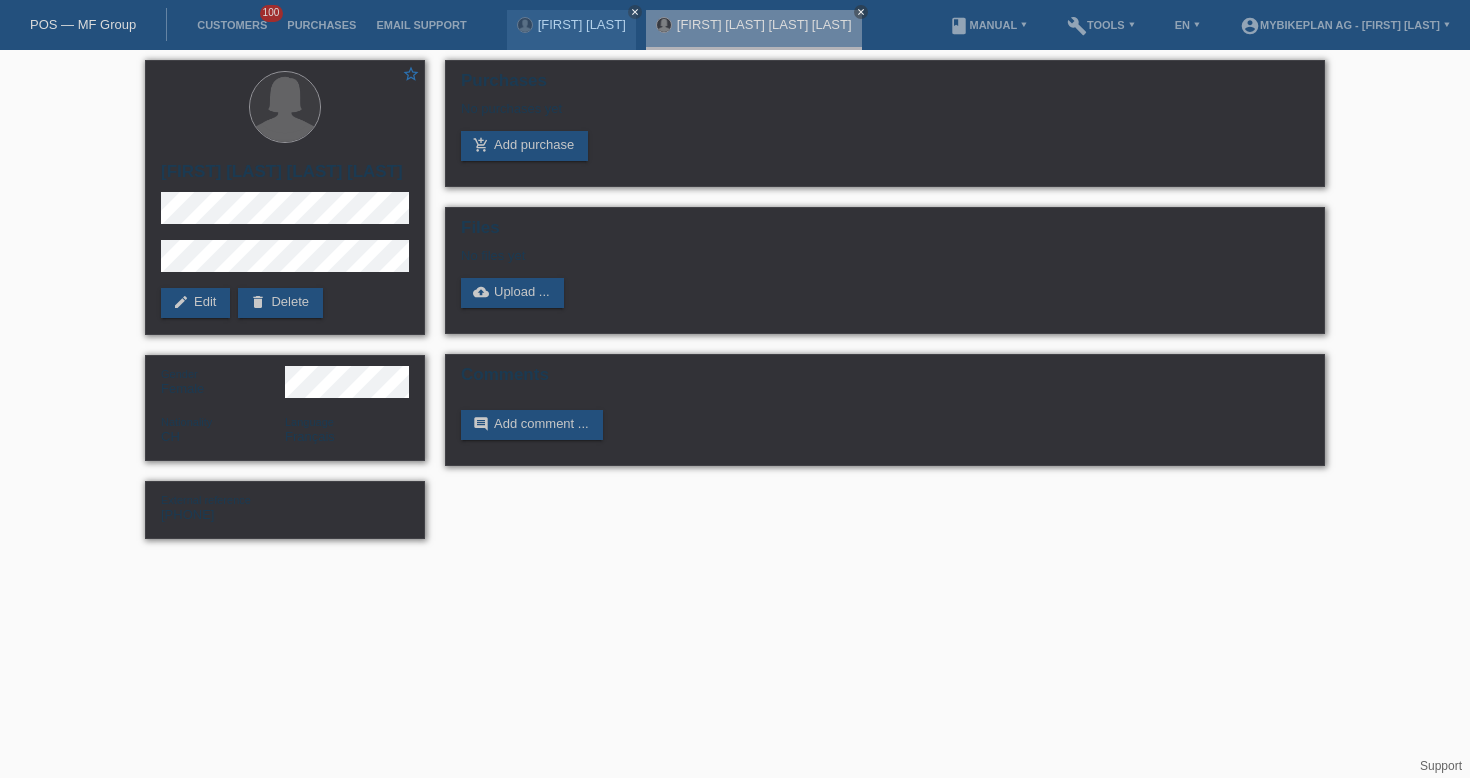 scroll, scrollTop: 0, scrollLeft: 0, axis: both 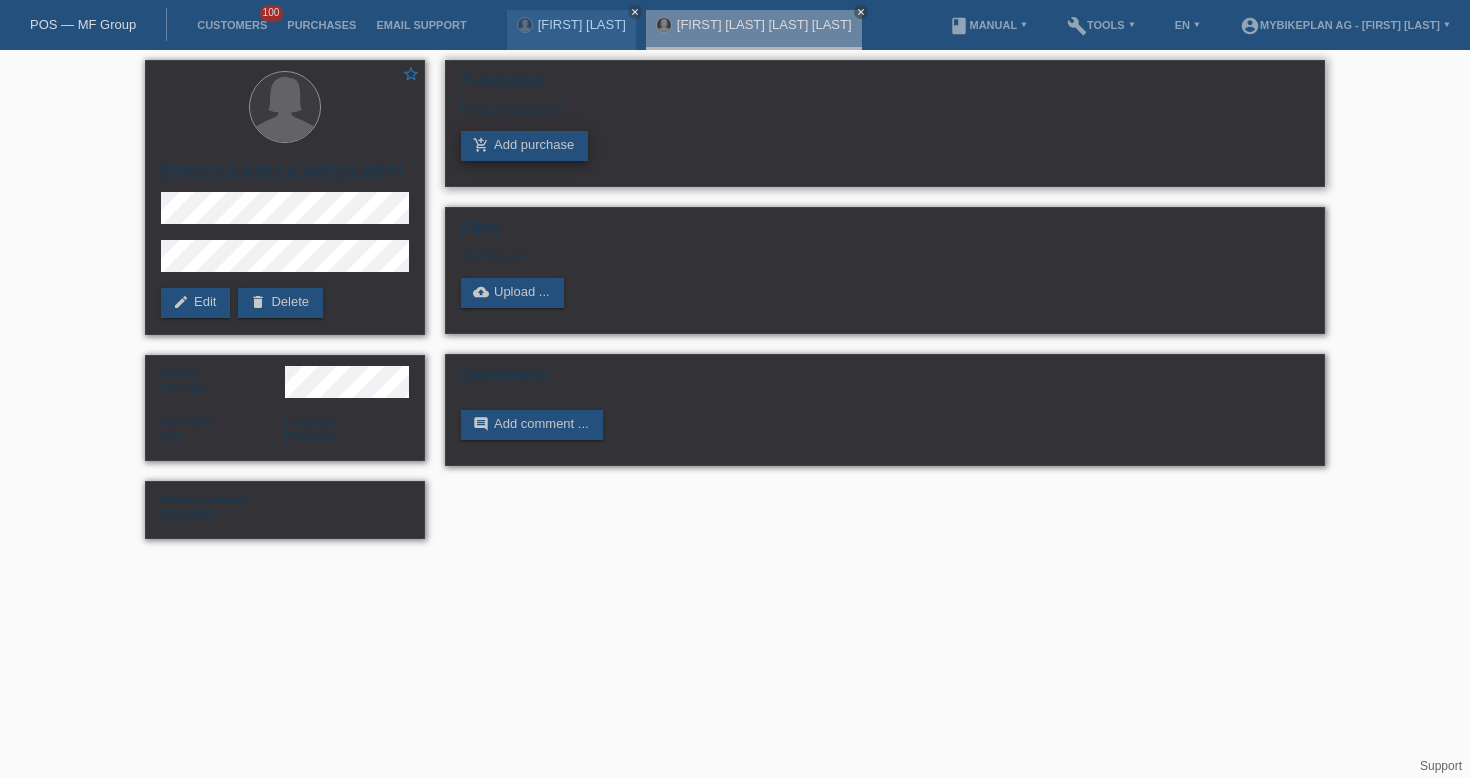 click on "add_shopping_cart  Add purchase" at bounding box center [524, 146] 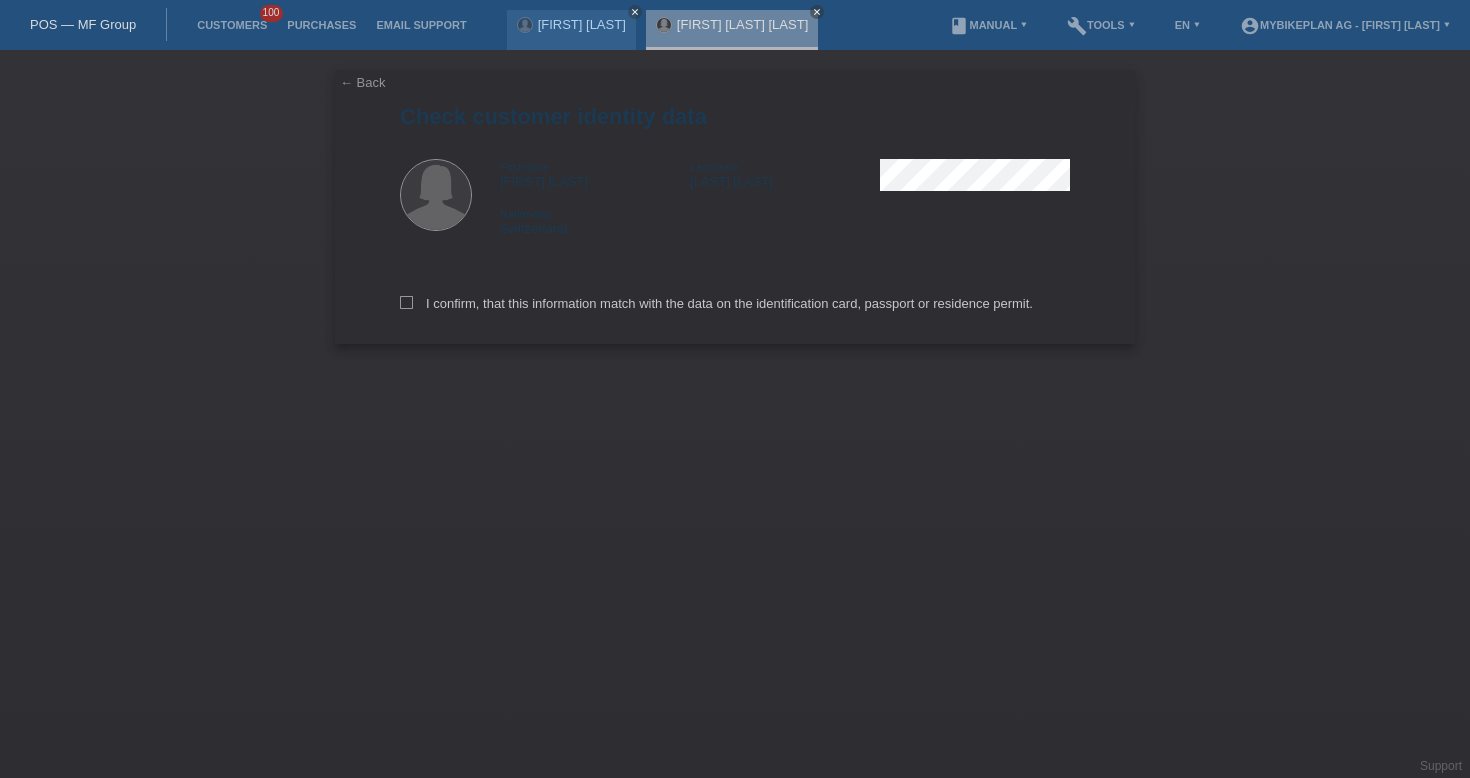 scroll, scrollTop: 0, scrollLeft: 0, axis: both 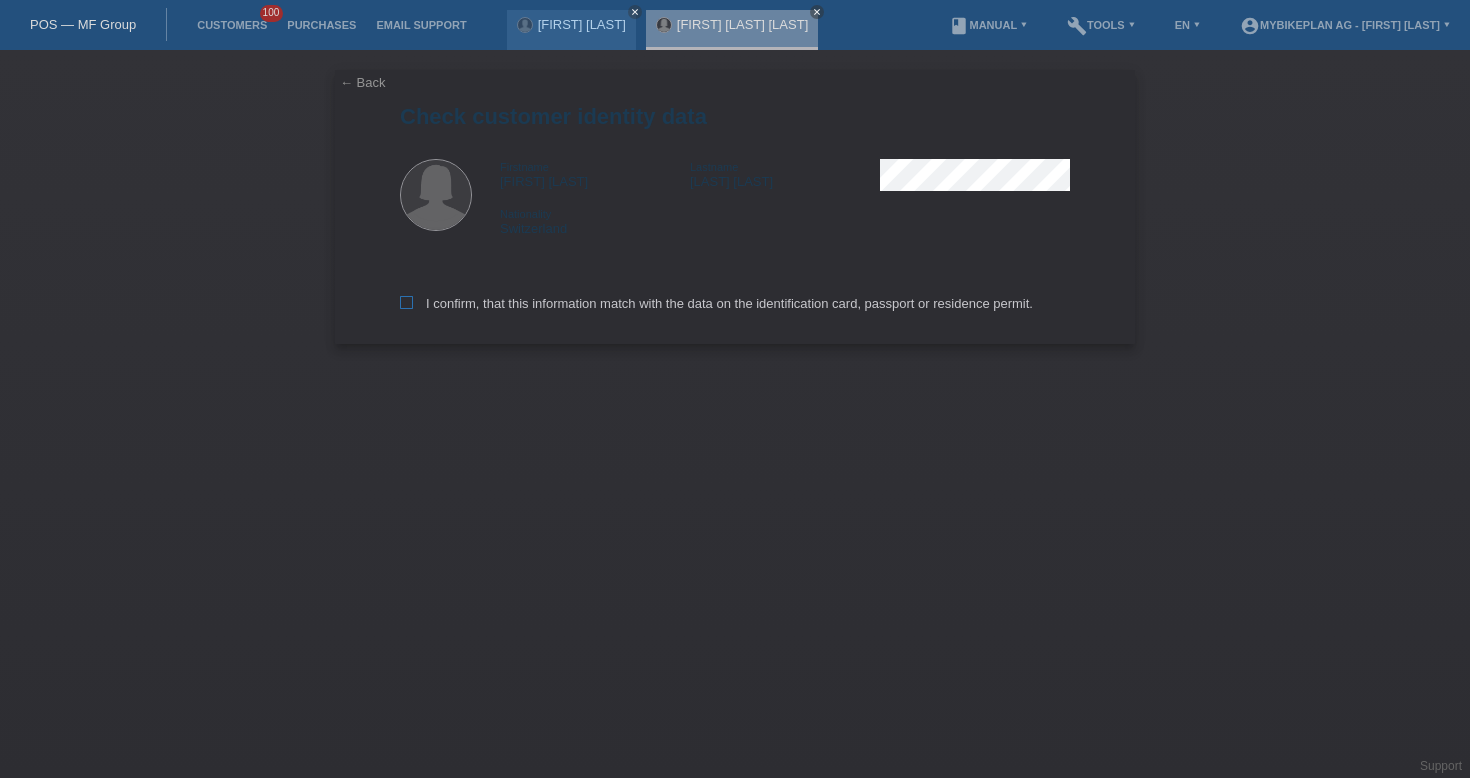 click on "I confirm, that this information match with the data on the identification card, passport or residence permit." at bounding box center (716, 303) 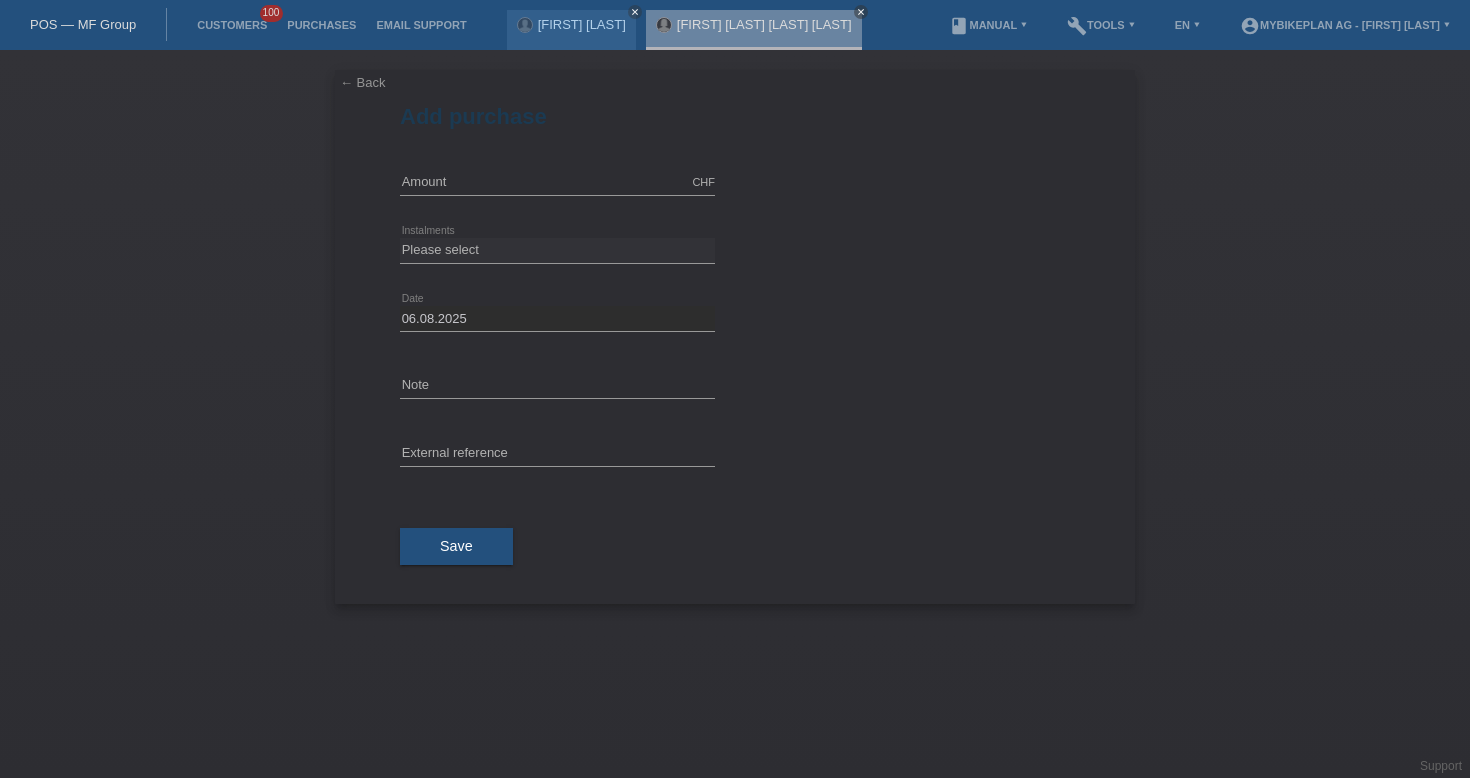 scroll, scrollTop: 0, scrollLeft: 0, axis: both 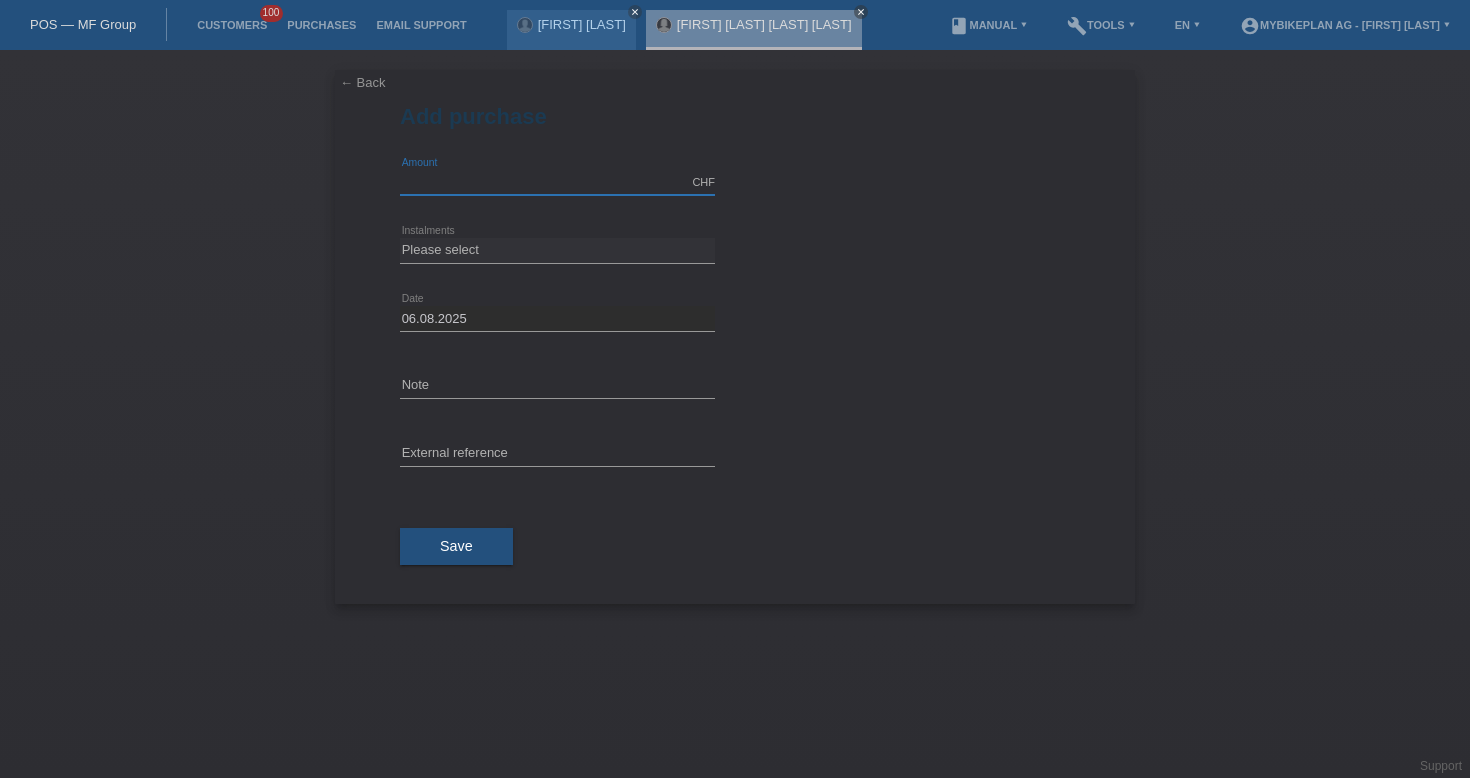 click at bounding box center [557, 182] 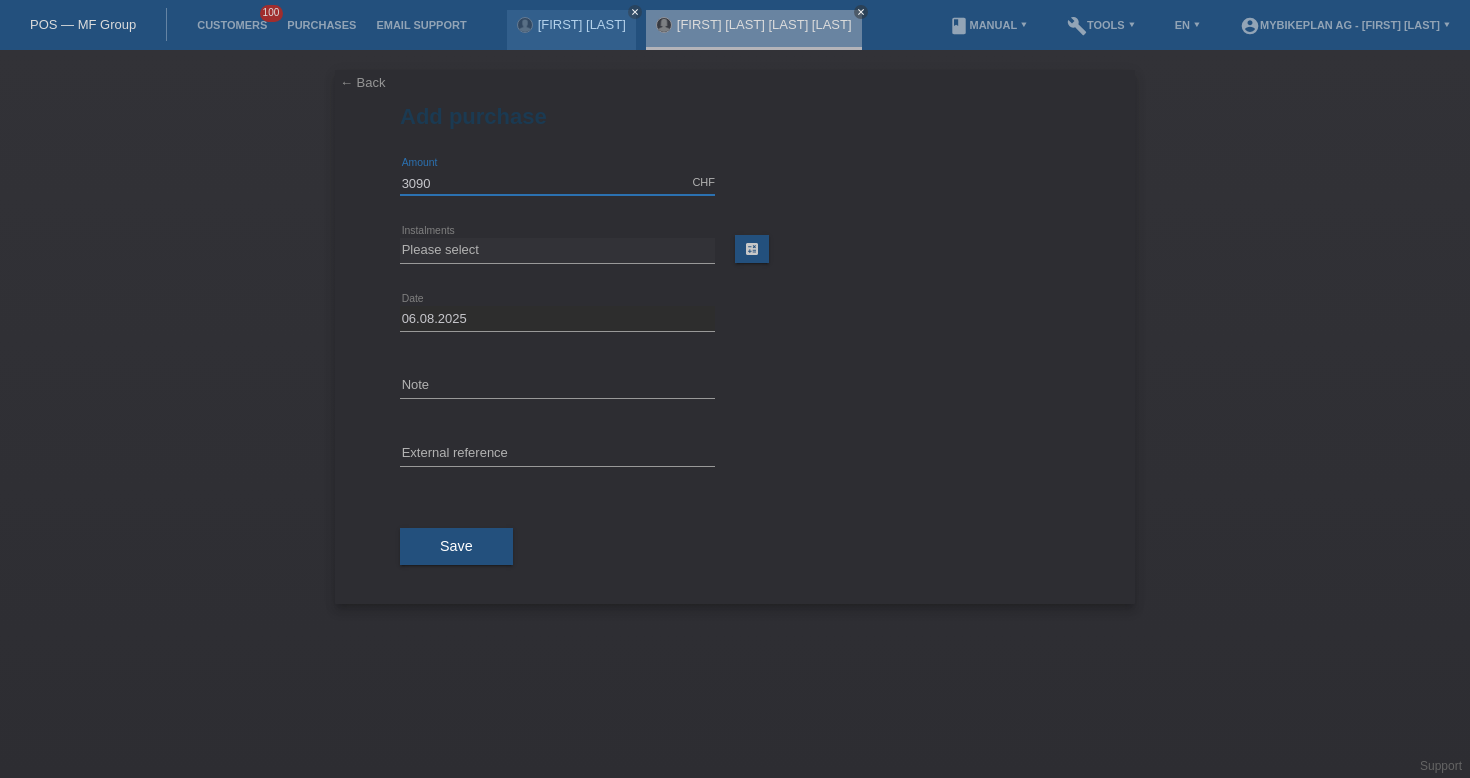 type on "3090.00" 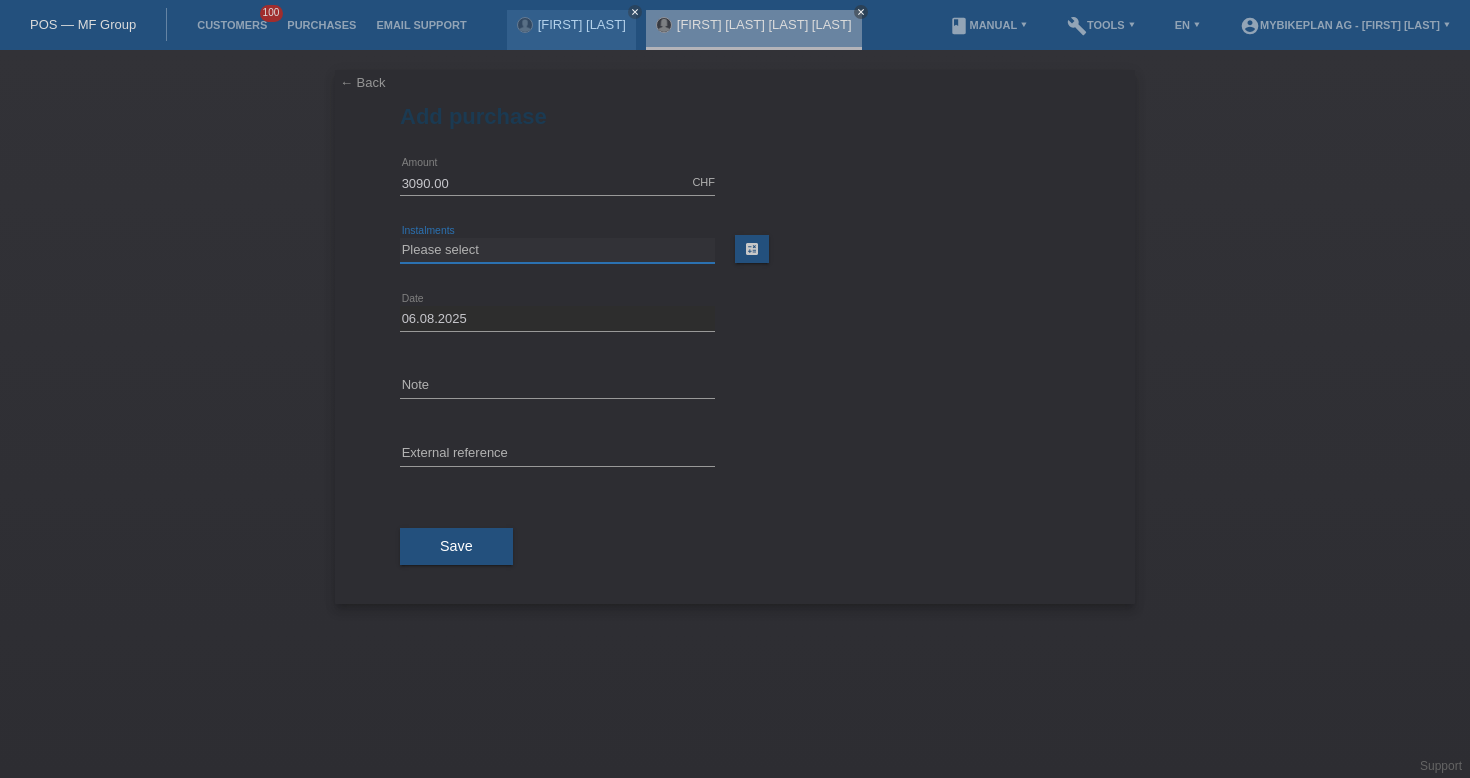 click on "Please select
6 instalments
12 instalments
18 instalments
24 instalments
36 instalments
48 instalments" at bounding box center [557, 250] 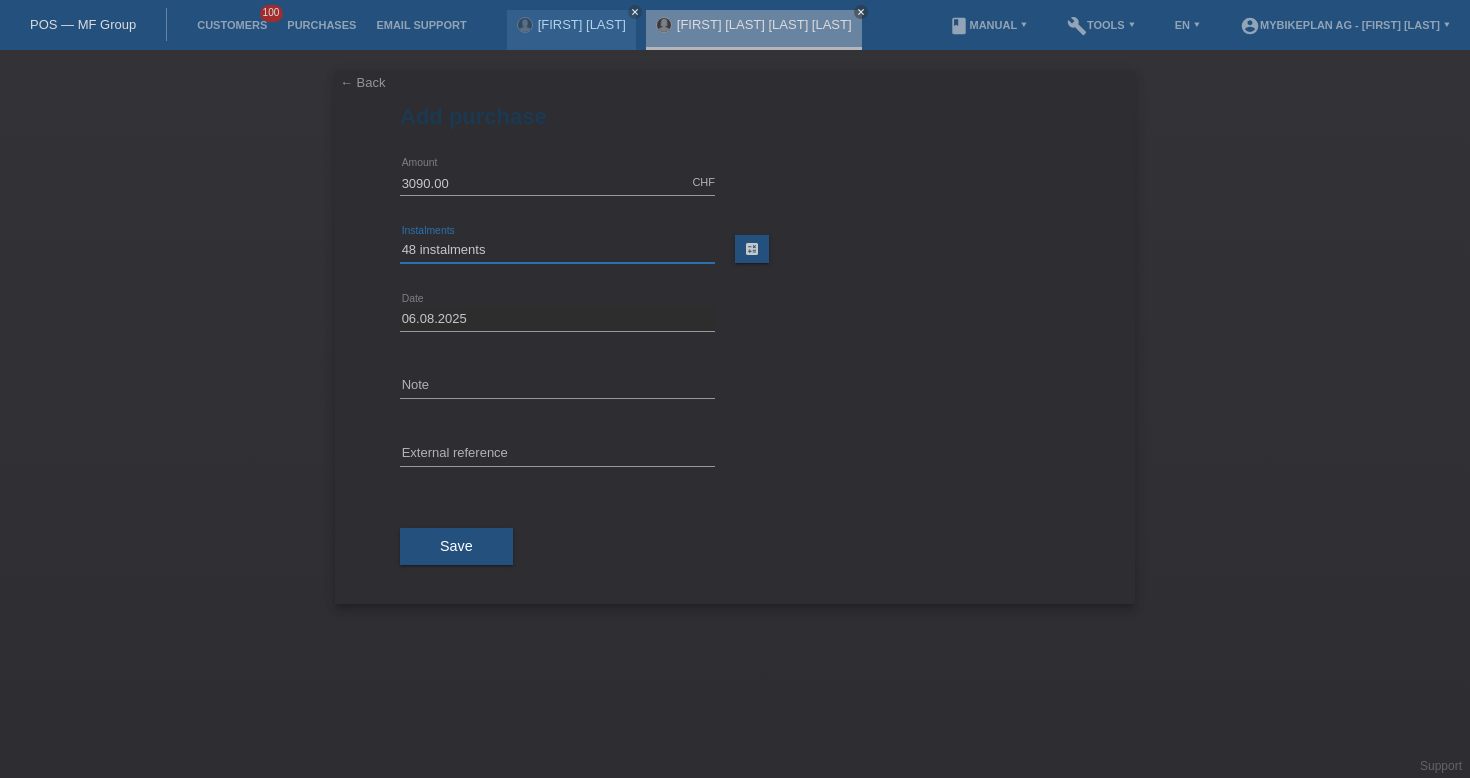 click on "Please select
6 instalments
12 instalments
18 instalments
24 instalments
36 instalments
48 instalments" at bounding box center [557, 250] 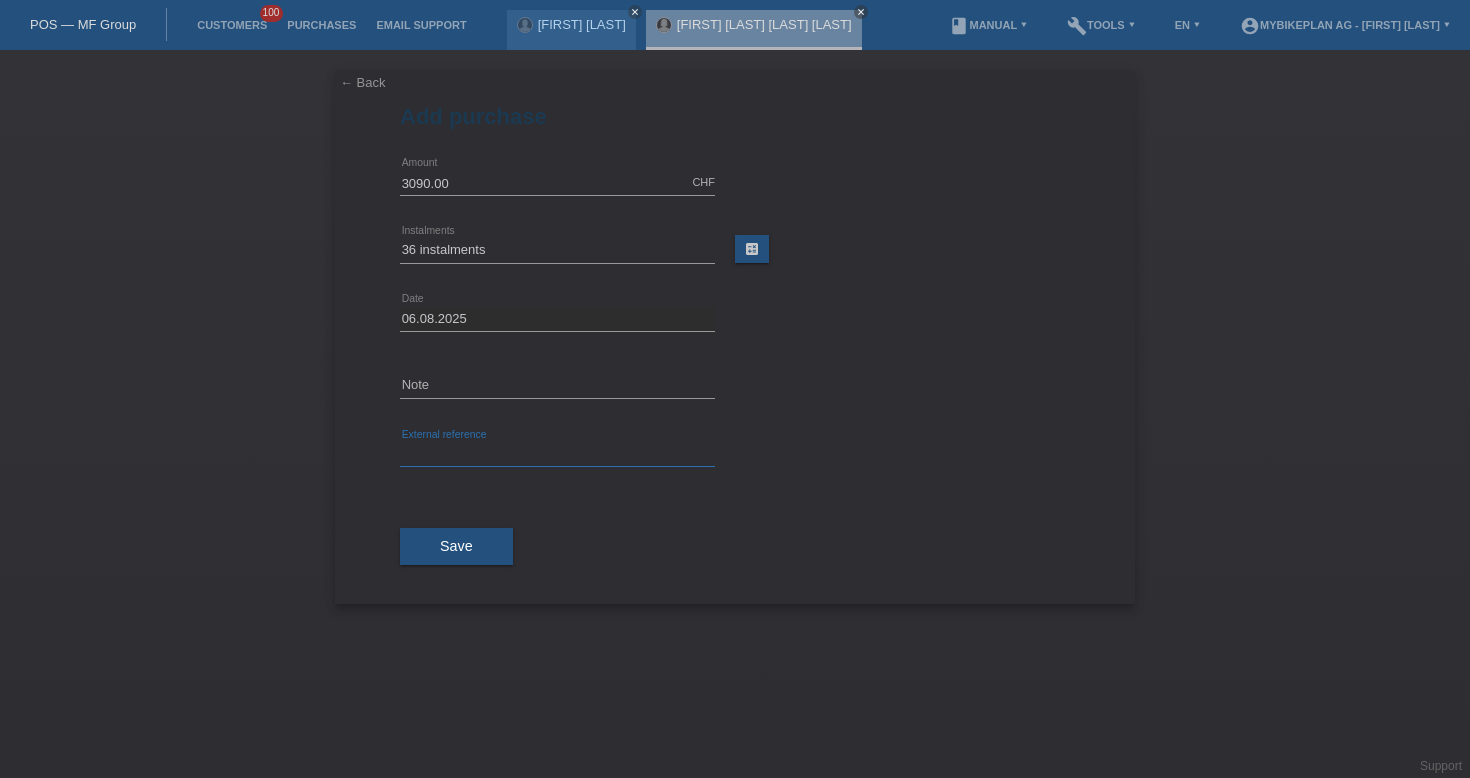 click at bounding box center (557, 454) 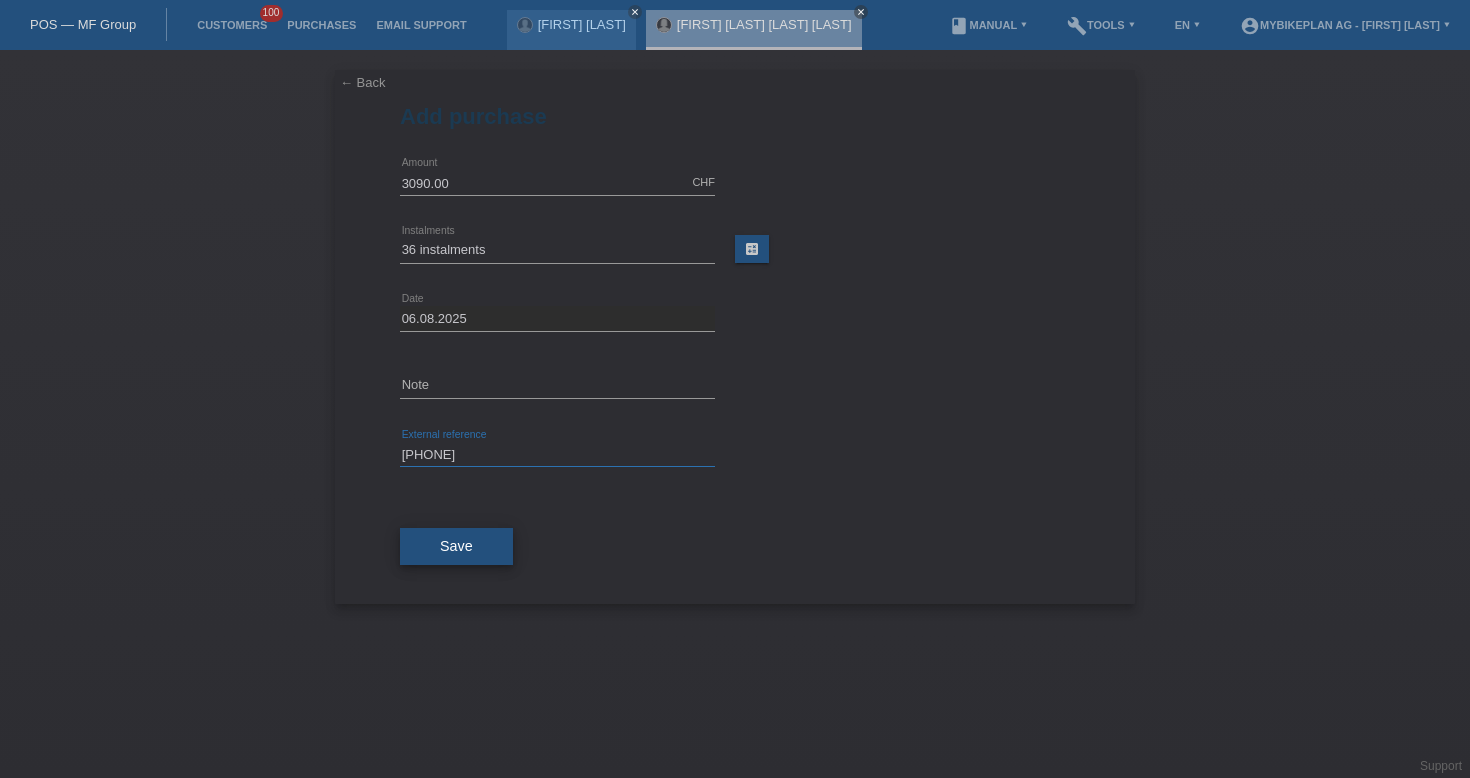 type on "41461044863" 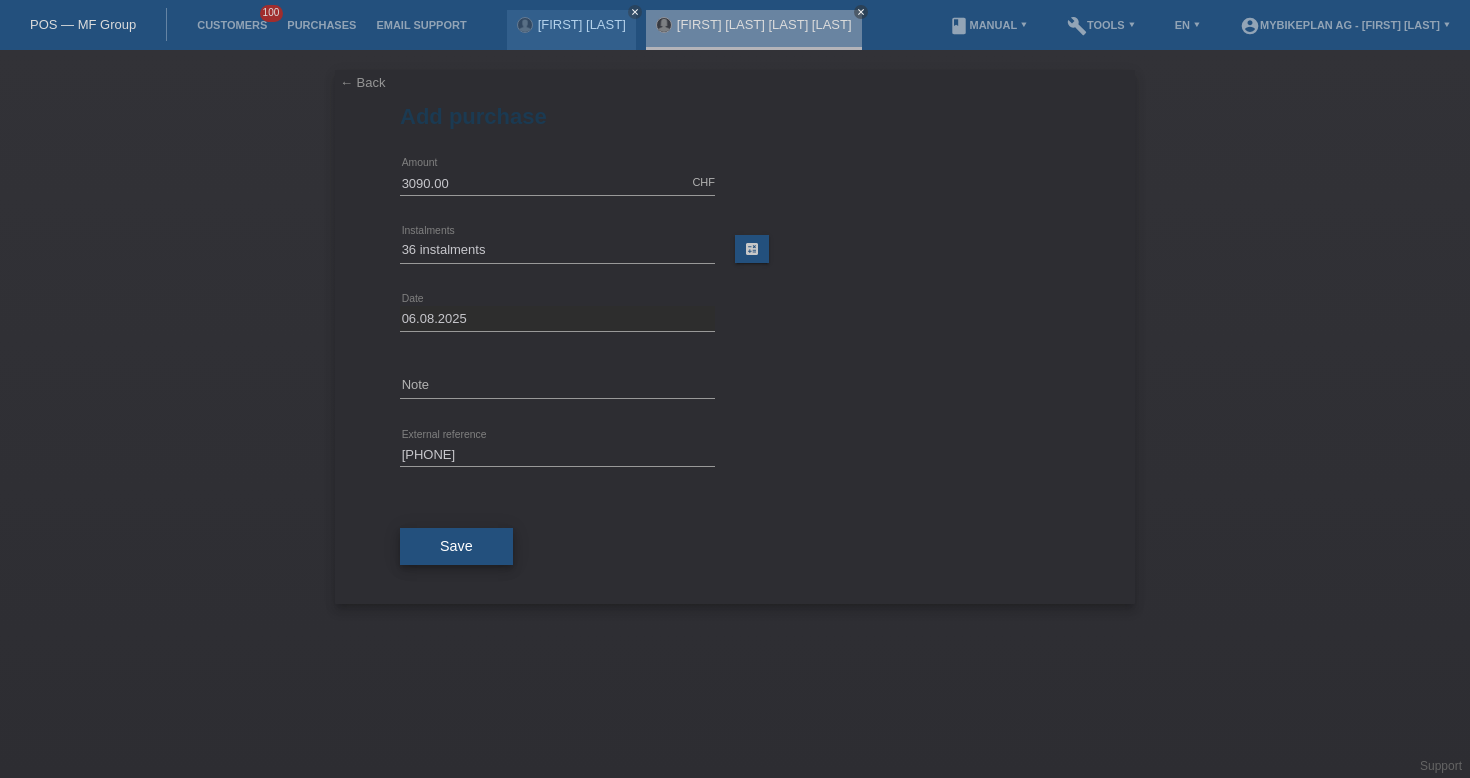 click on "Save" at bounding box center [456, 547] 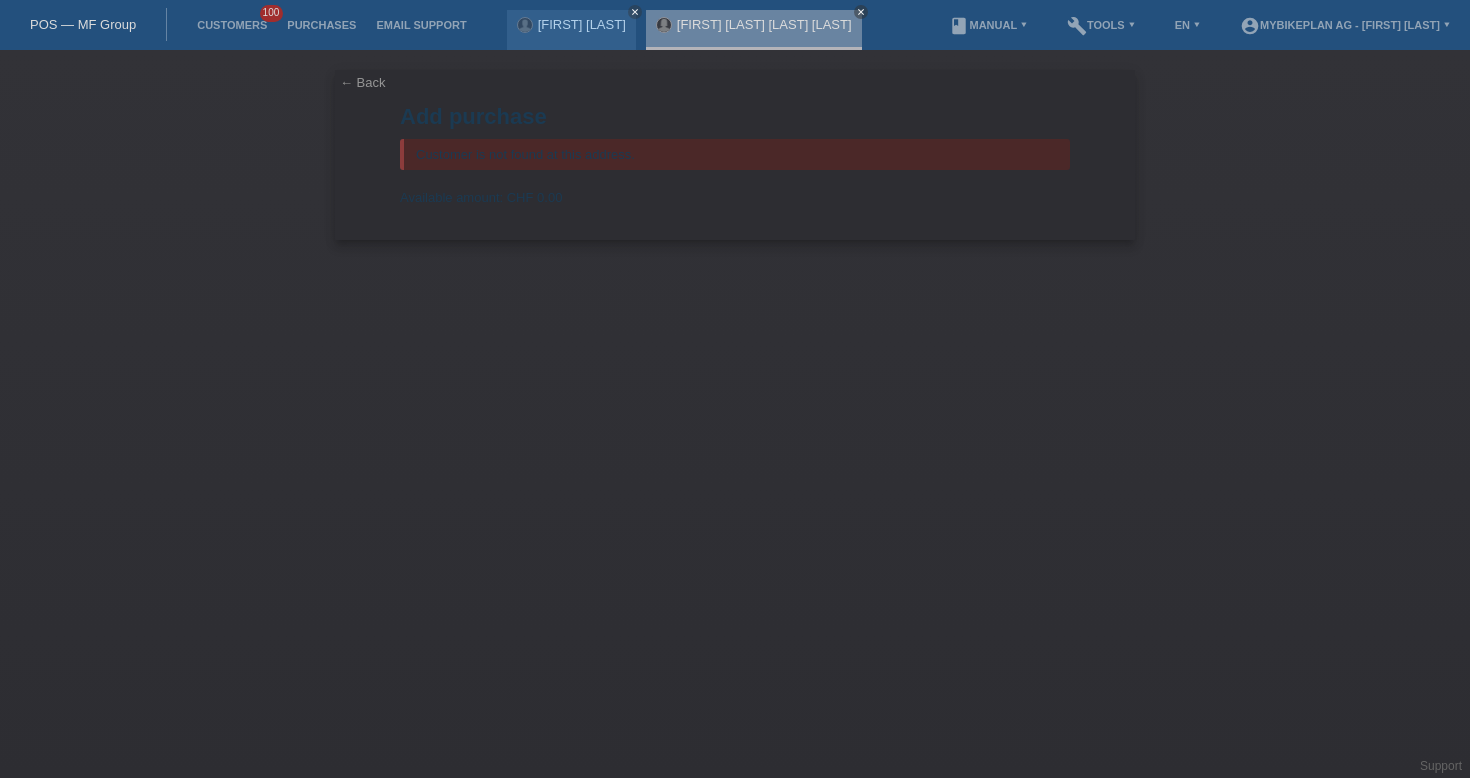 click on "POS — MF Group" at bounding box center [83, 24] 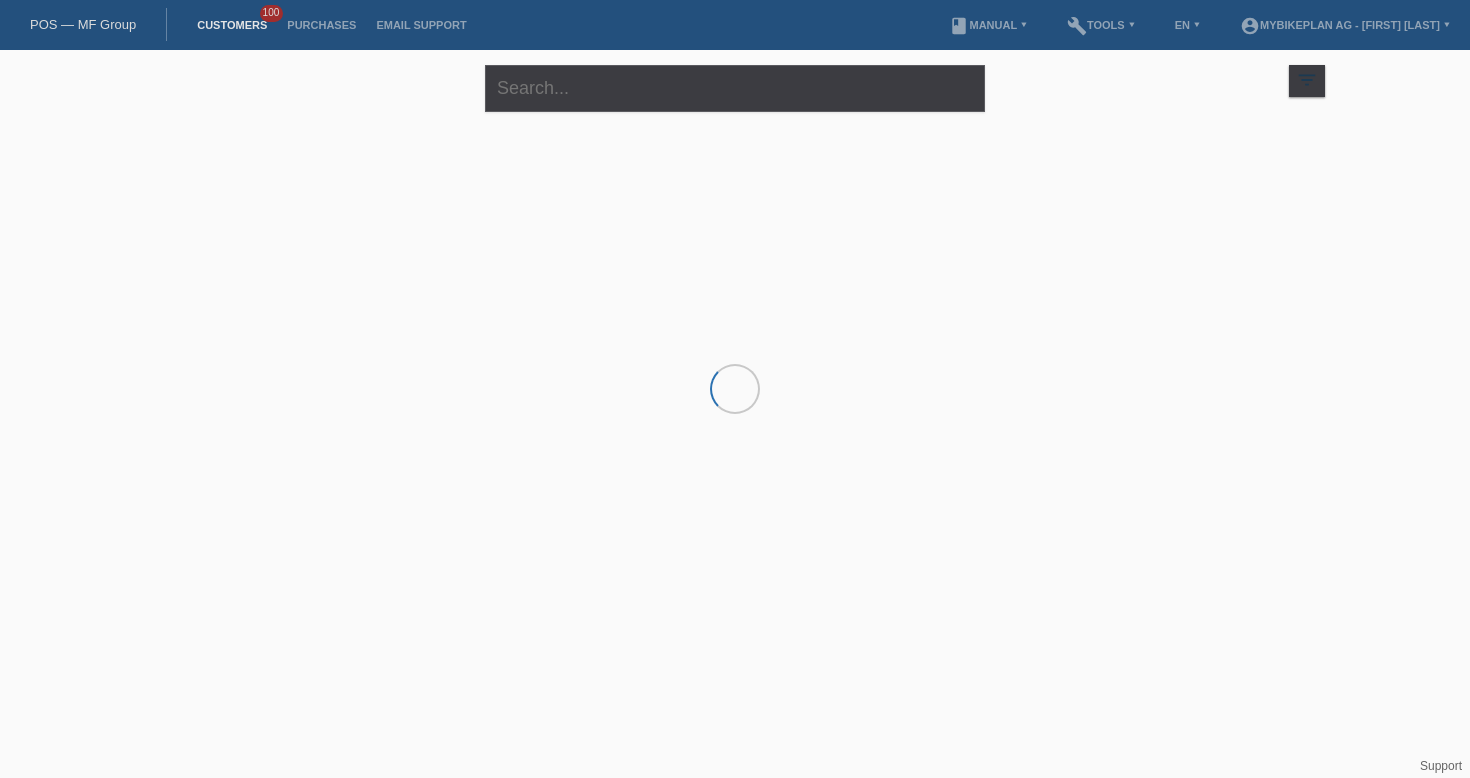 scroll, scrollTop: 0, scrollLeft: 0, axis: both 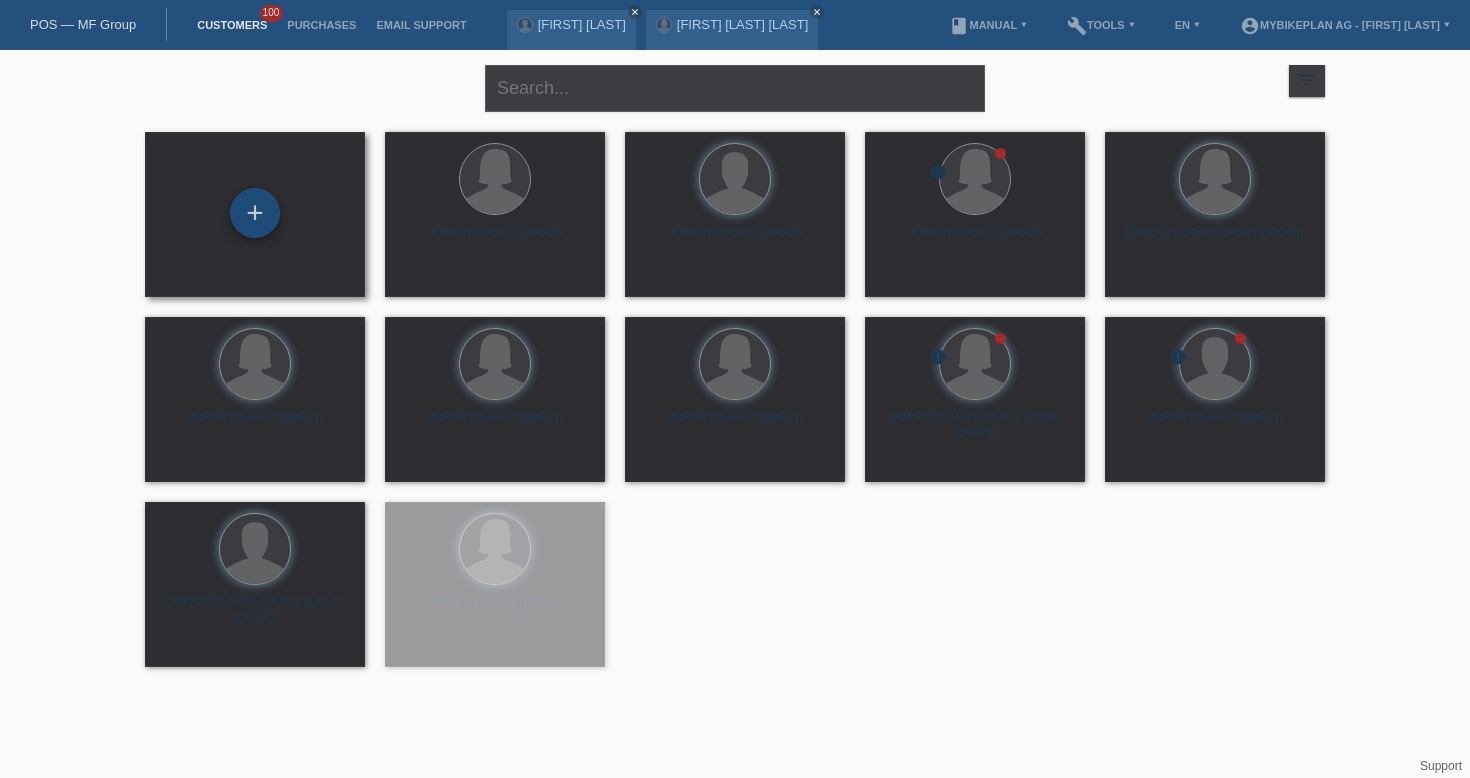 click on "+" at bounding box center (255, 213) 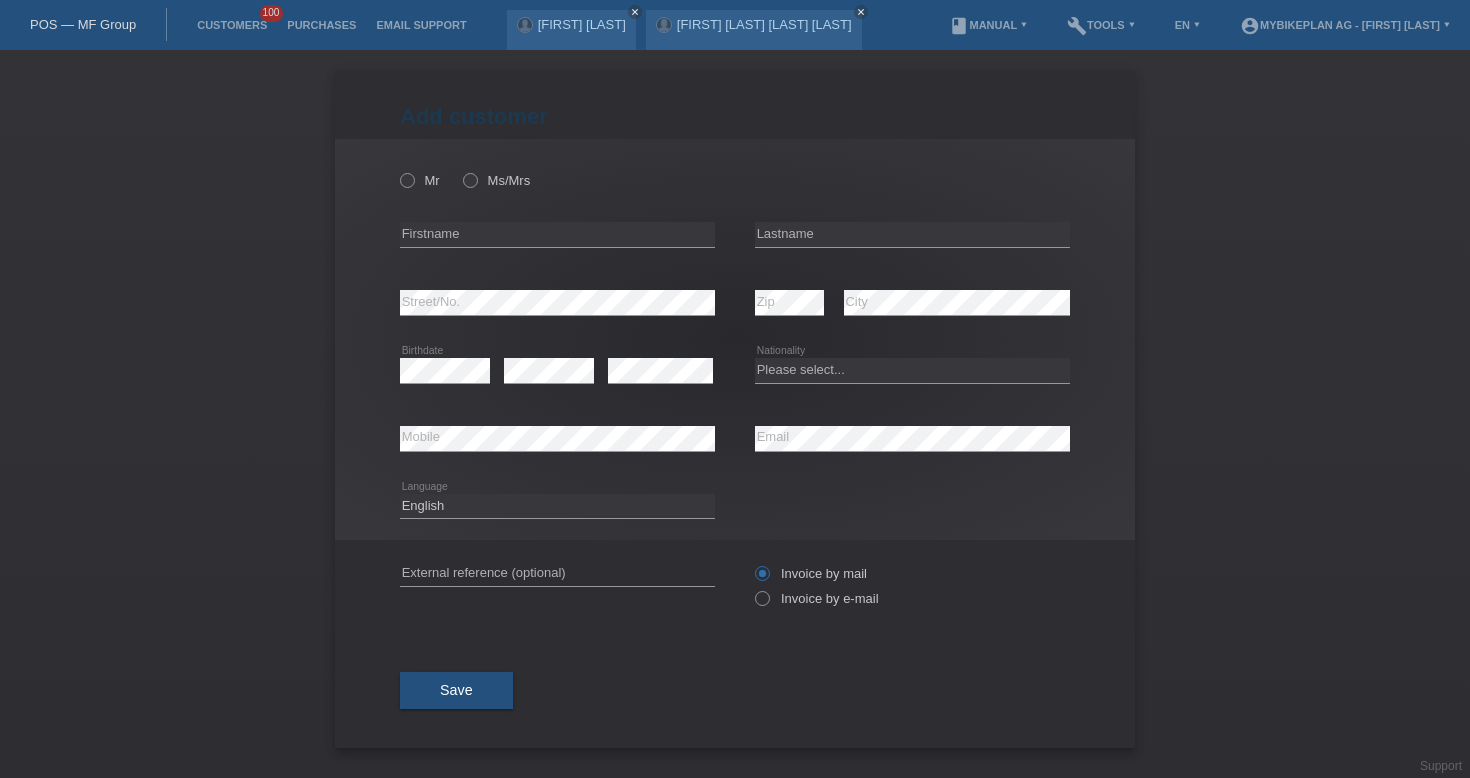 scroll, scrollTop: 0, scrollLeft: 0, axis: both 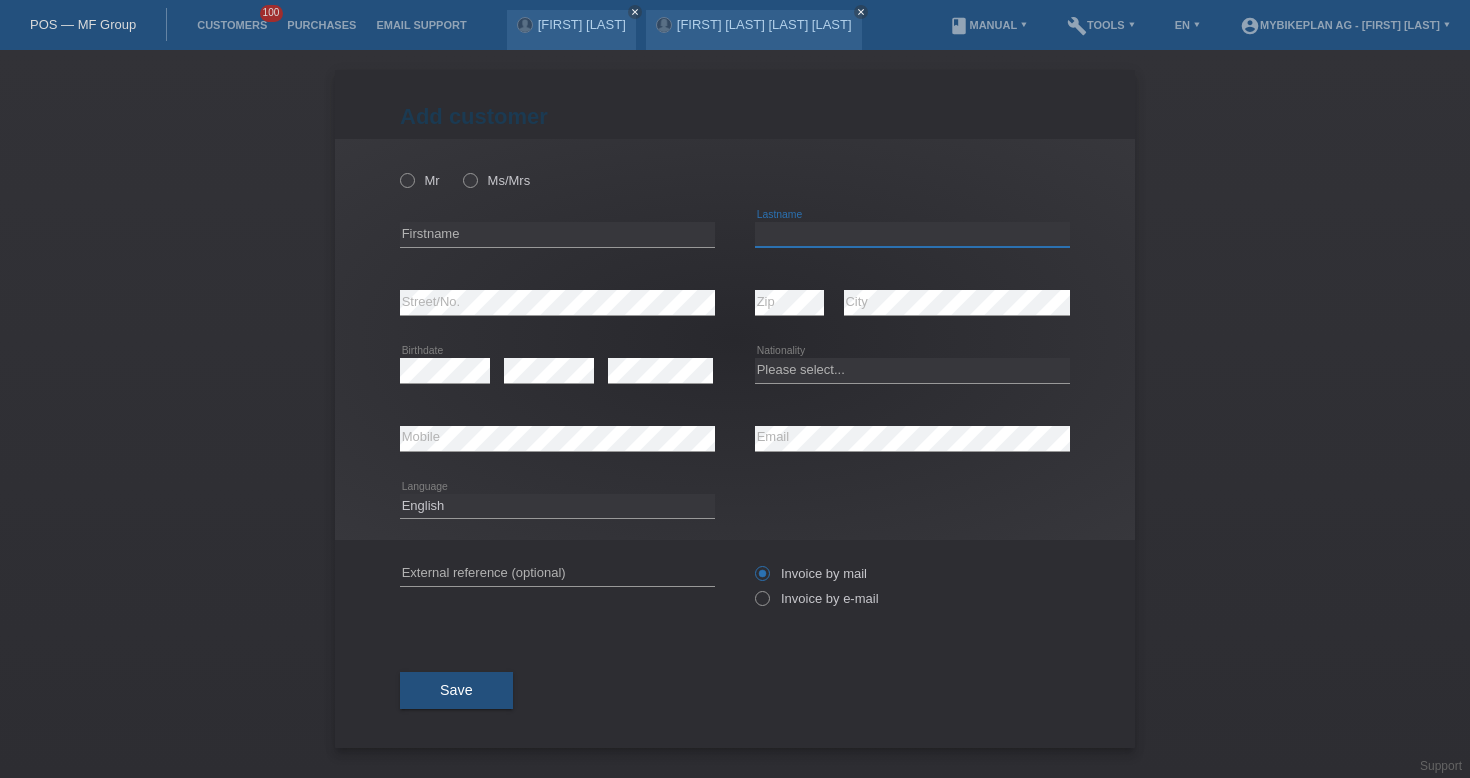 click at bounding box center [912, 234] 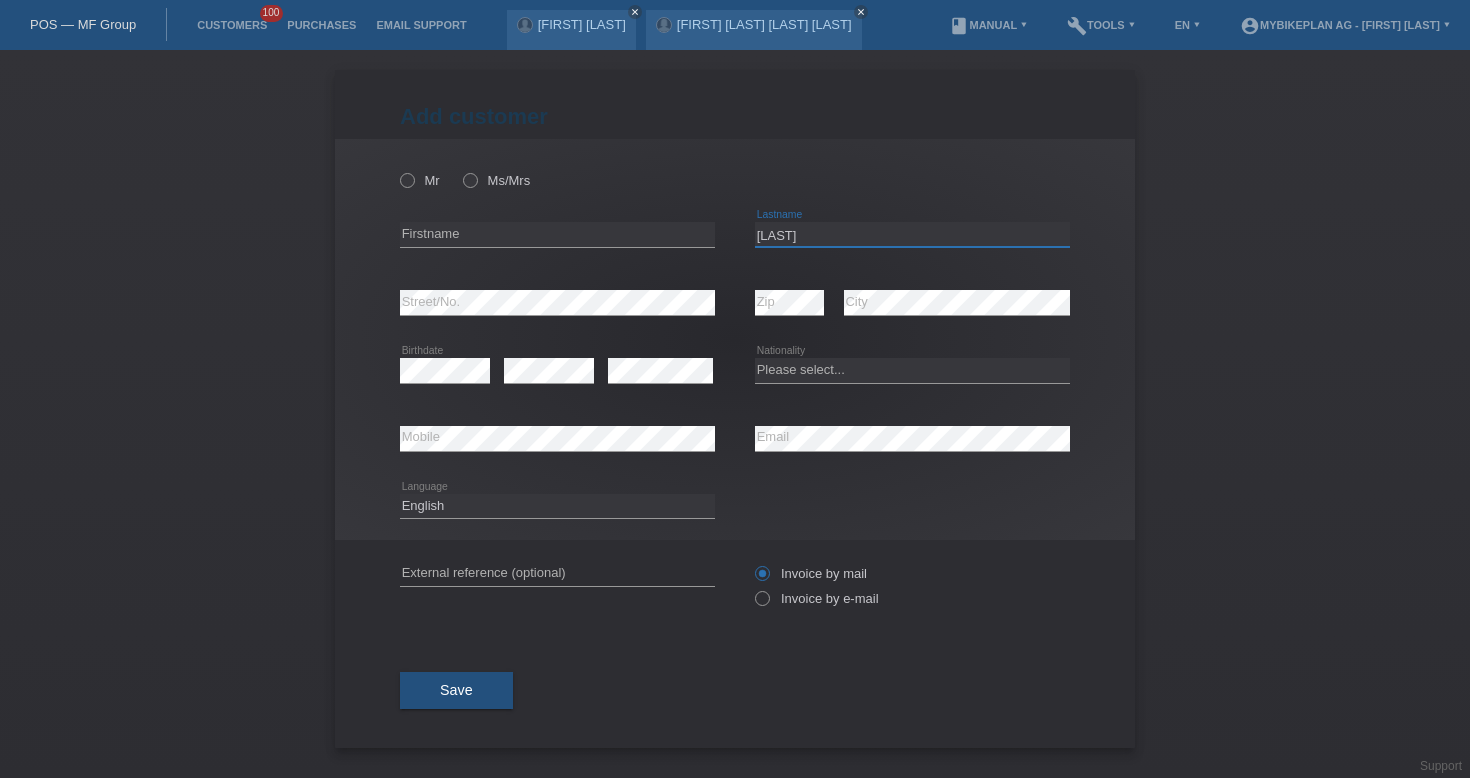 type on "Brouwer" 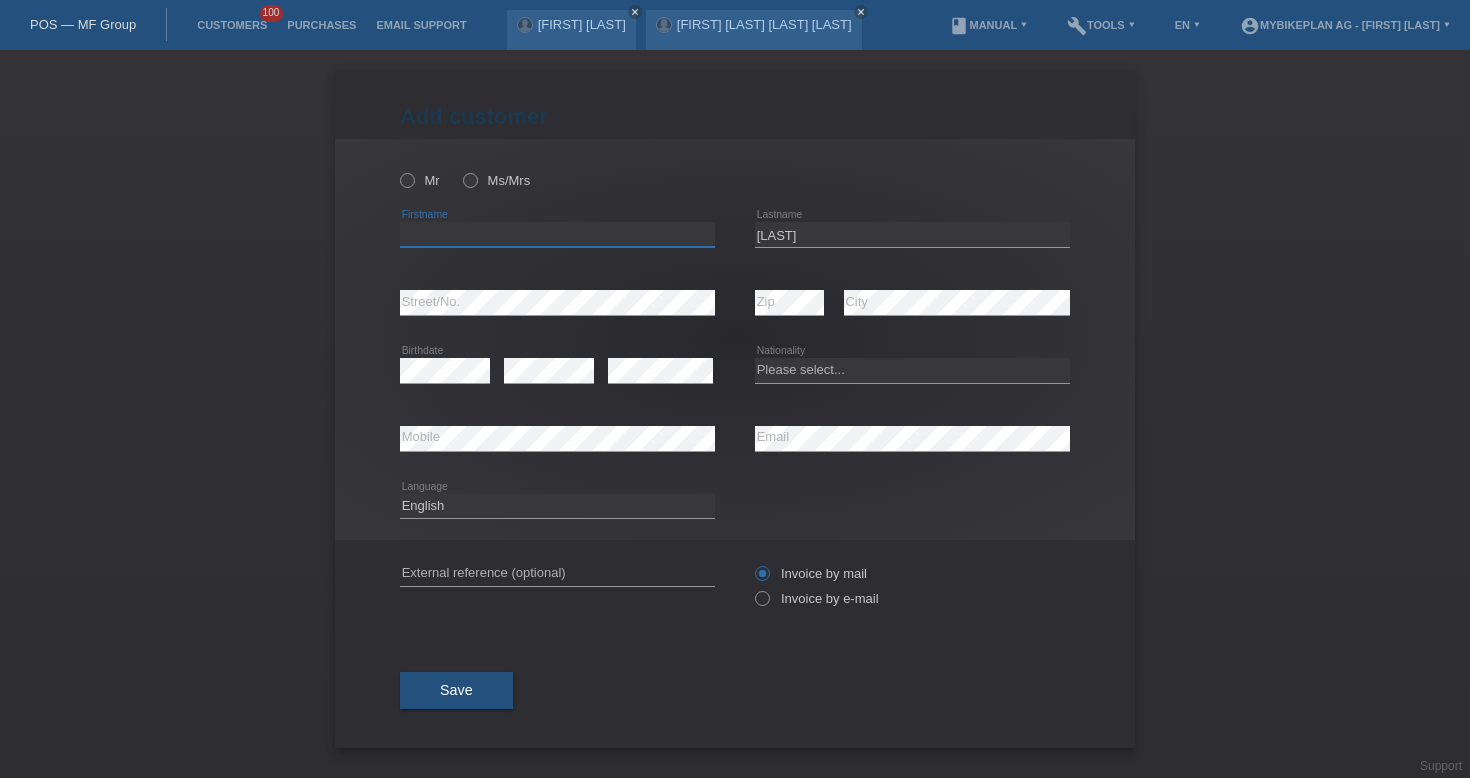 click at bounding box center [557, 234] 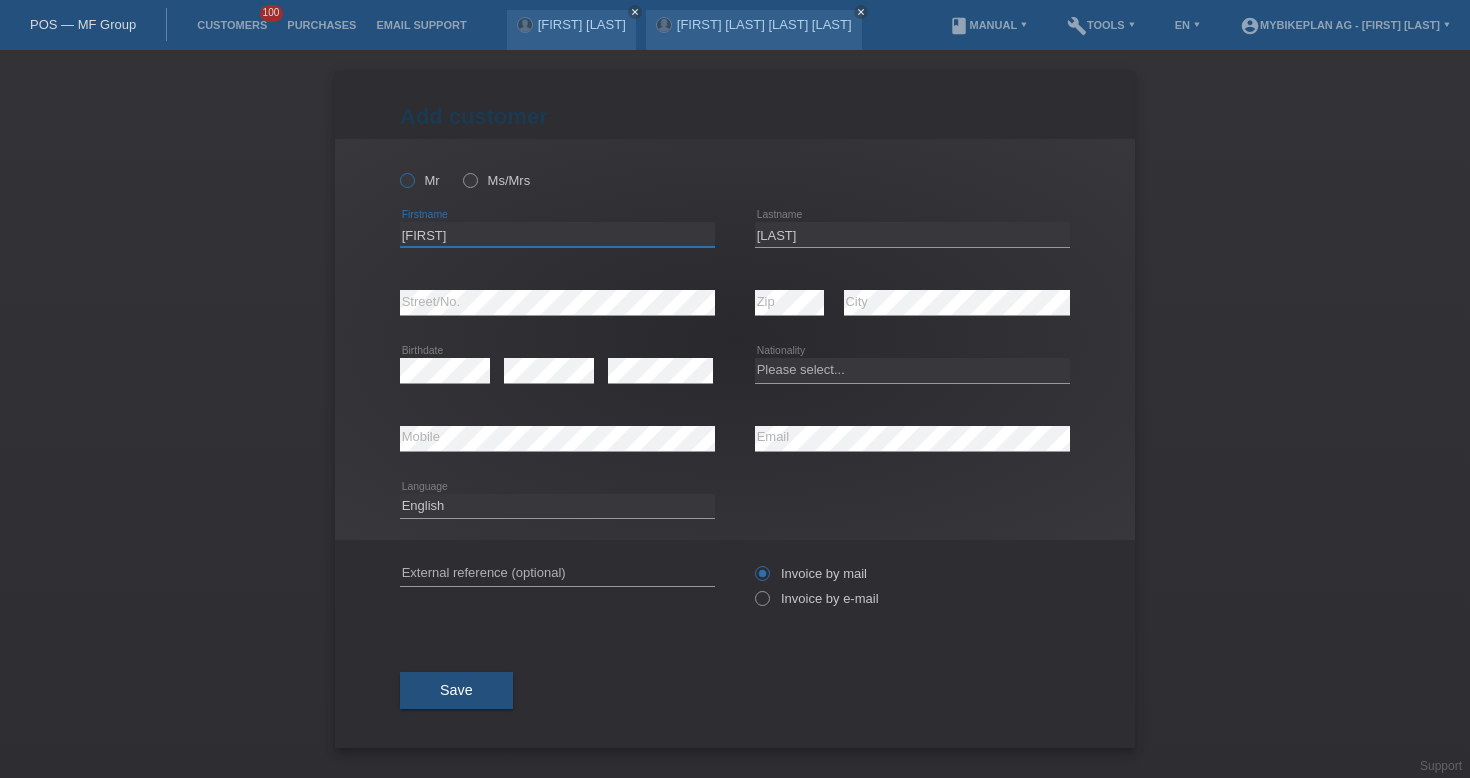 type on "Philippe" 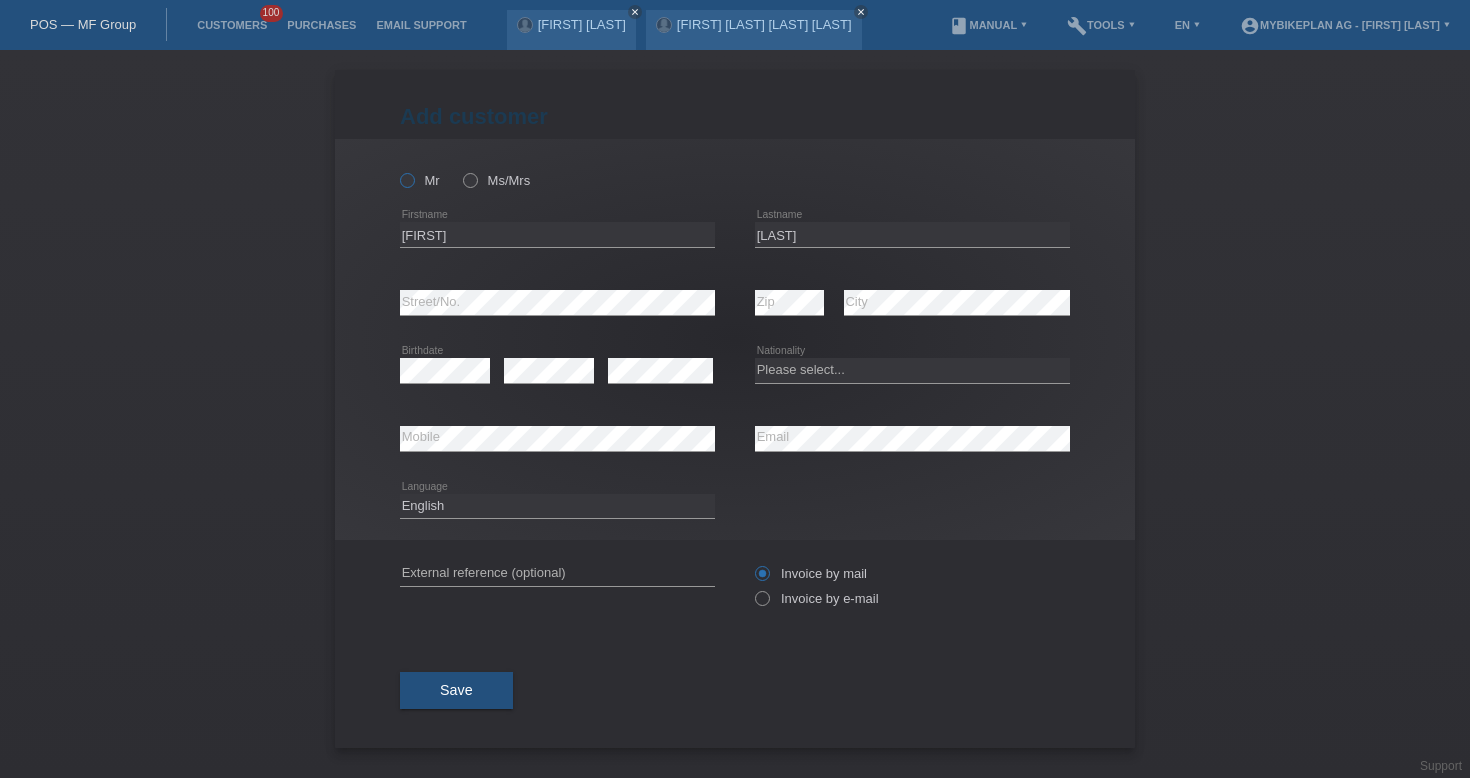 click at bounding box center [397, 170] 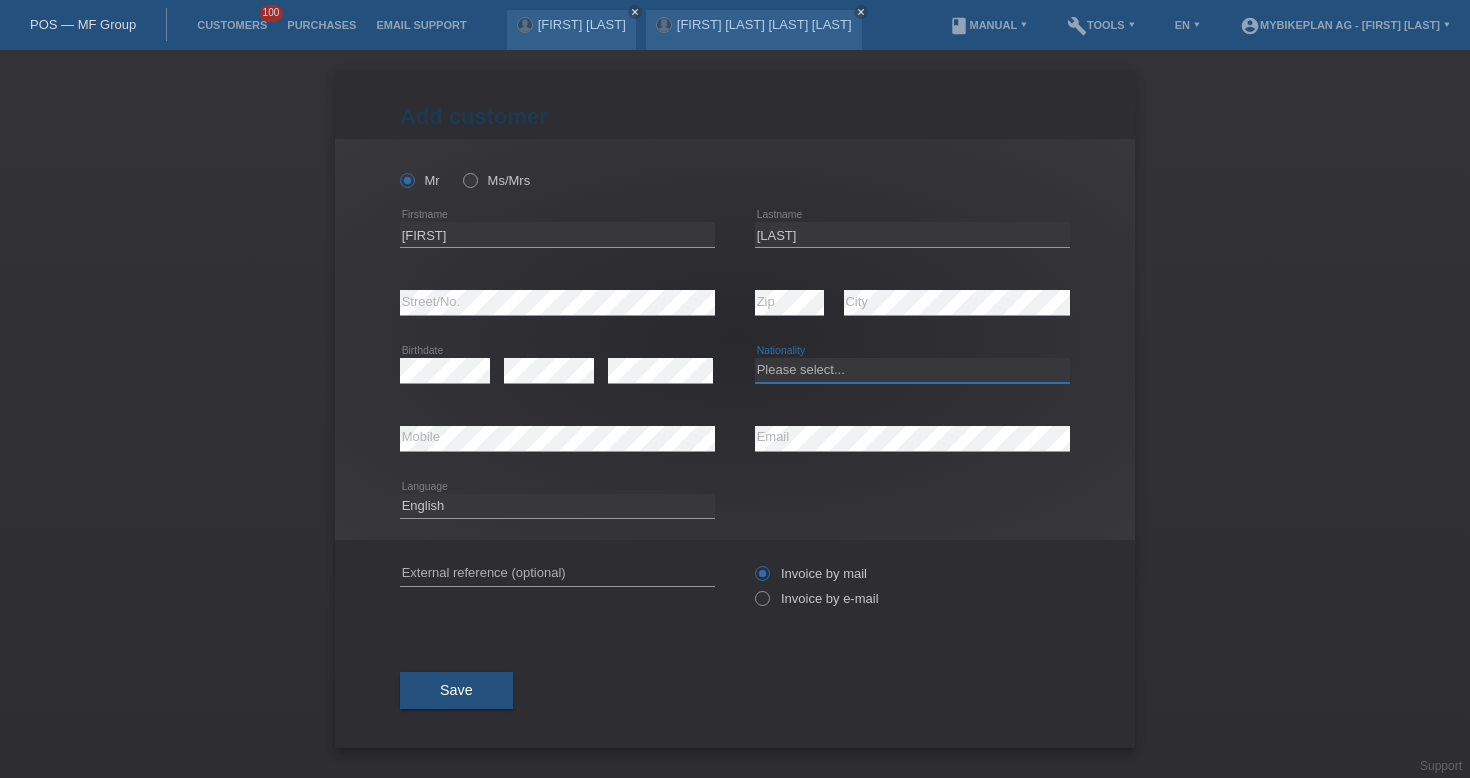 click on "Please select...
Switzerland
Austria
Germany
Liechtenstein
------------
Afghanistan
Åland Islands
Albania
Algeria
American Samoa Andorra Angola Anguilla Antarctica Antigua and Barbuda Argentina Armenia" at bounding box center (912, 370) 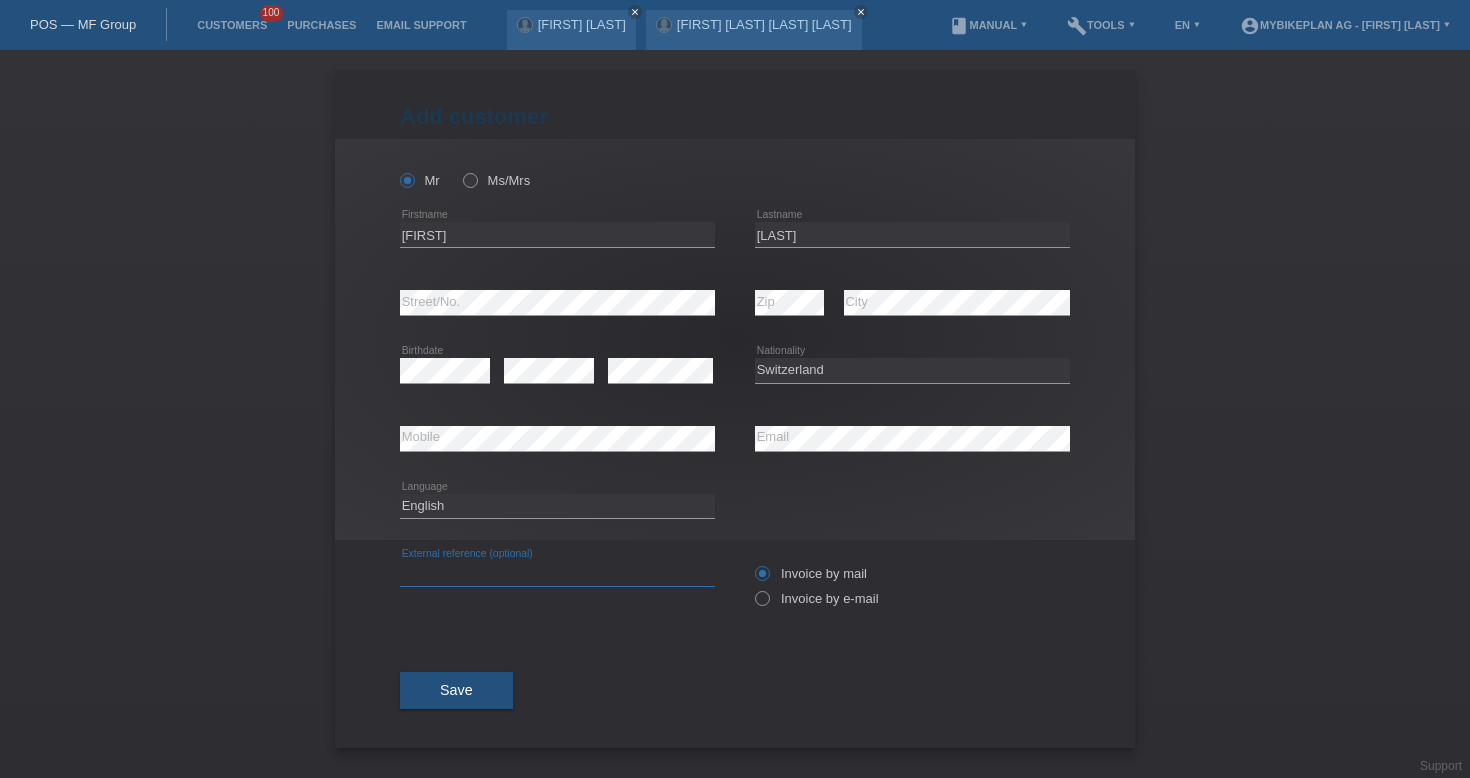 click at bounding box center (557, 573) 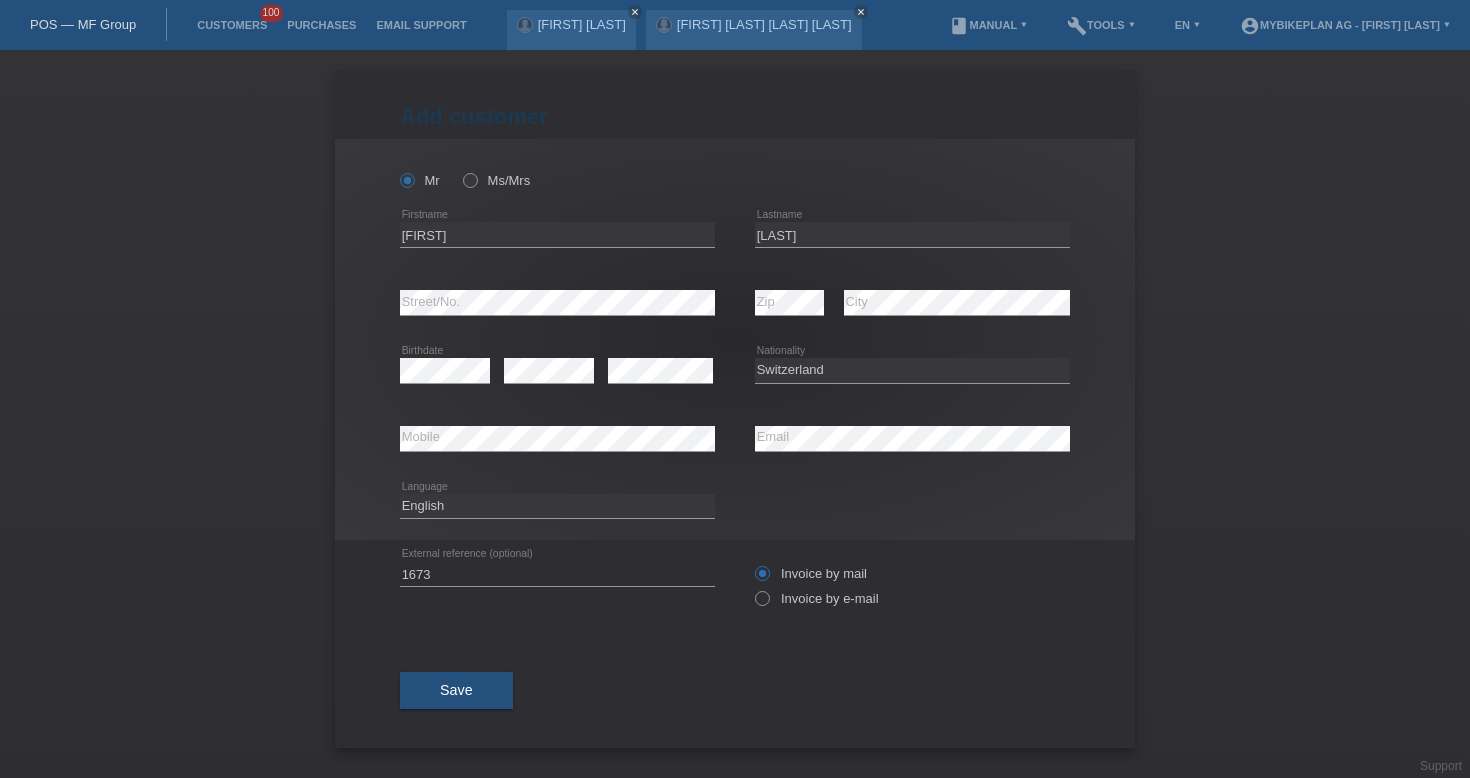 click on "1673
error
External reference (optional)" at bounding box center (557, 574) 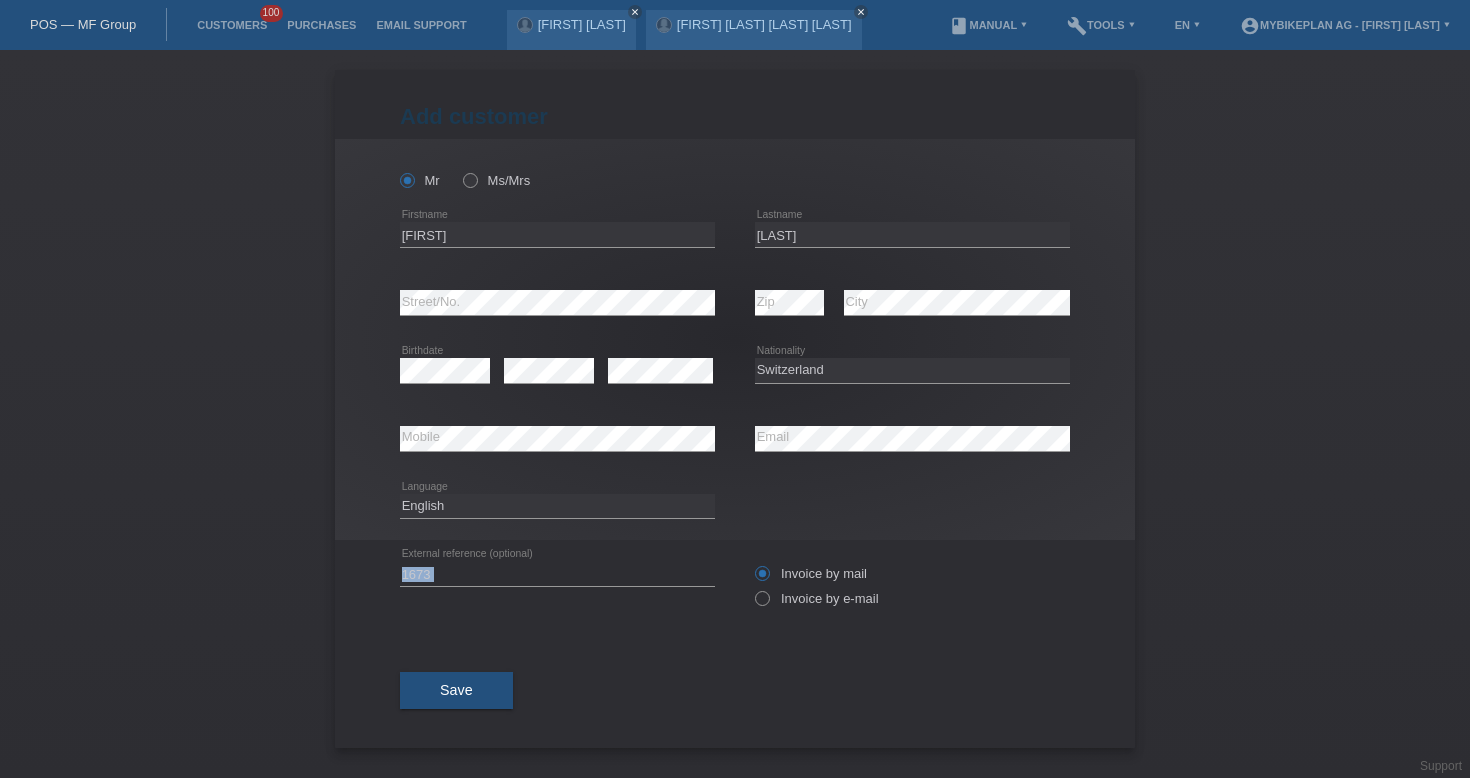 click on "1673
error
External reference (optional)" at bounding box center (557, 574) 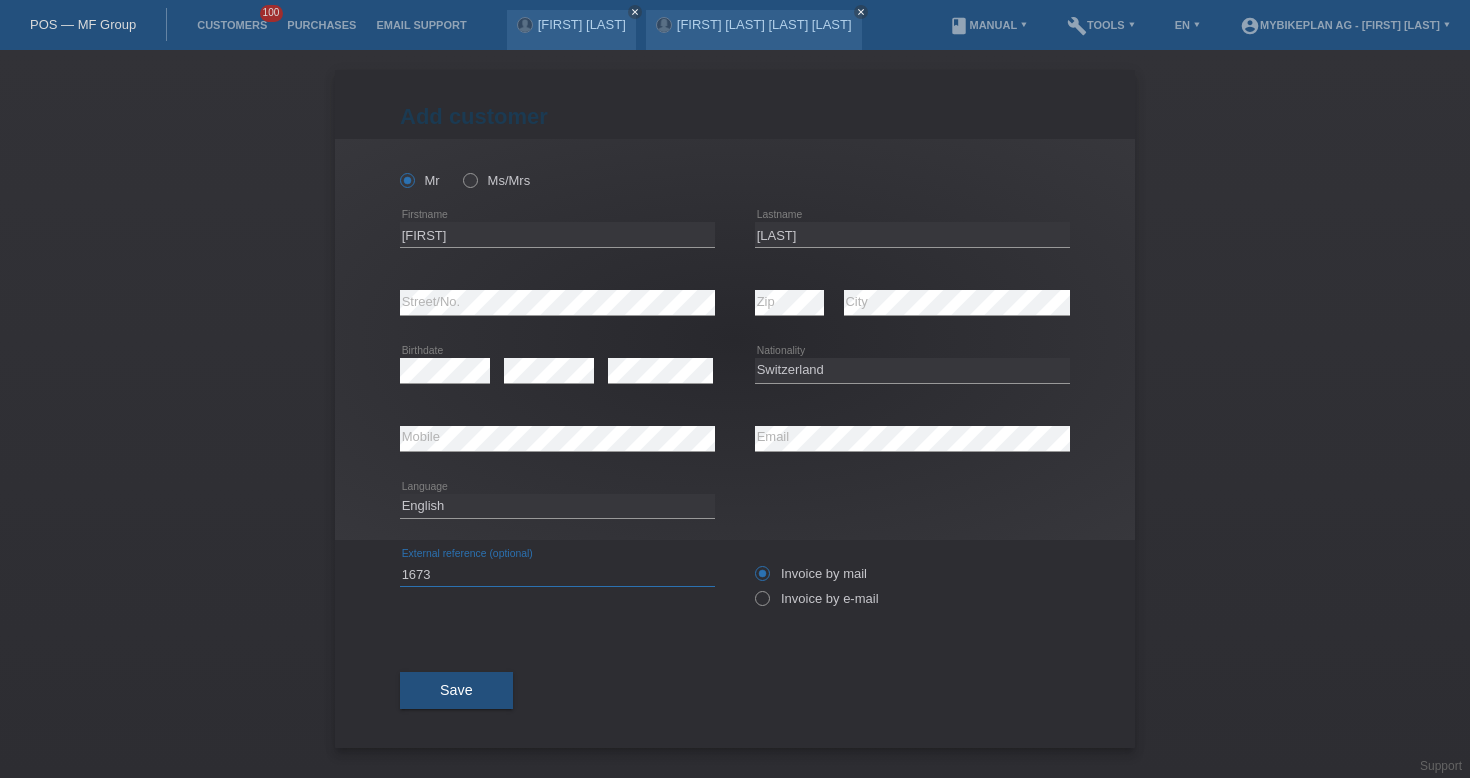 click on "1673" at bounding box center [557, 573] 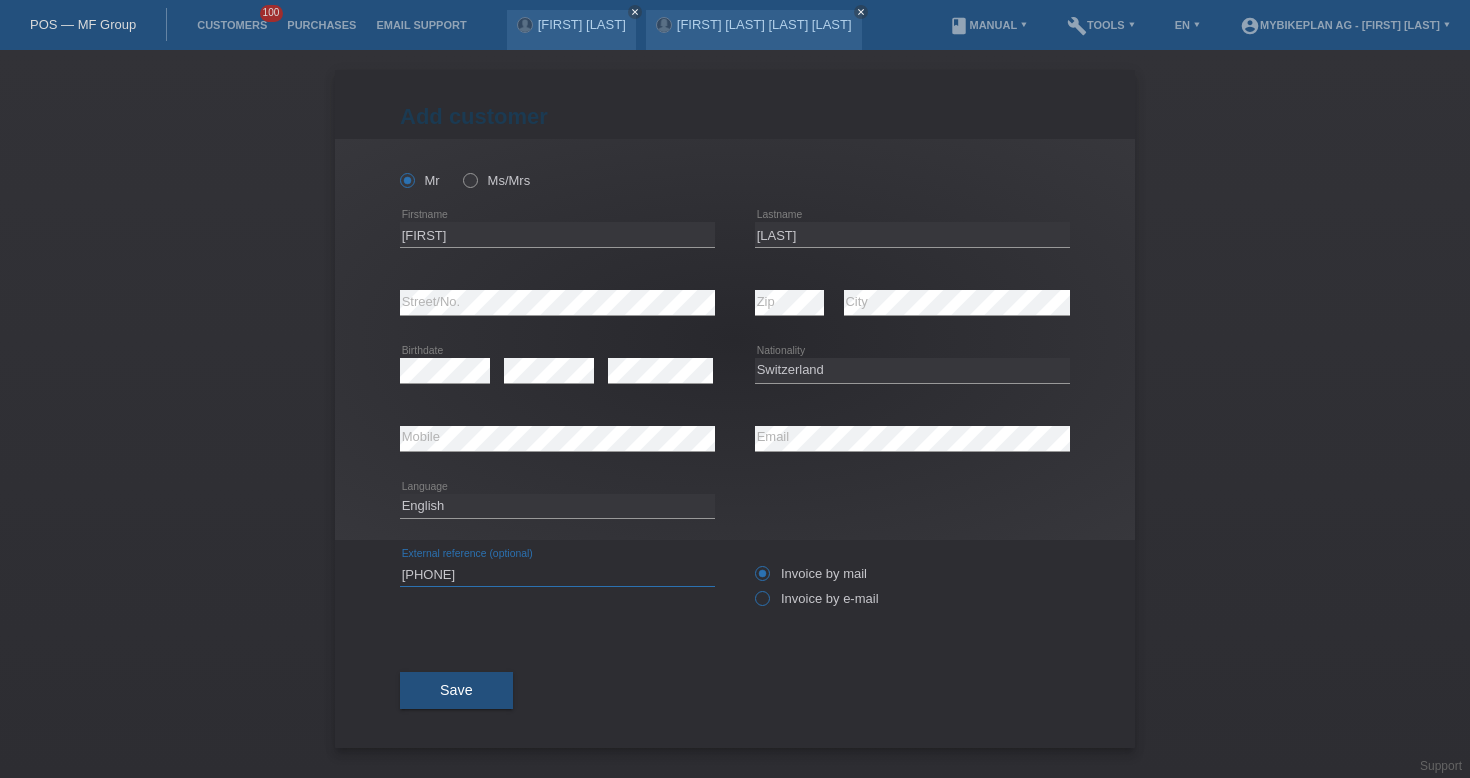 type on "41447275685" 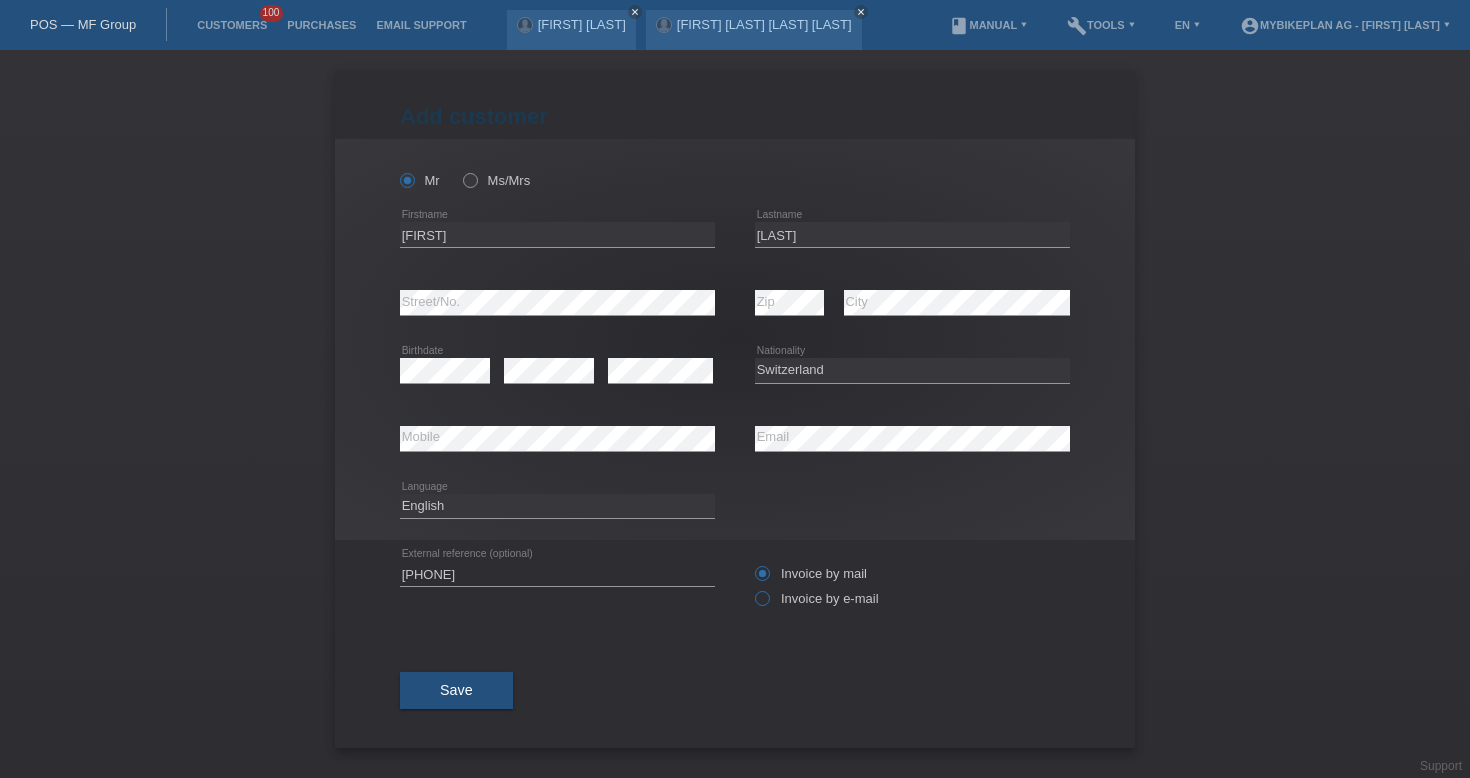 click on "Invoice by e-mail" at bounding box center (817, 598) 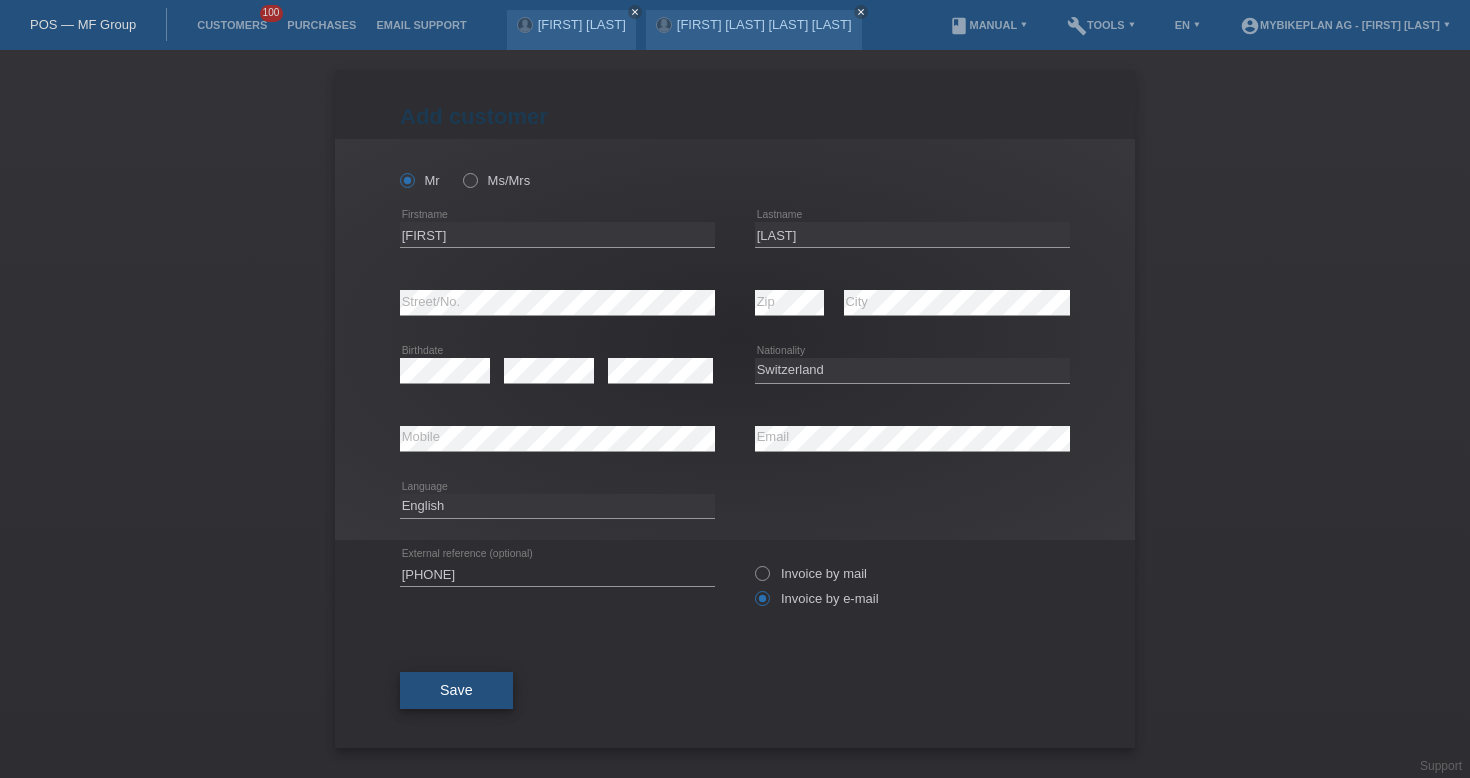 click on "Save" at bounding box center [456, 691] 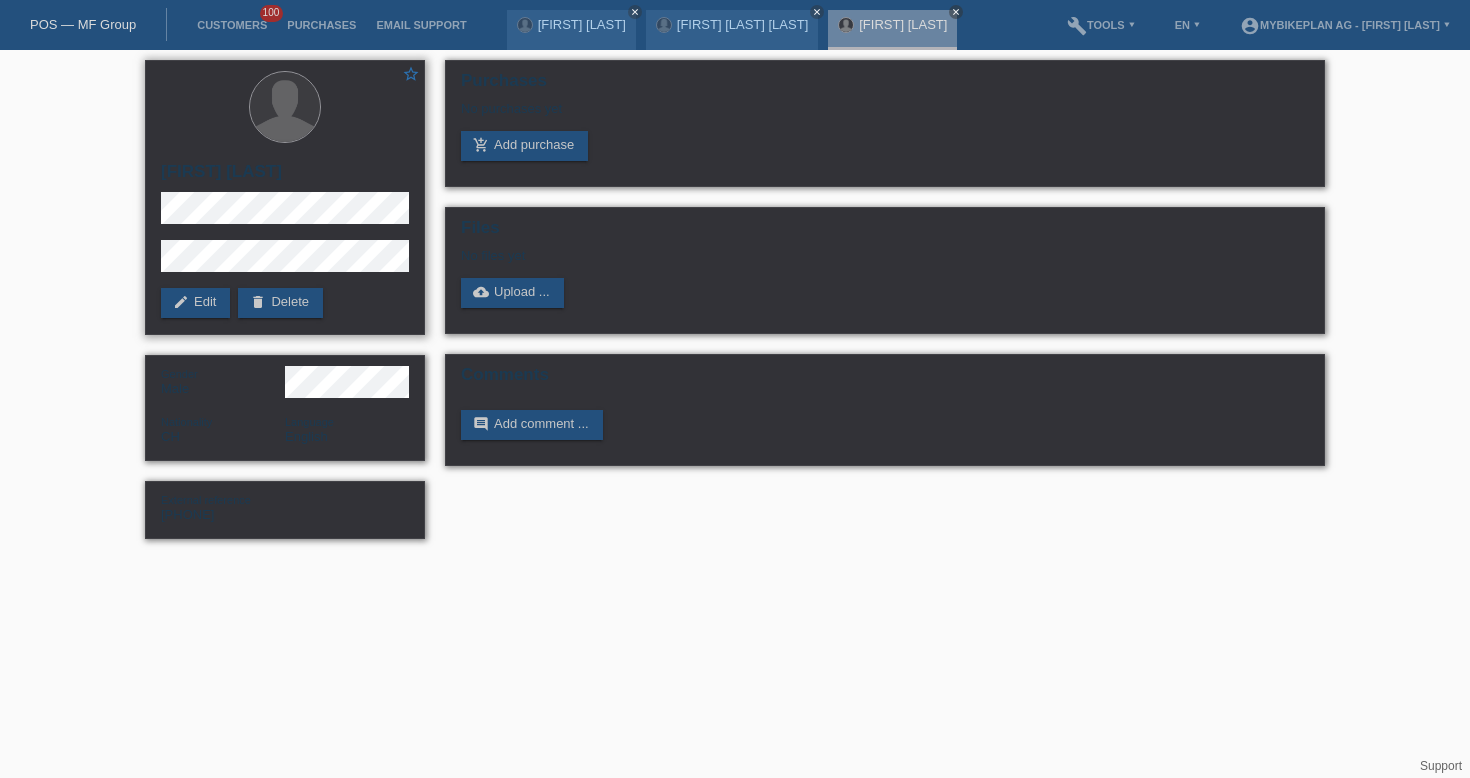 scroll, scrollTop: 0, scrollLeft: 0, axis: both 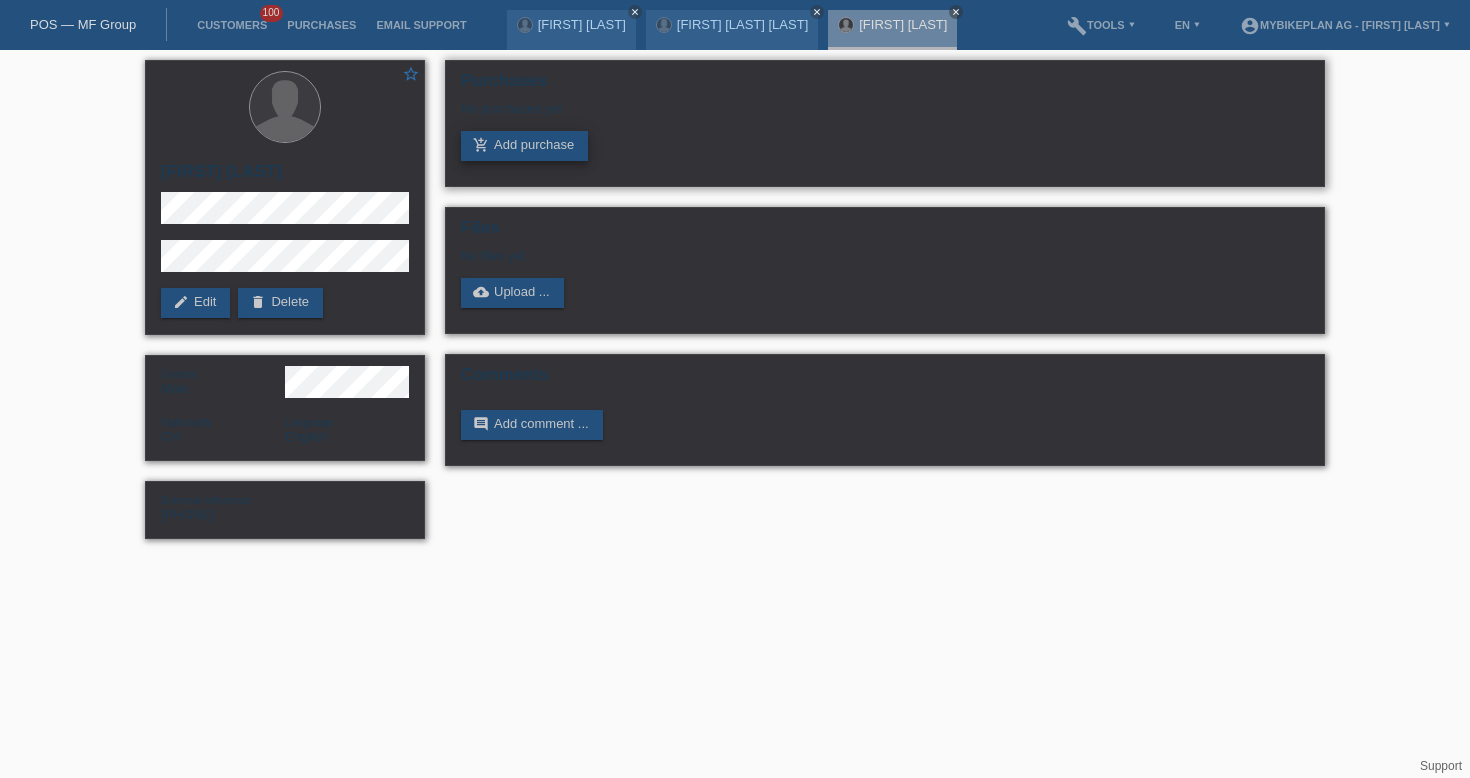 click on "add_shopping_cart  Add purchase" at bounding box center (524, 146) 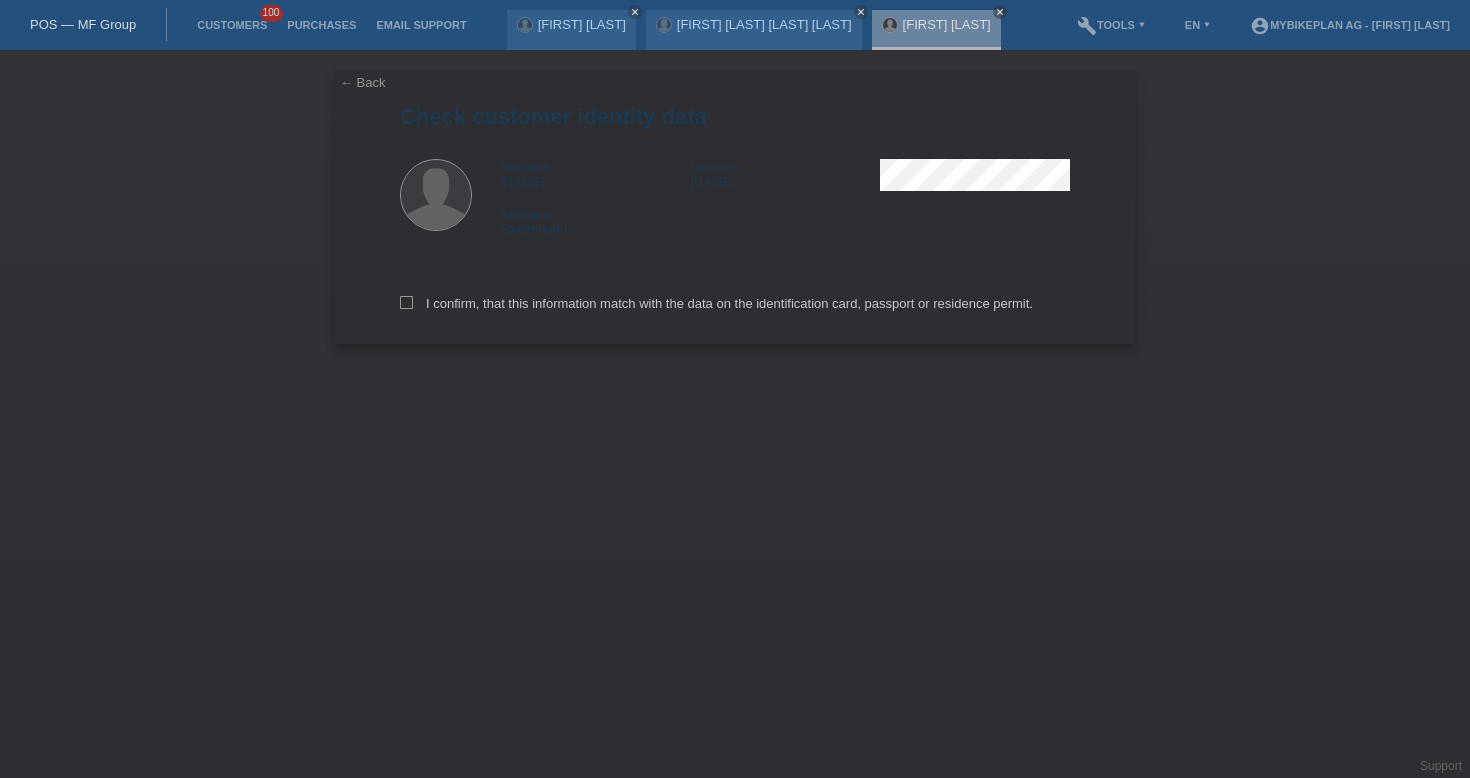 scroll, scrollTop: 0, scrollLeft: 0, axis: both 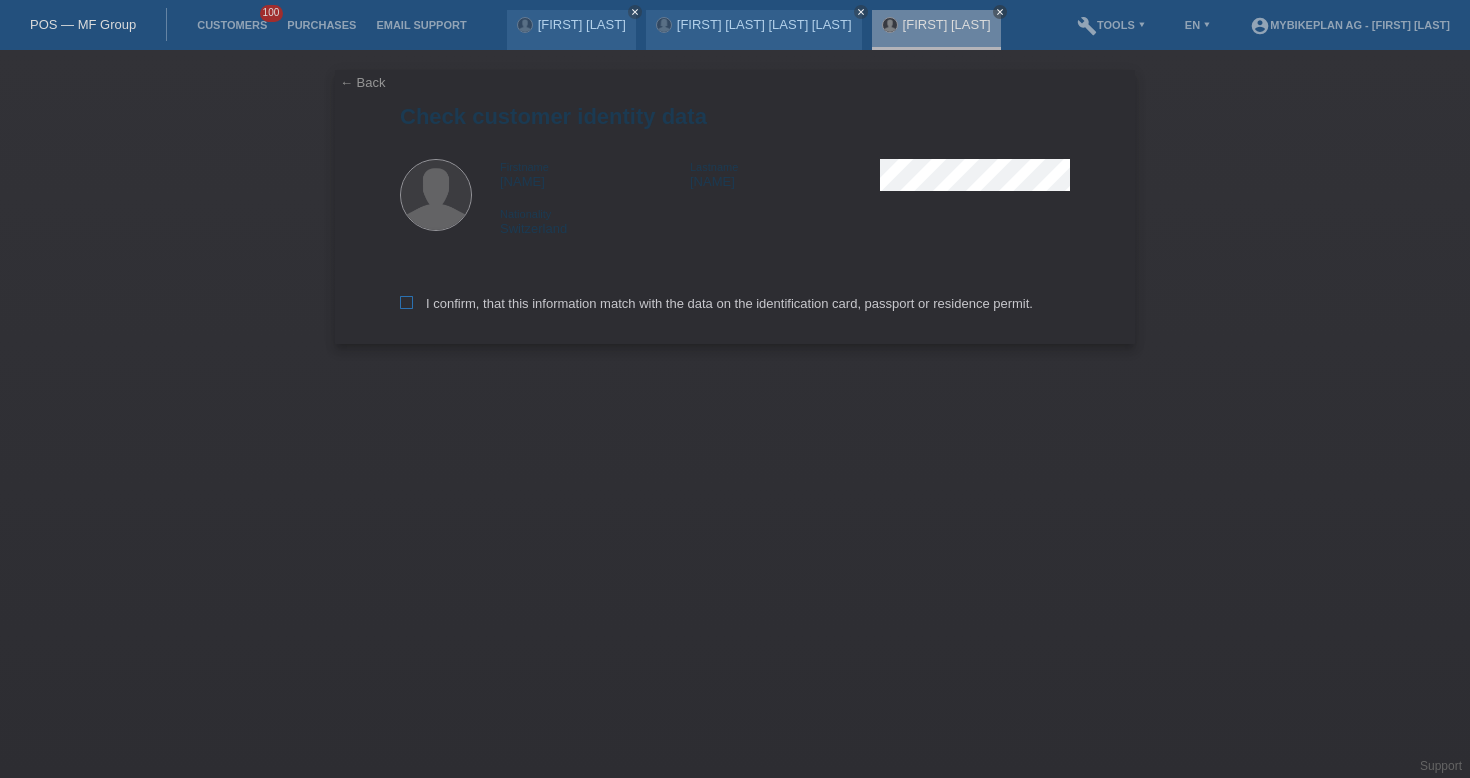 click on "I confirm, that this information match with the data on the identification card, passport or residence permit." at bounding box center (716, 303) 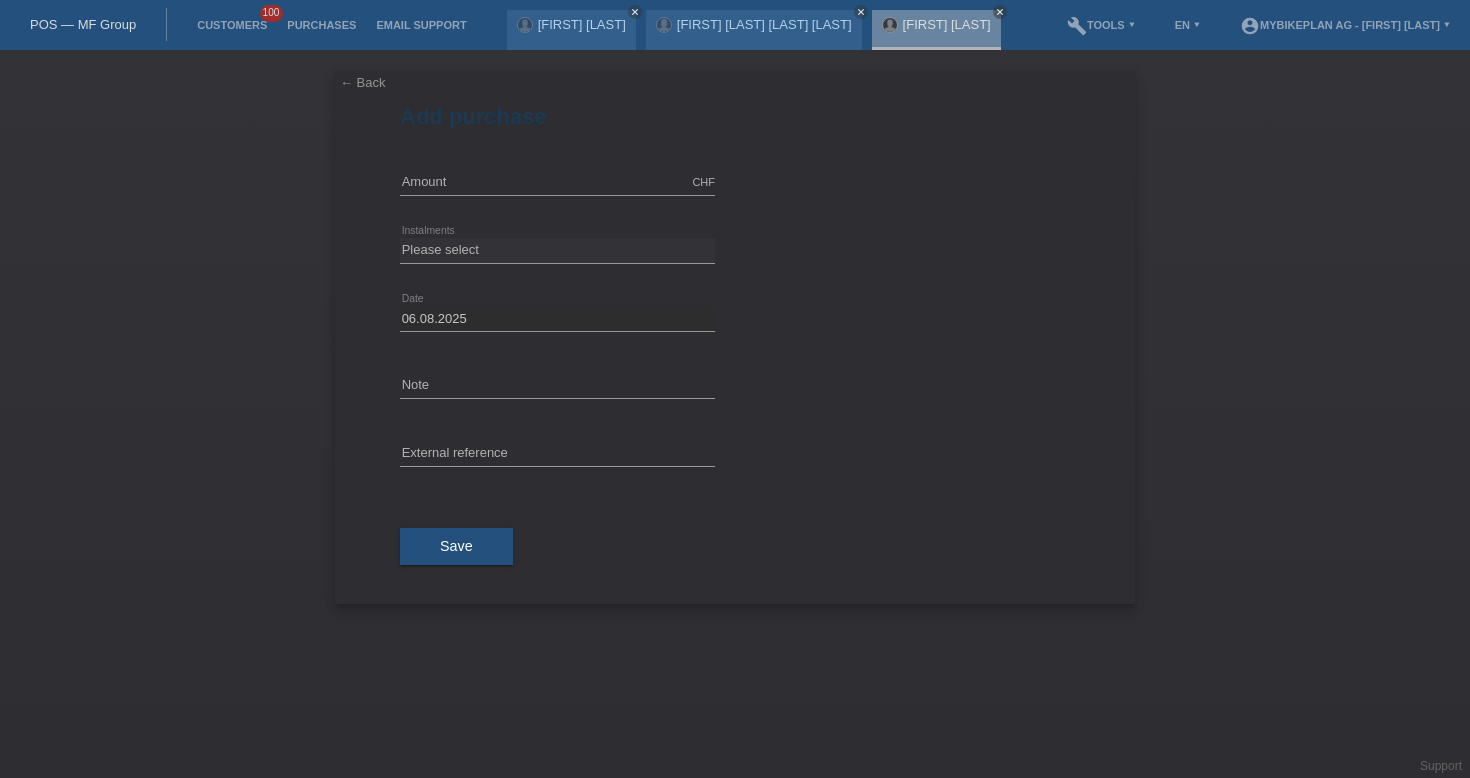 scroll, scrollTop: 0, scrollLeft: 0, axis: both 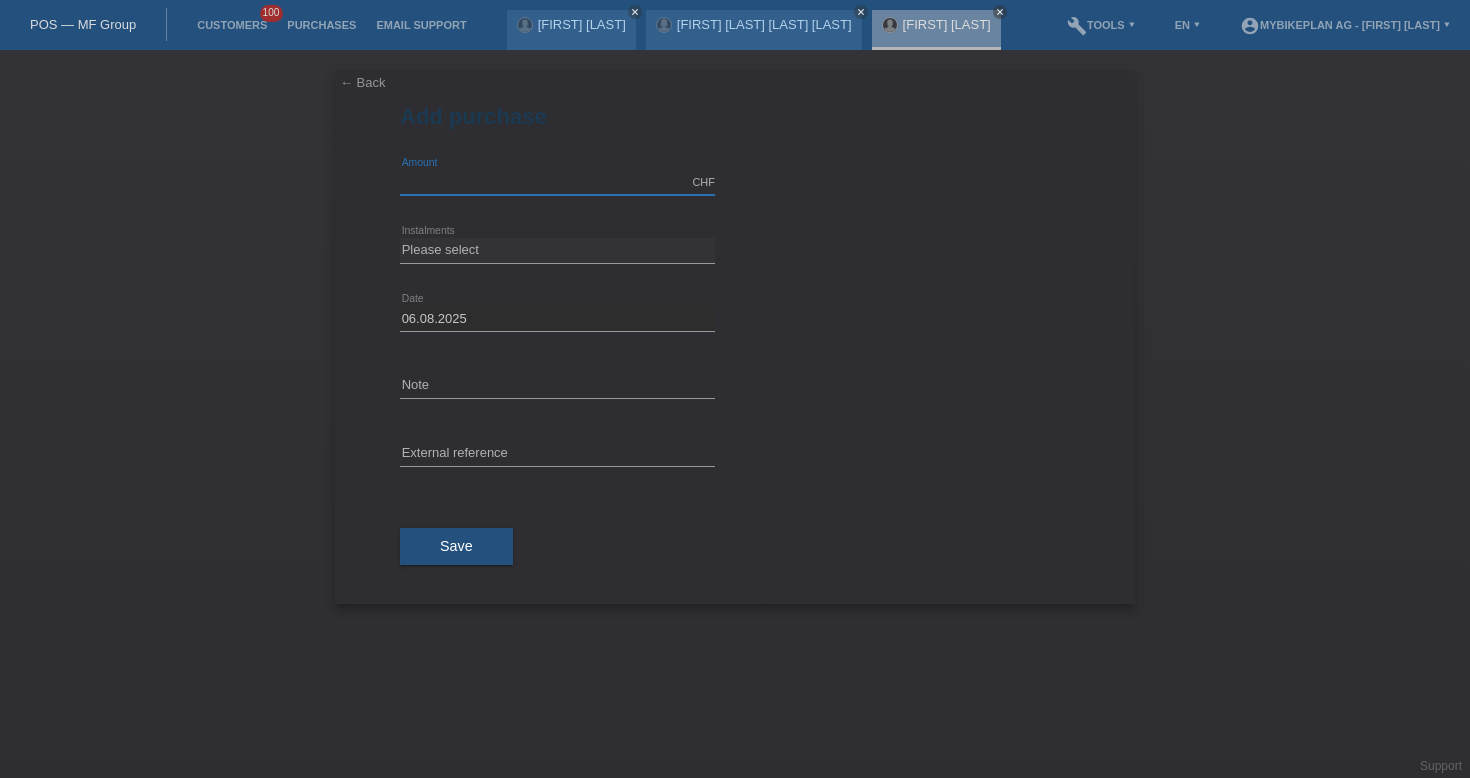 click at bounding box center (557, 182) 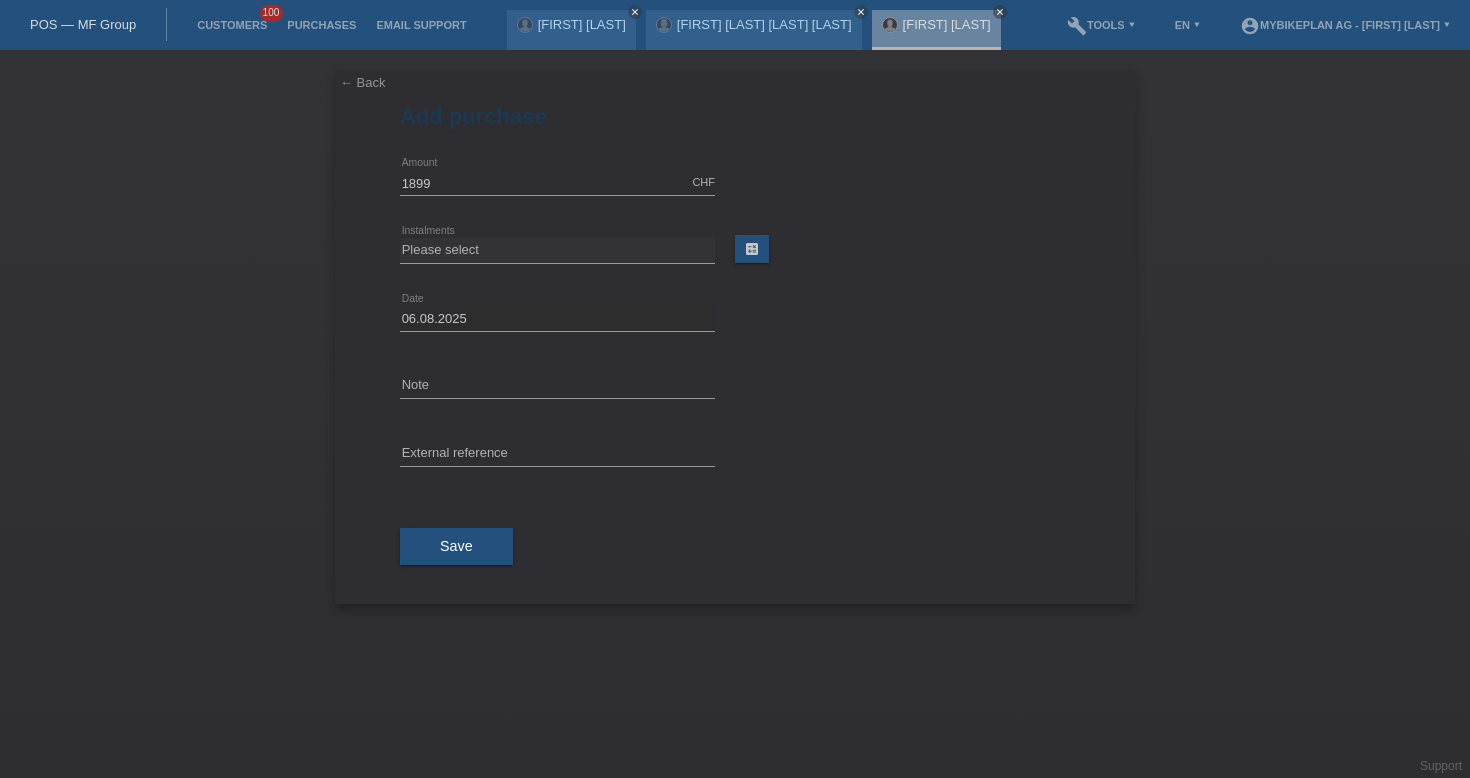type on "1899.00" 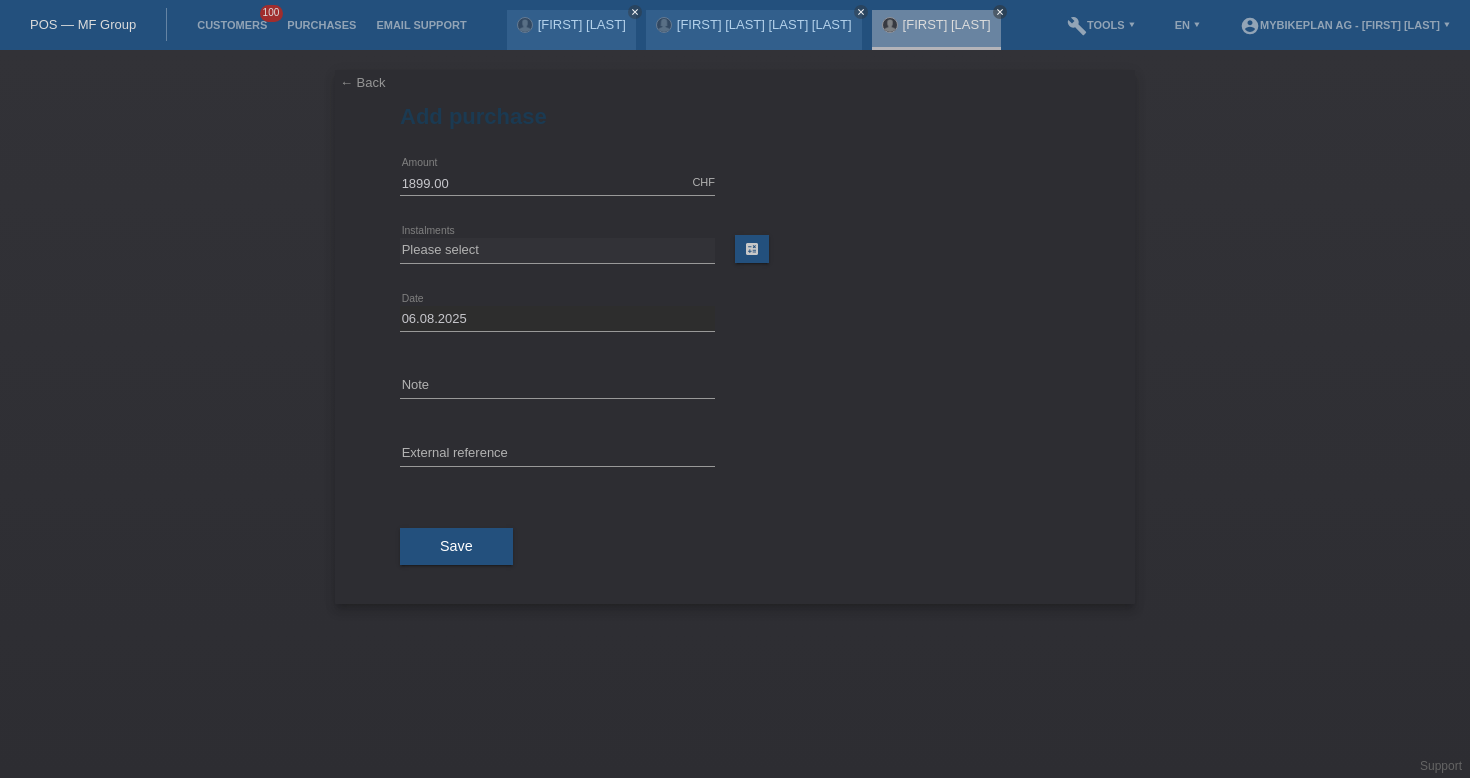 click on "Please select
6 instalments
12 instalments
18 instalments
24 instalments
36 instalments
48 instalments" at bounding box center (557, 250) 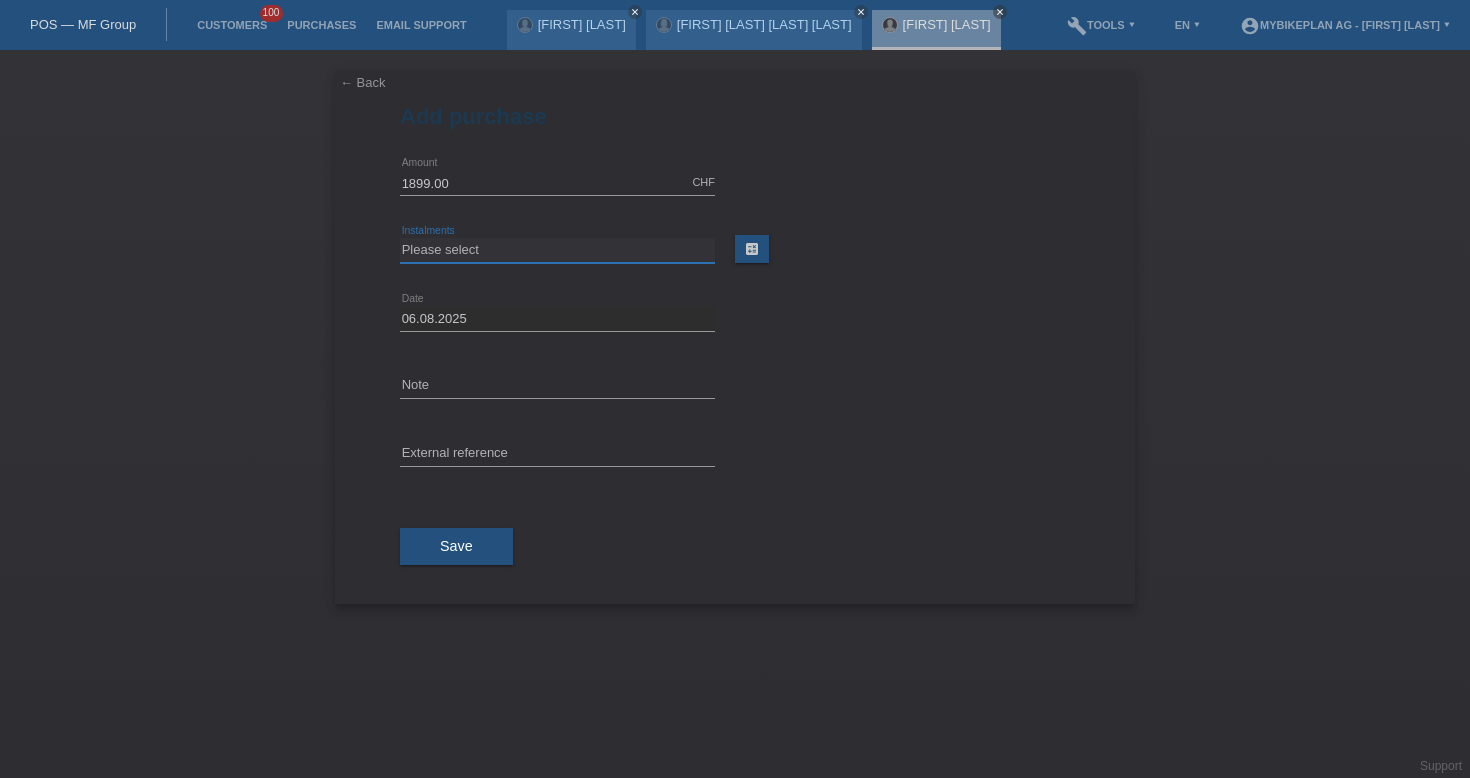 select on "488" 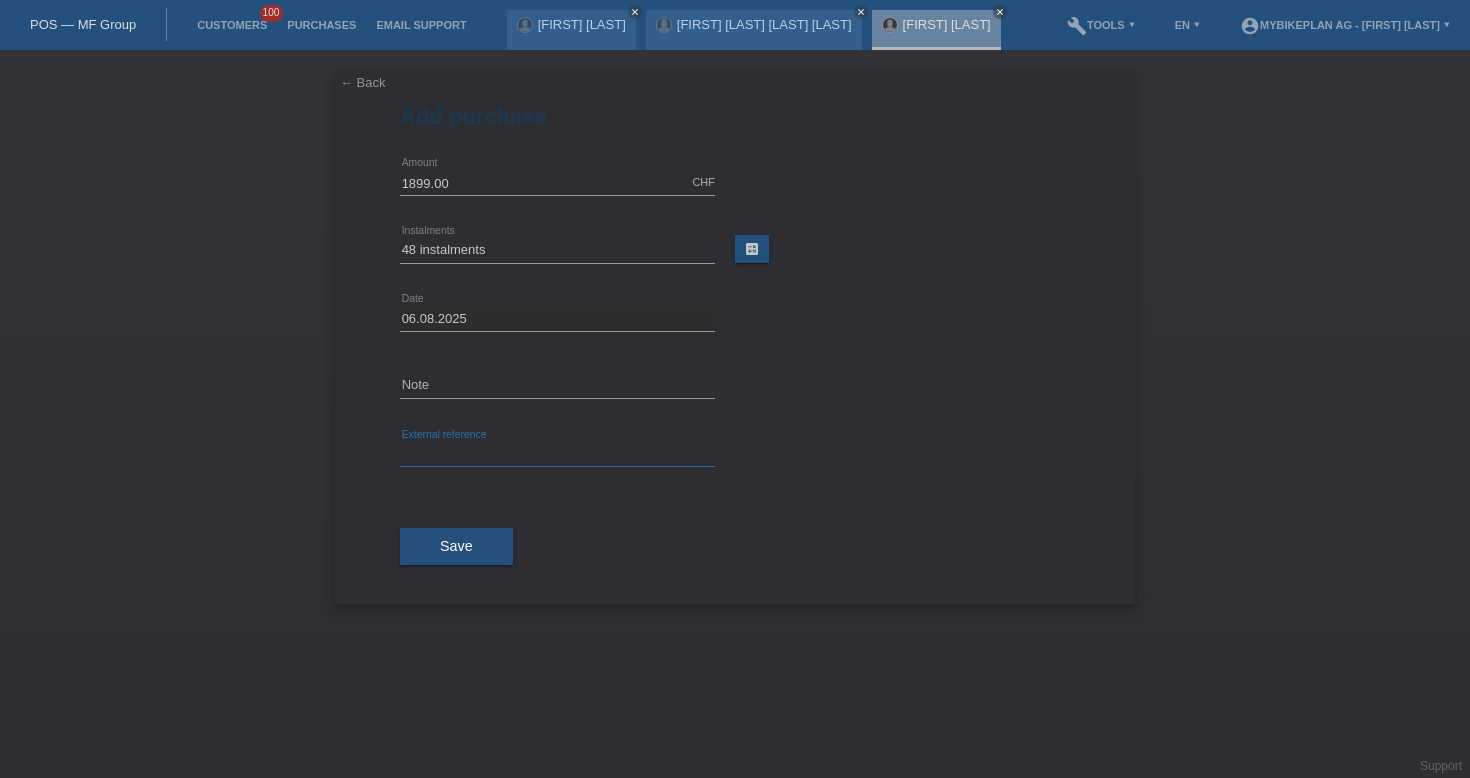 click at bounding box center [557, 454] 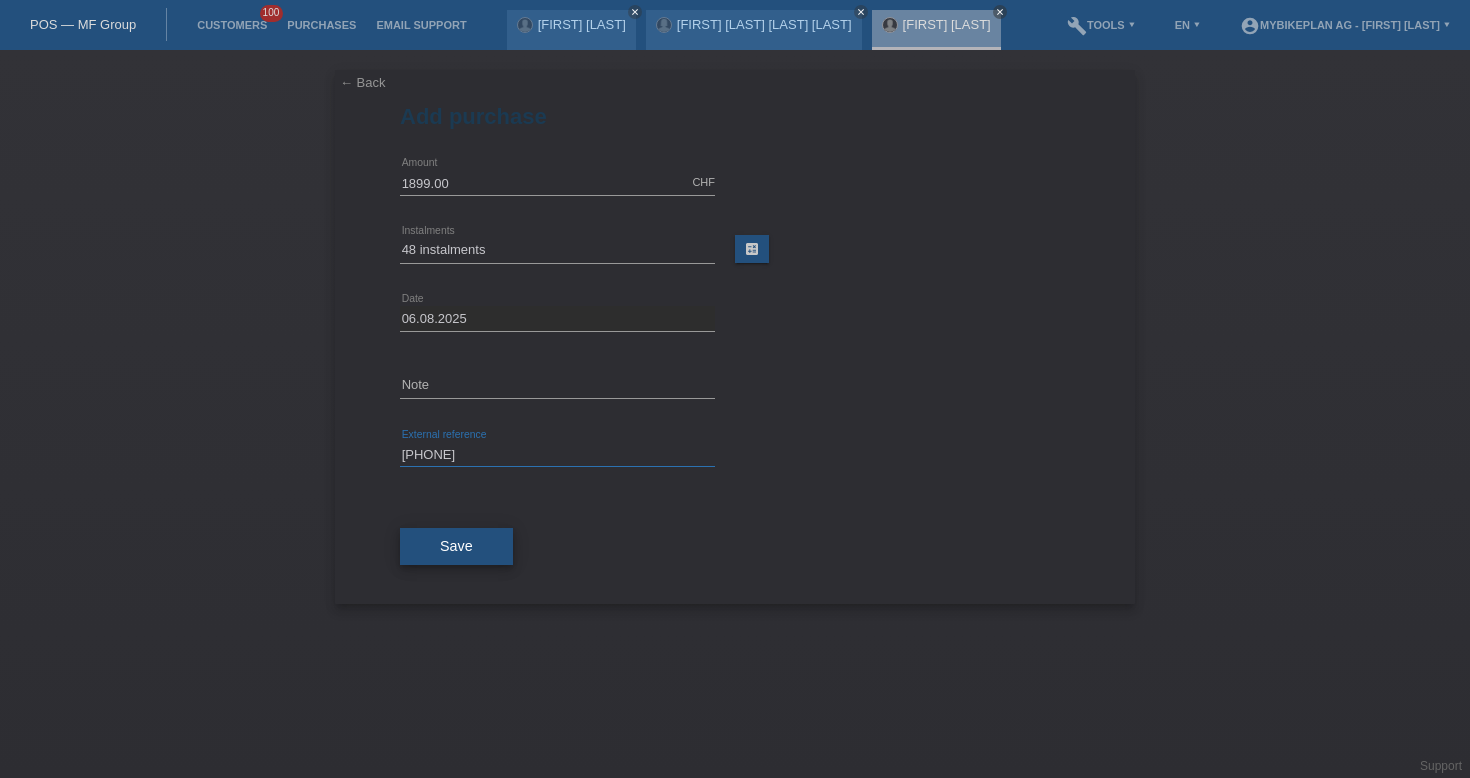 type on "[PHONE]" 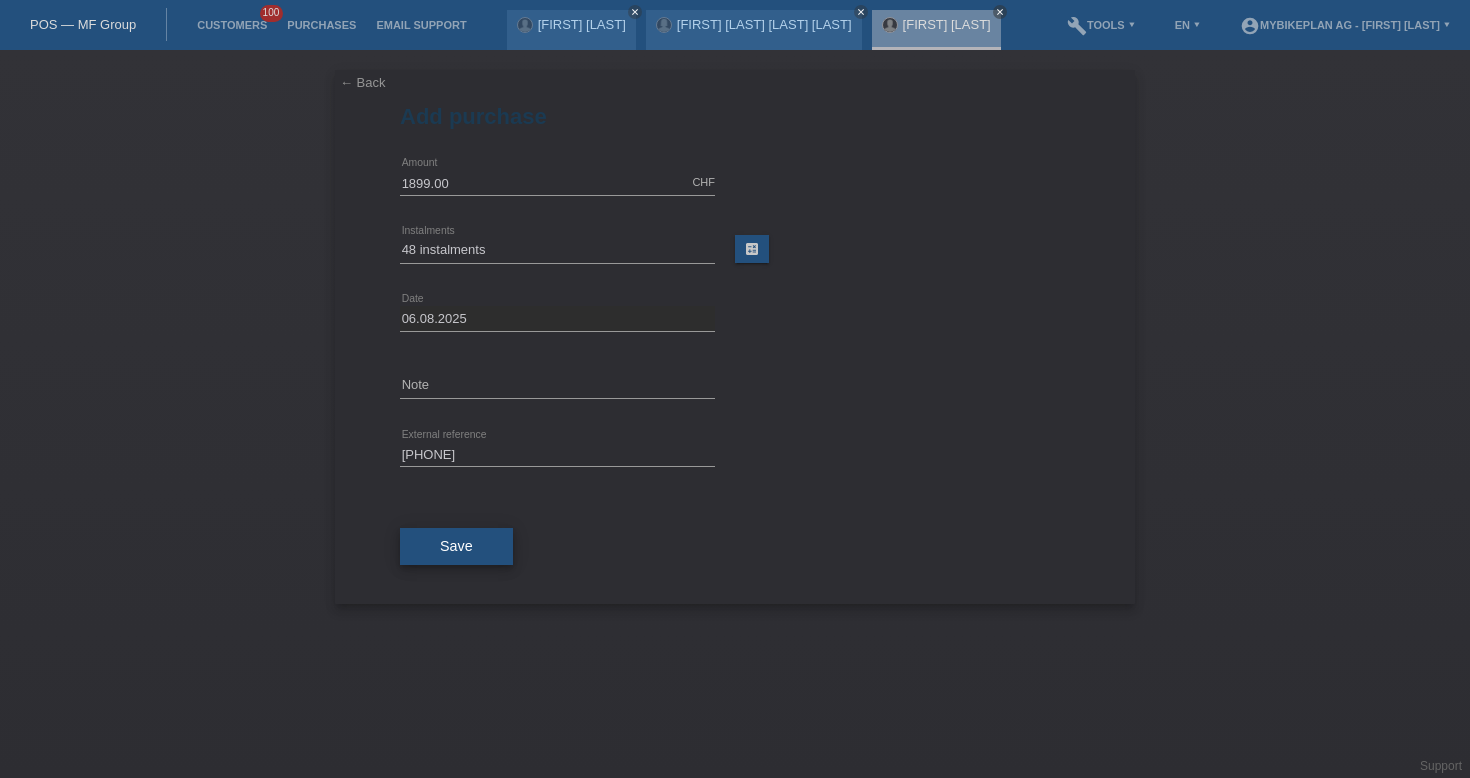 click on "Save" at bounding box center [456, 546] 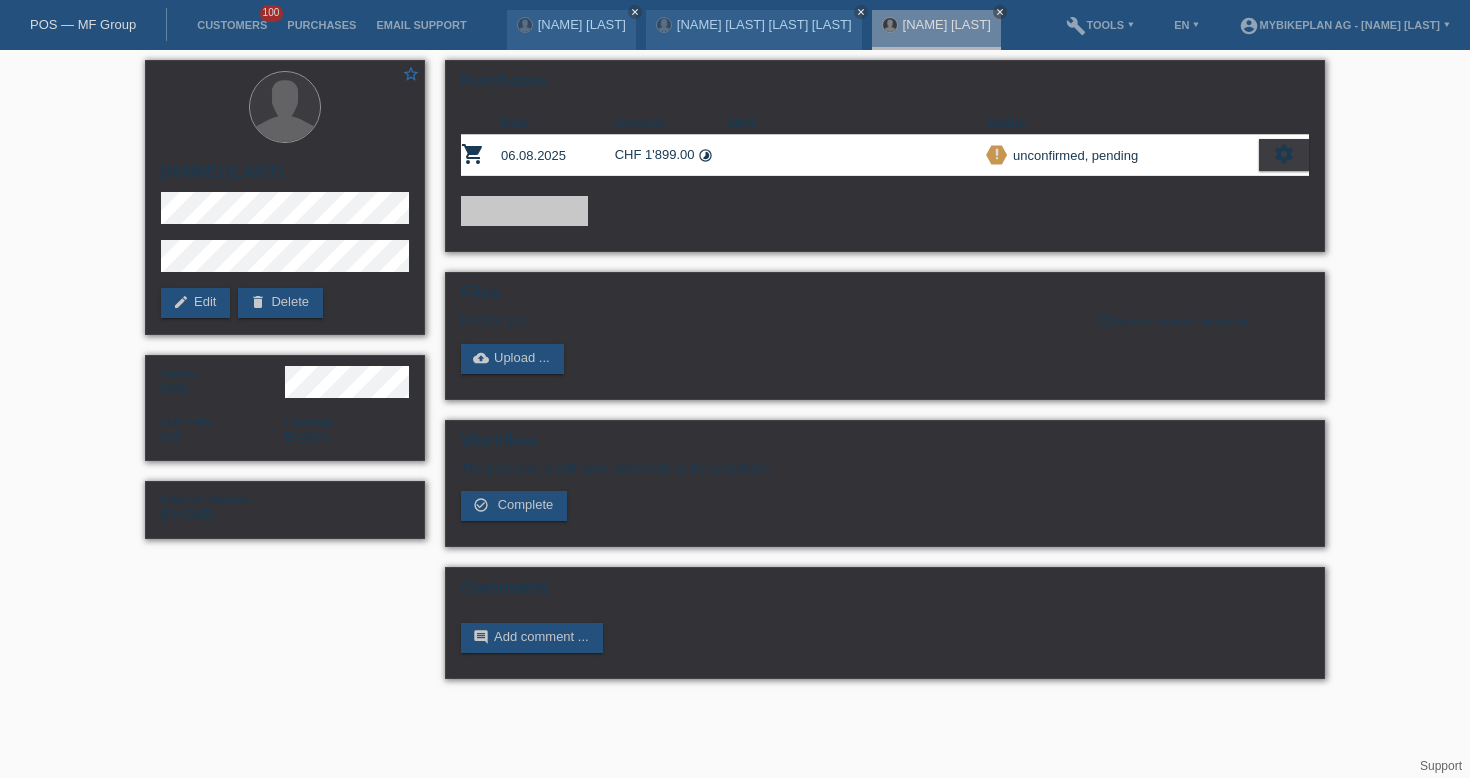 scroll, scrollTop: 0, scrollLeft: 0, axis: both 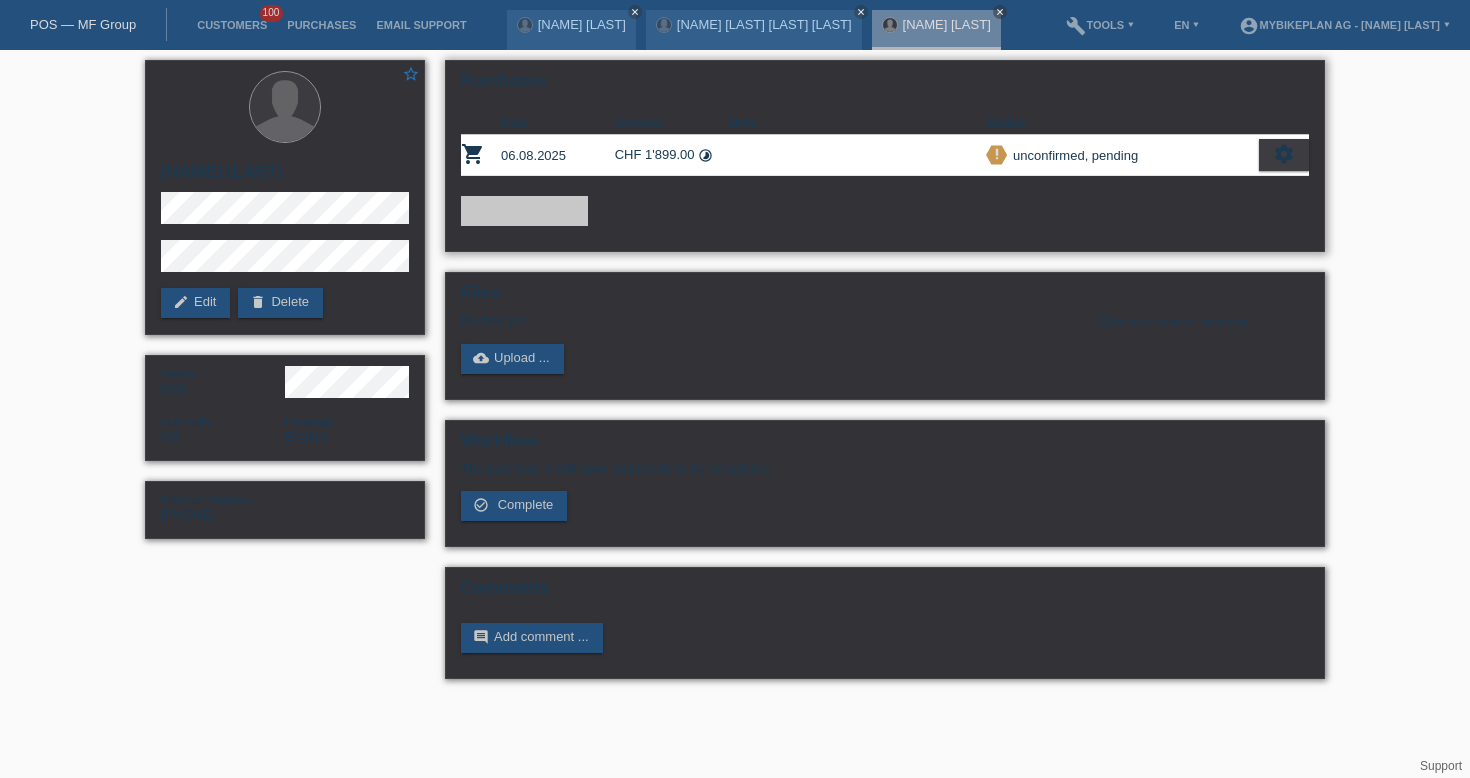 click on "settings" at bounding box center (1284, 155) 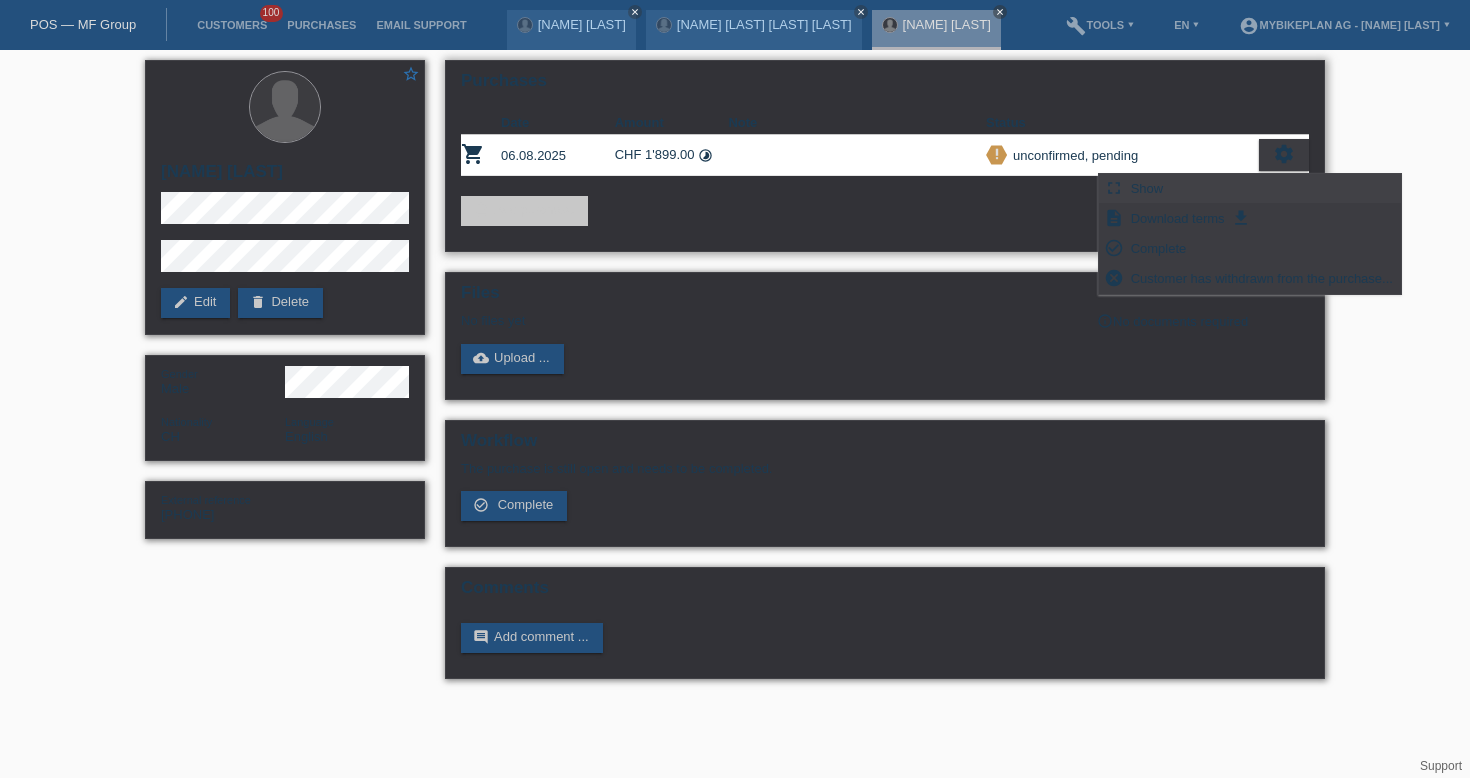 click on "Show" at bounding box center (1147, 188) 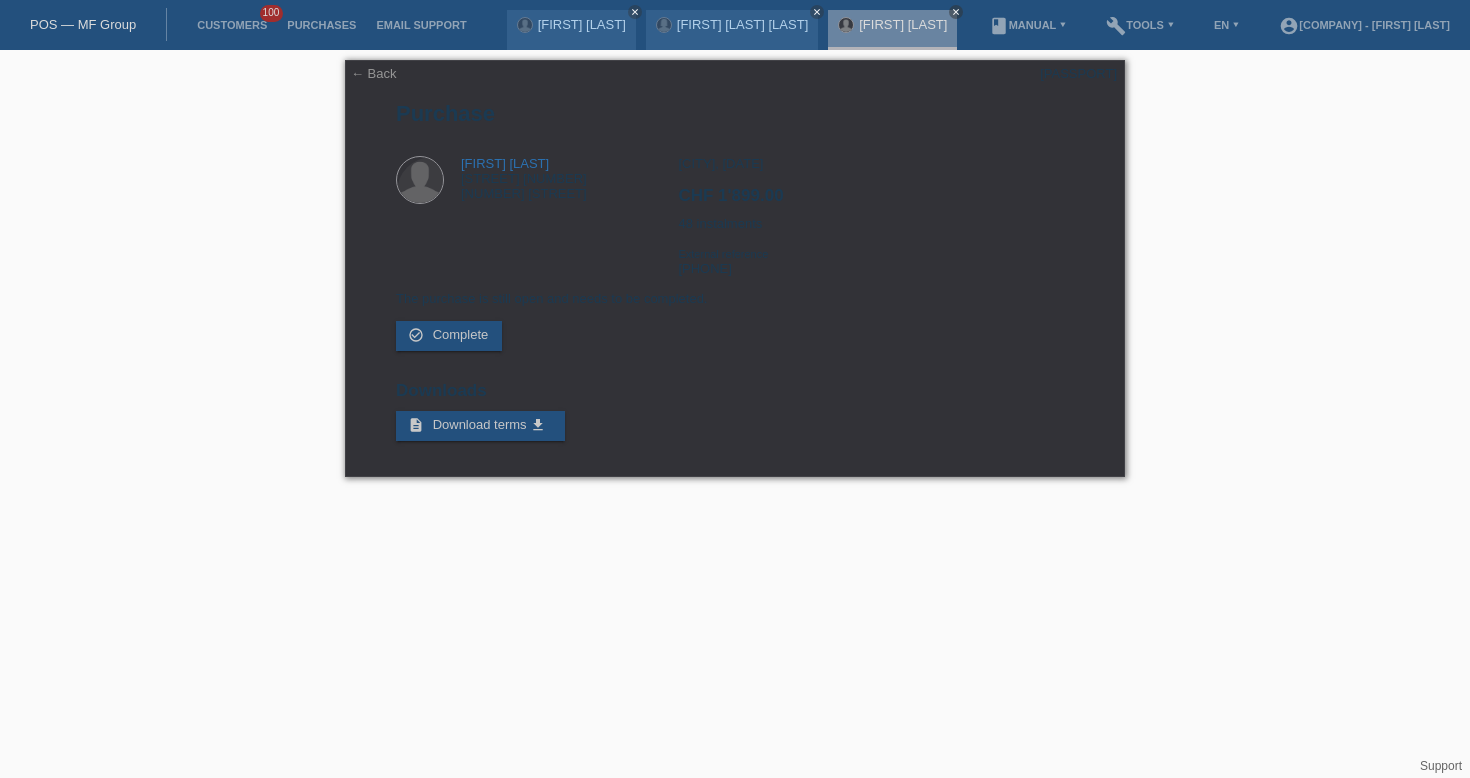 scroll, scrollTop: 0, scrollLeft: 0, axis: both 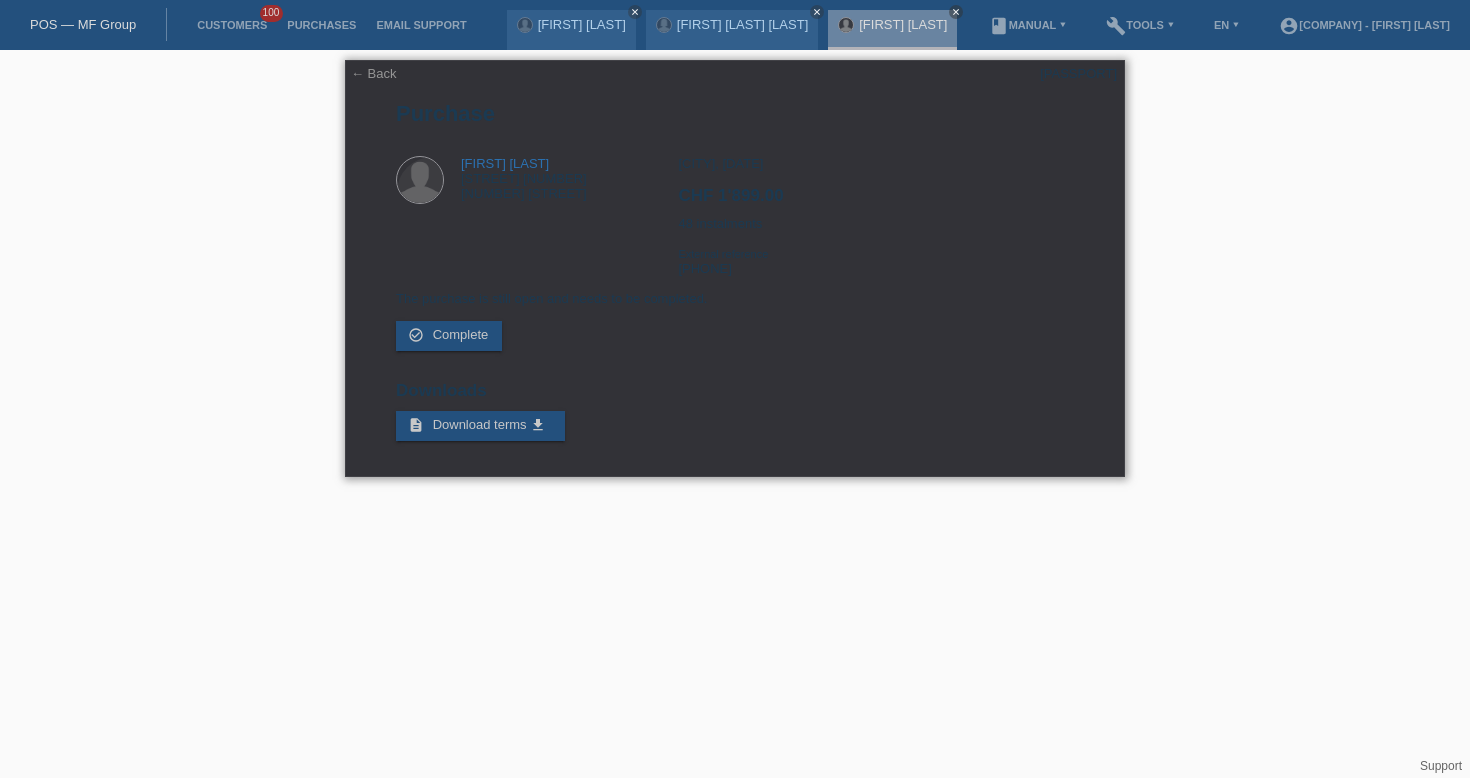 click on "POSP00025748" at bounding box center [1078, 73] 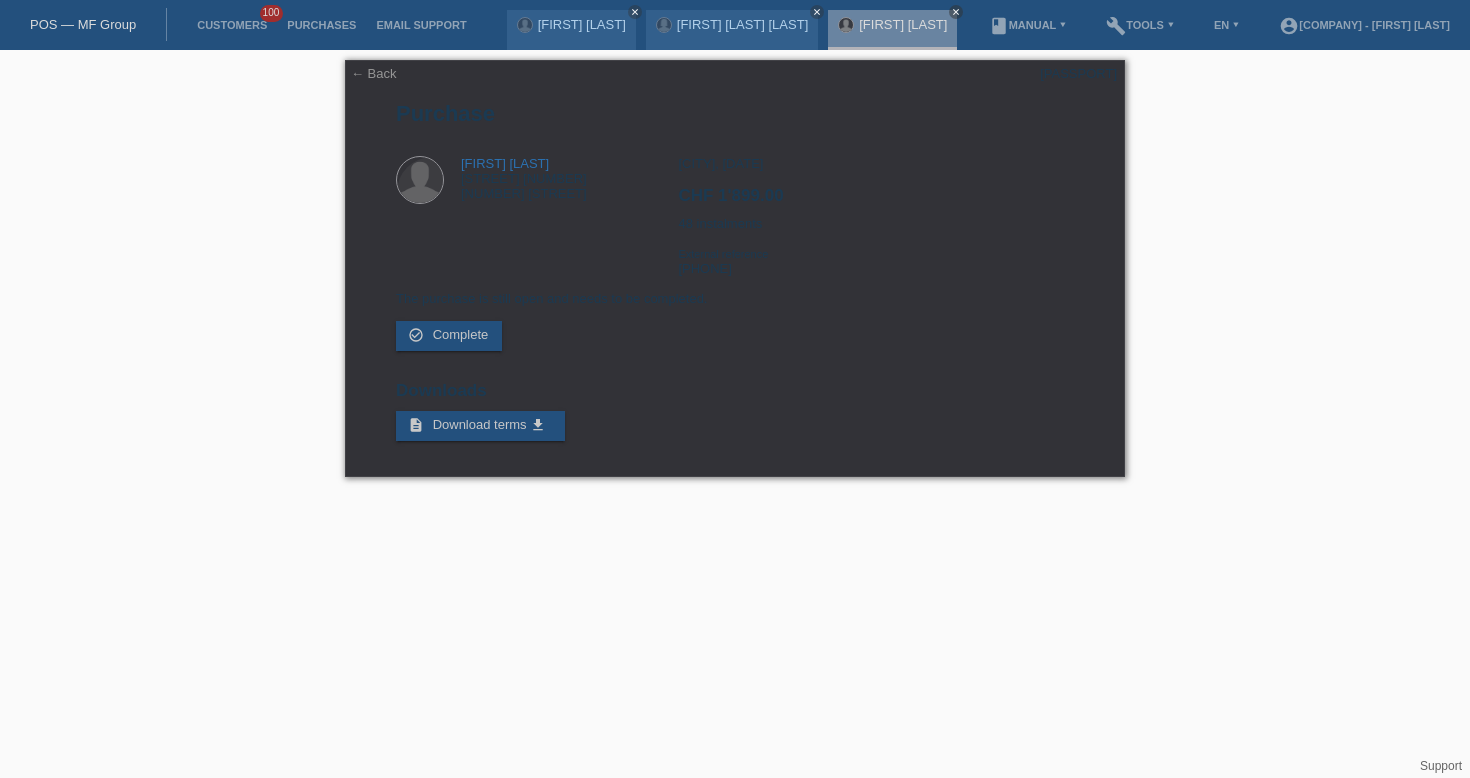 click on "POS — MF Group" at bounding box center (83, 24) 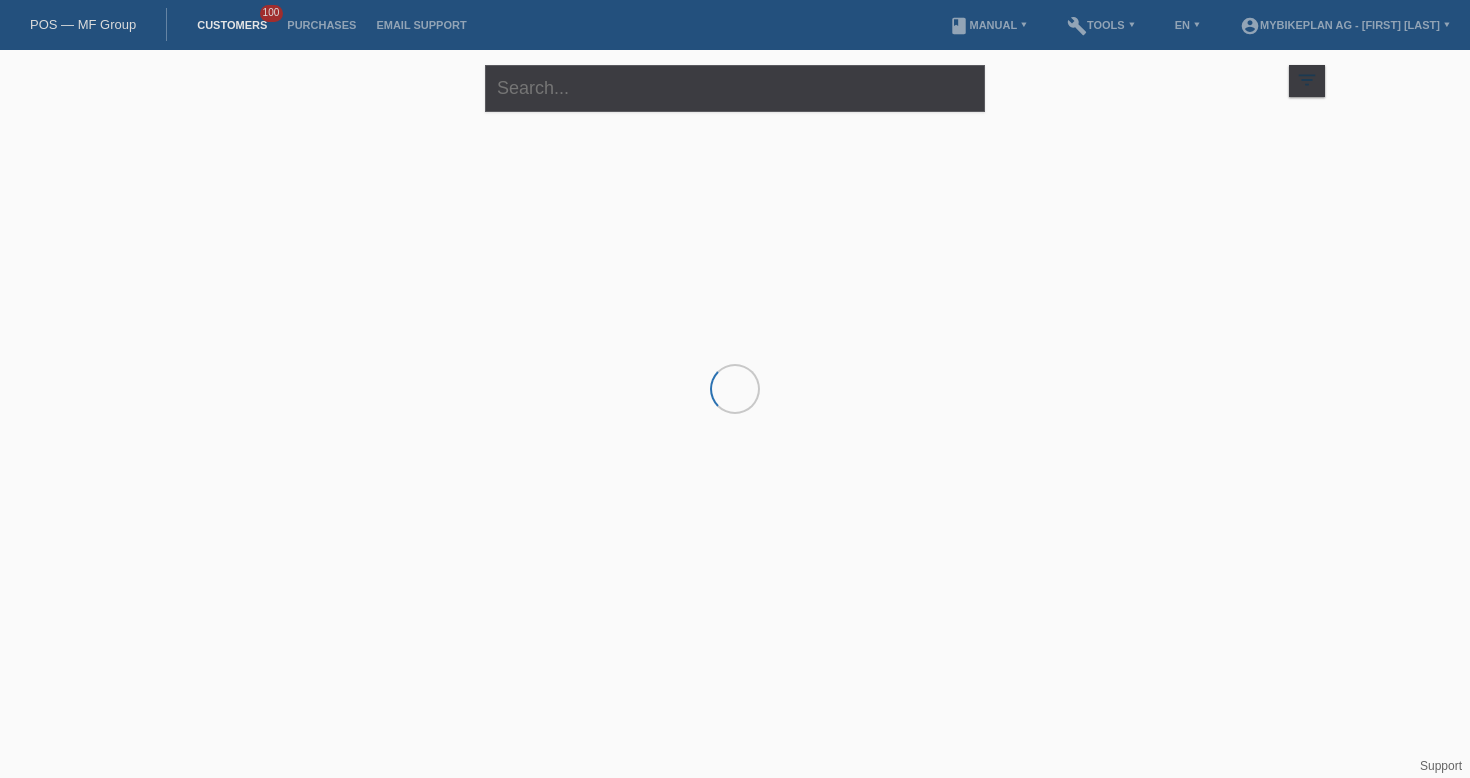 scroll, scrollTop: 0, scrollLeft: 0, axis: both 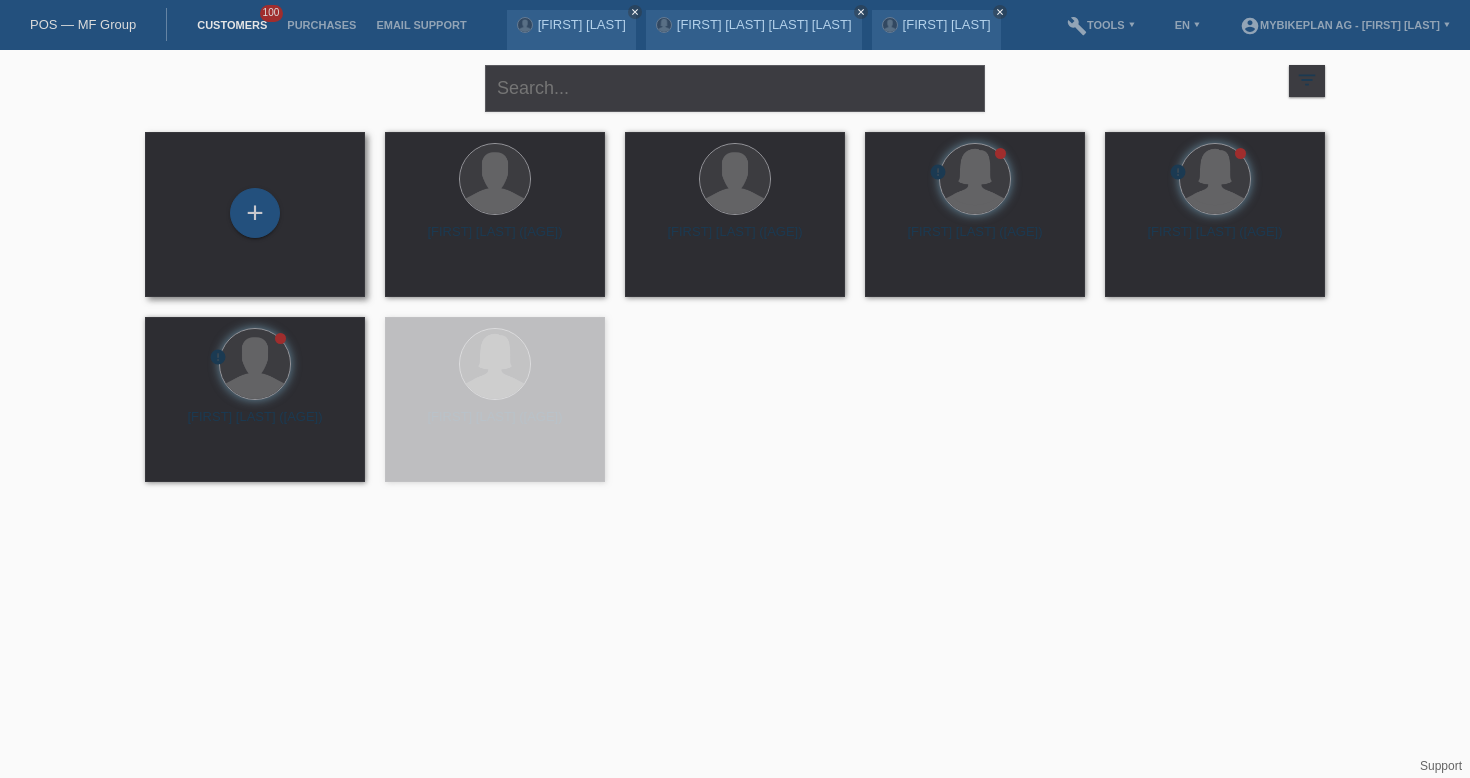click on "+" at bounding box center (255, 214) 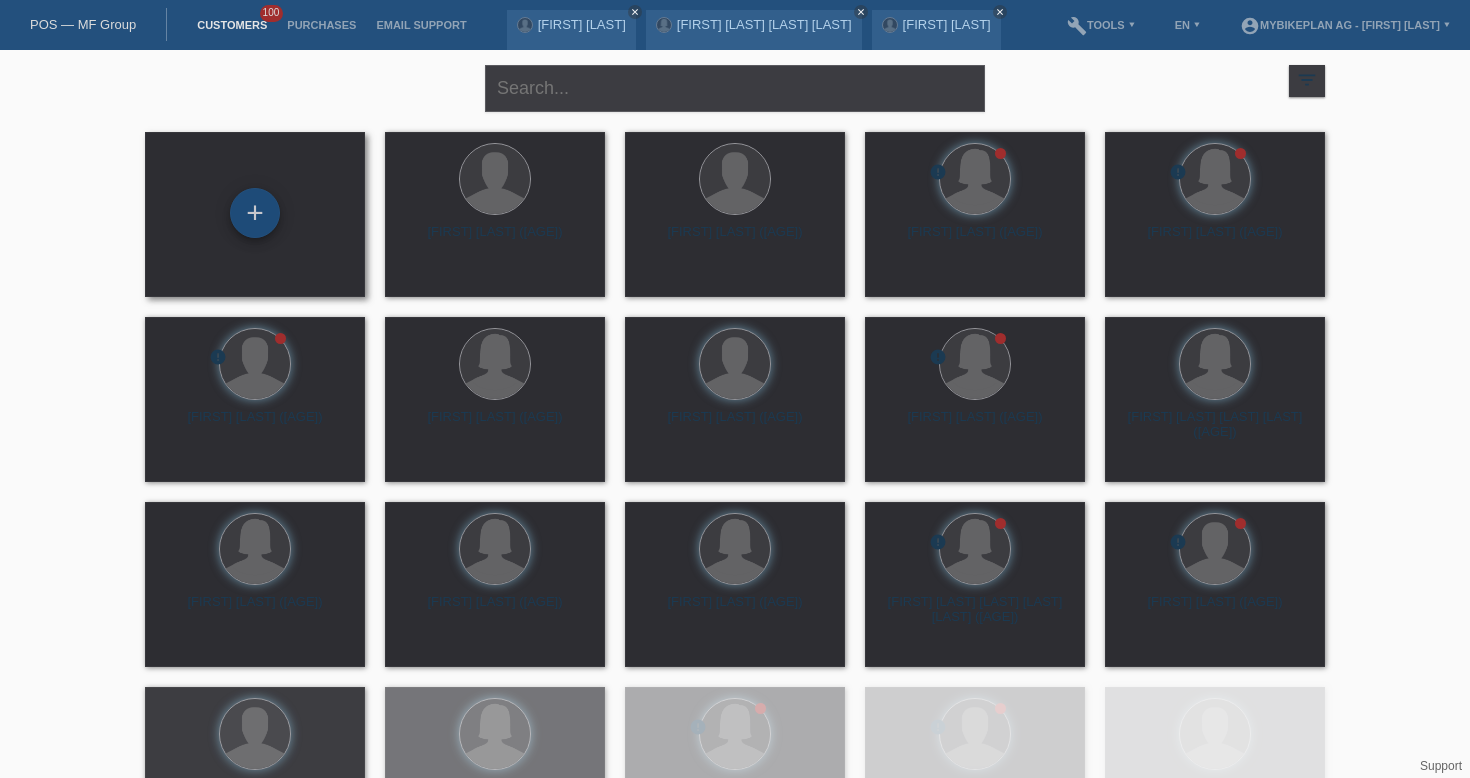 click on "+" at bounding box center [255, 213] 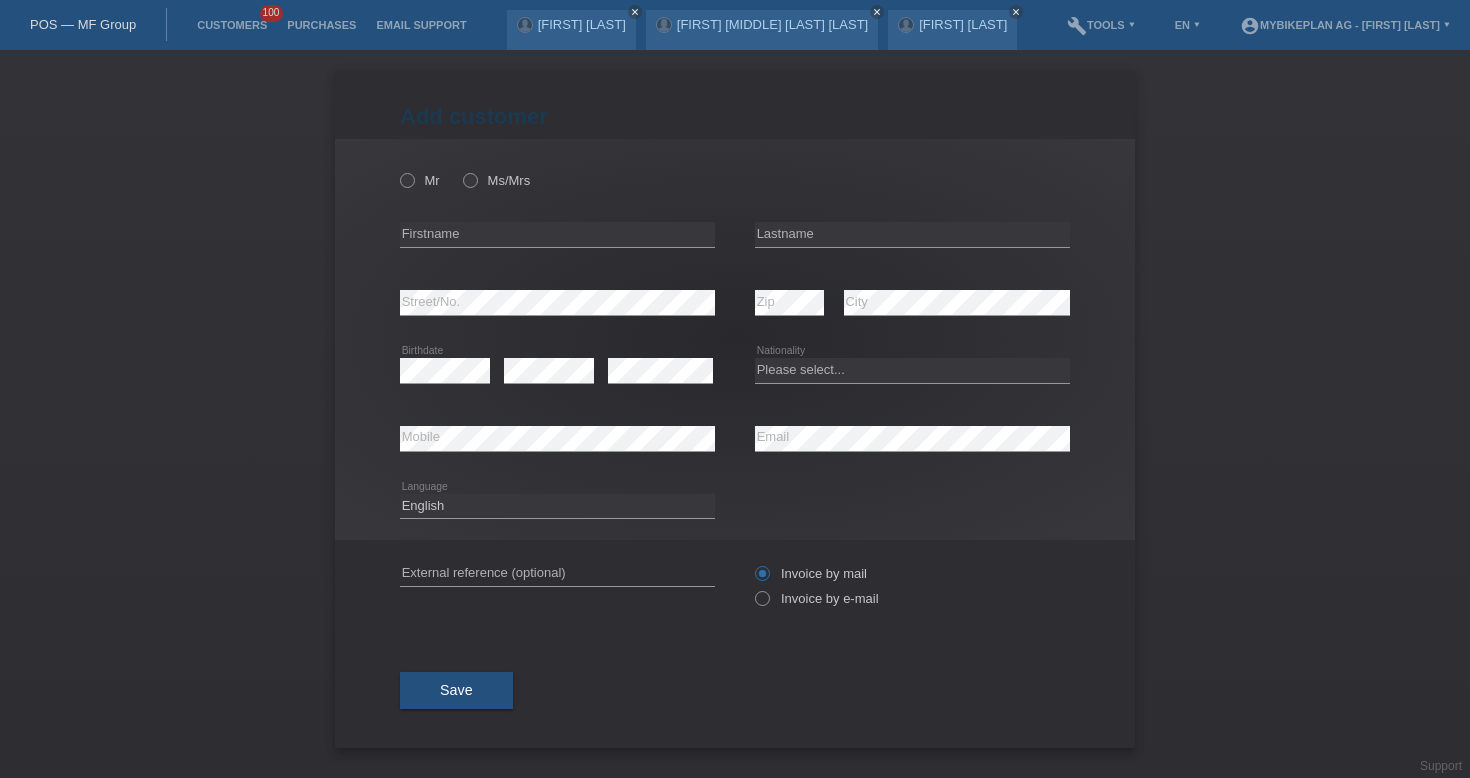 scroll, scrollTop: 0, scrollLeft: 0, axis: both 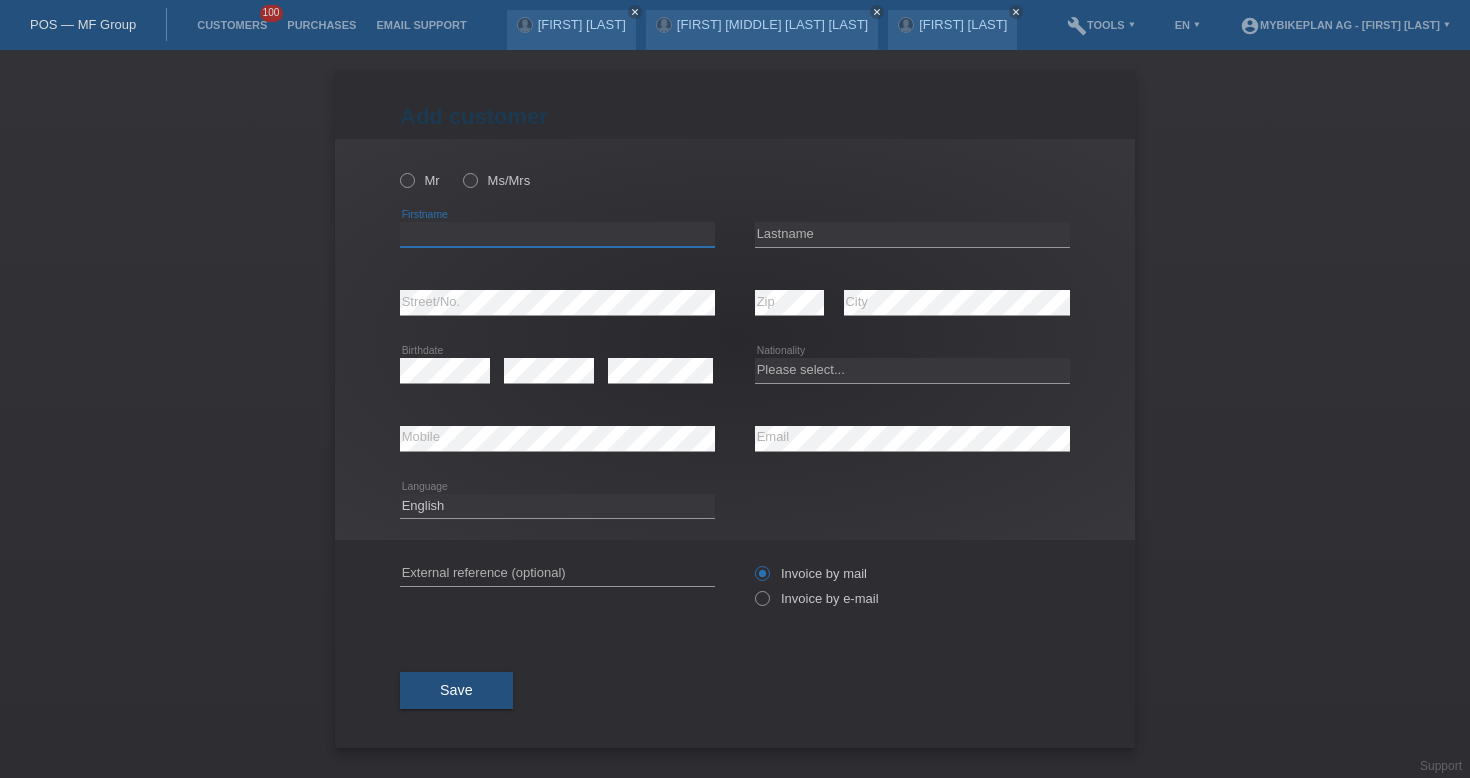 click at bounding box center [557, 234] 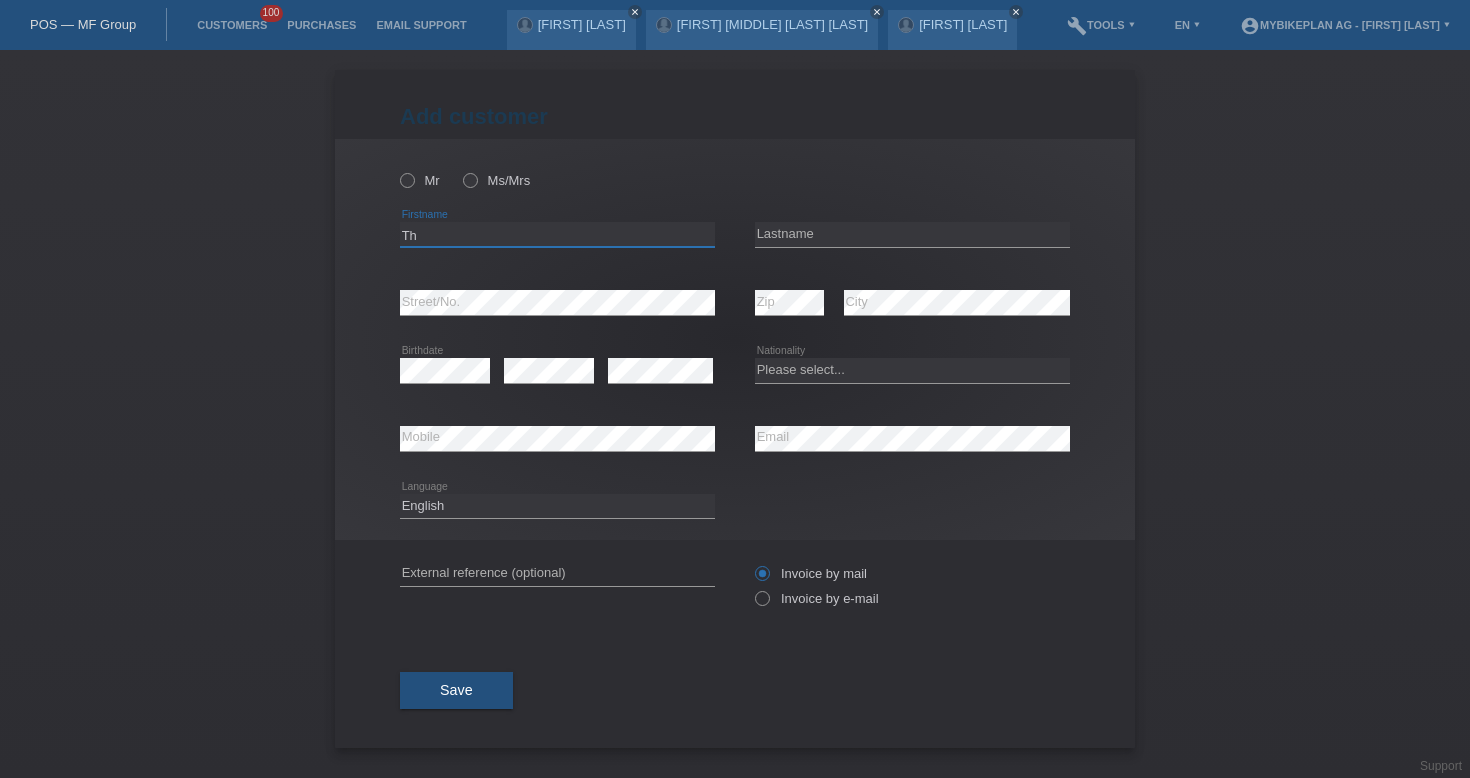 type on "[FIRST]" 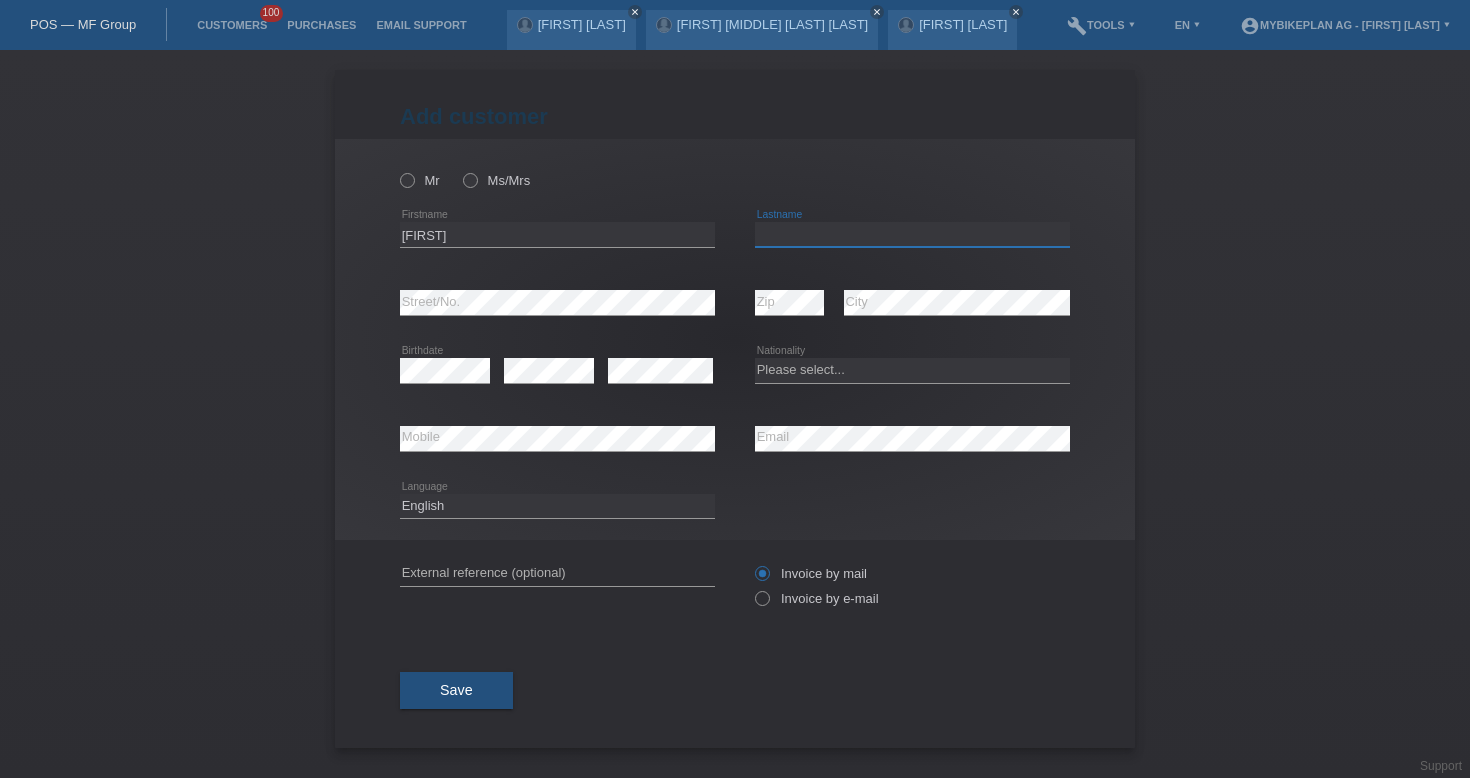 click at bounding box center (912, 234) 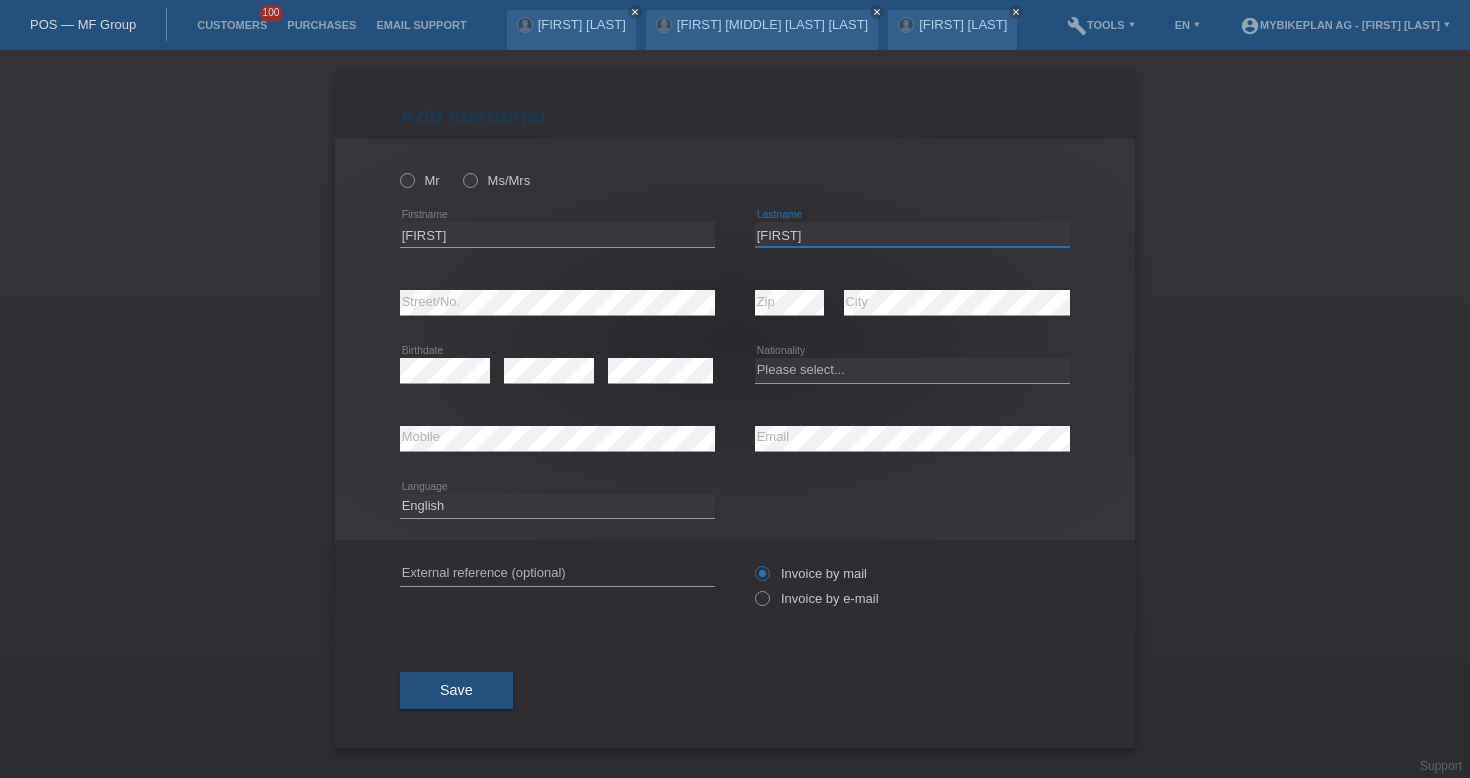 type on "[FIRST]" 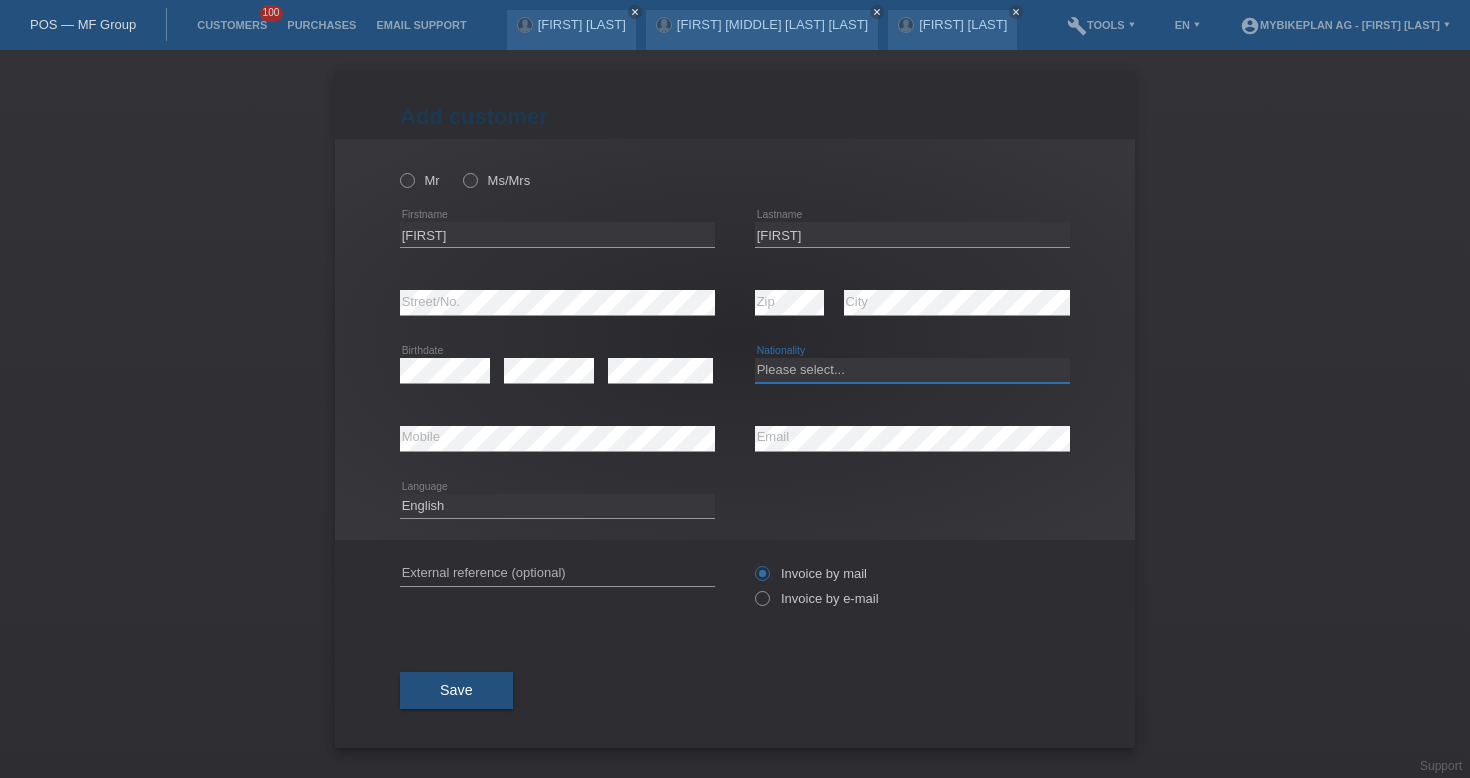click on "Please select...
Switzerland
Austria
Germany
Liechtenstein
------------
Afghanistan
Åland Islands
Albania
Algeria
American Samoa Andorra Angola Anguilla Antarctica Antigua and Barbuda Argentina Armenia" at bounding box center [912, 370] 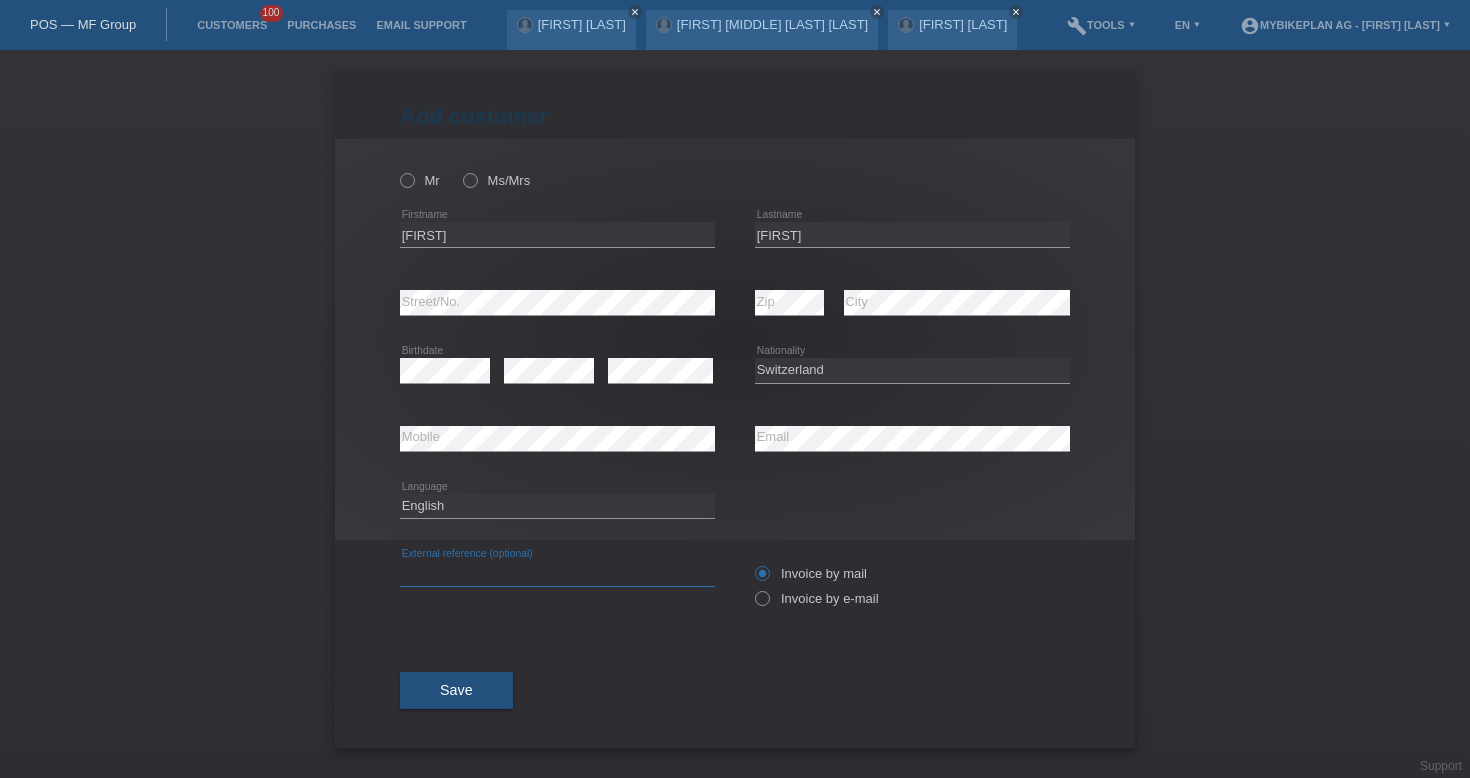 click at bounding box center (557, 573) 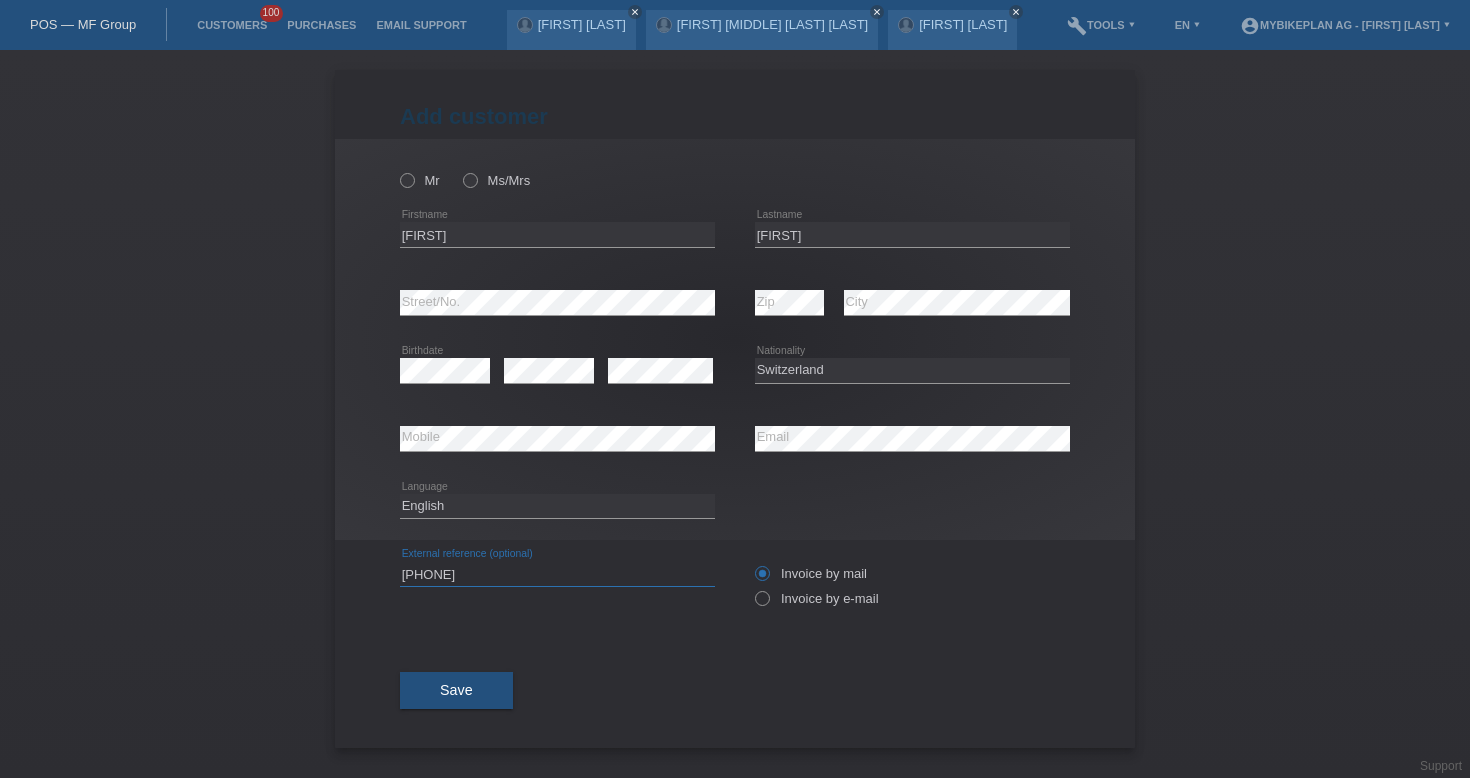 type on "41445033306" 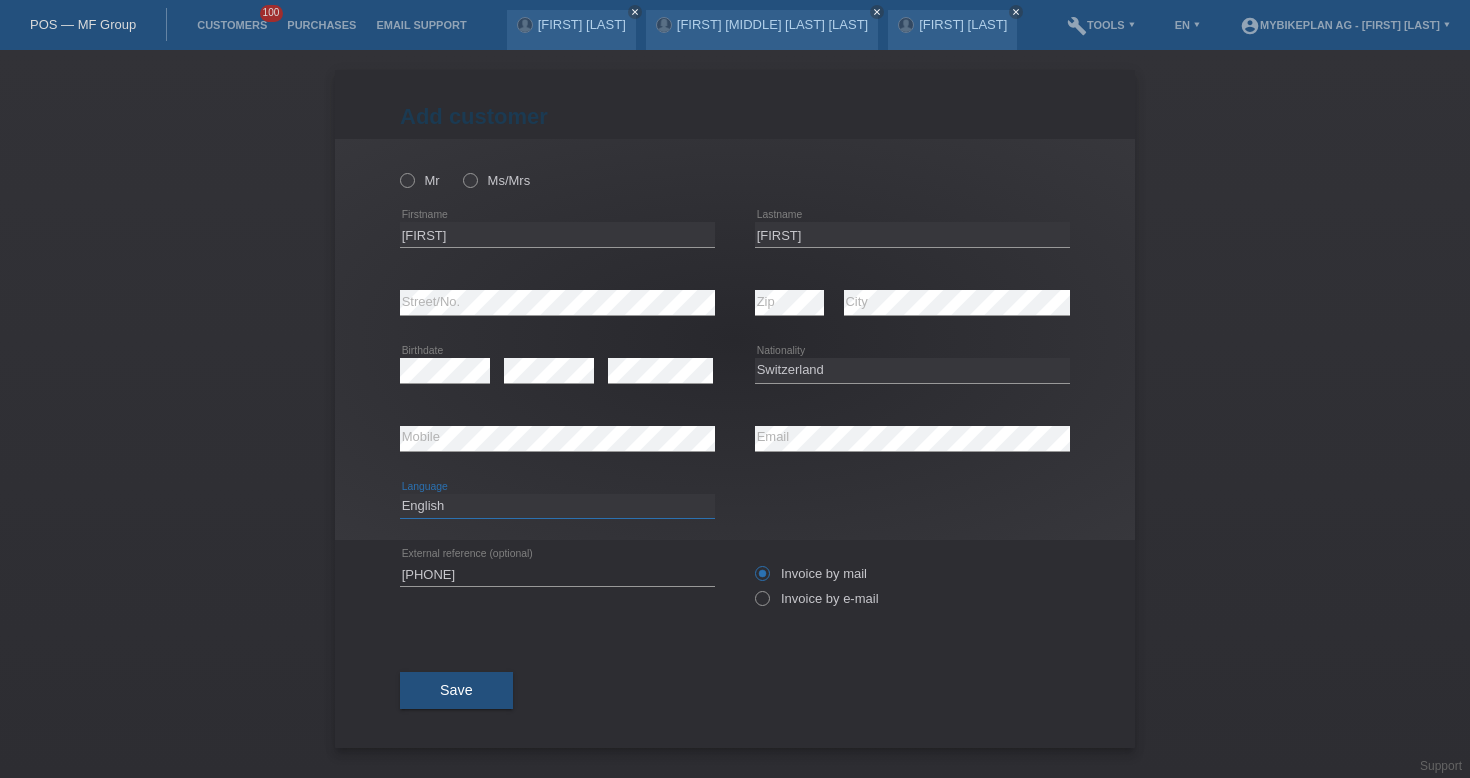 click on "Deutsch
Français
Italiano
English" at bounding box center (557, 506) 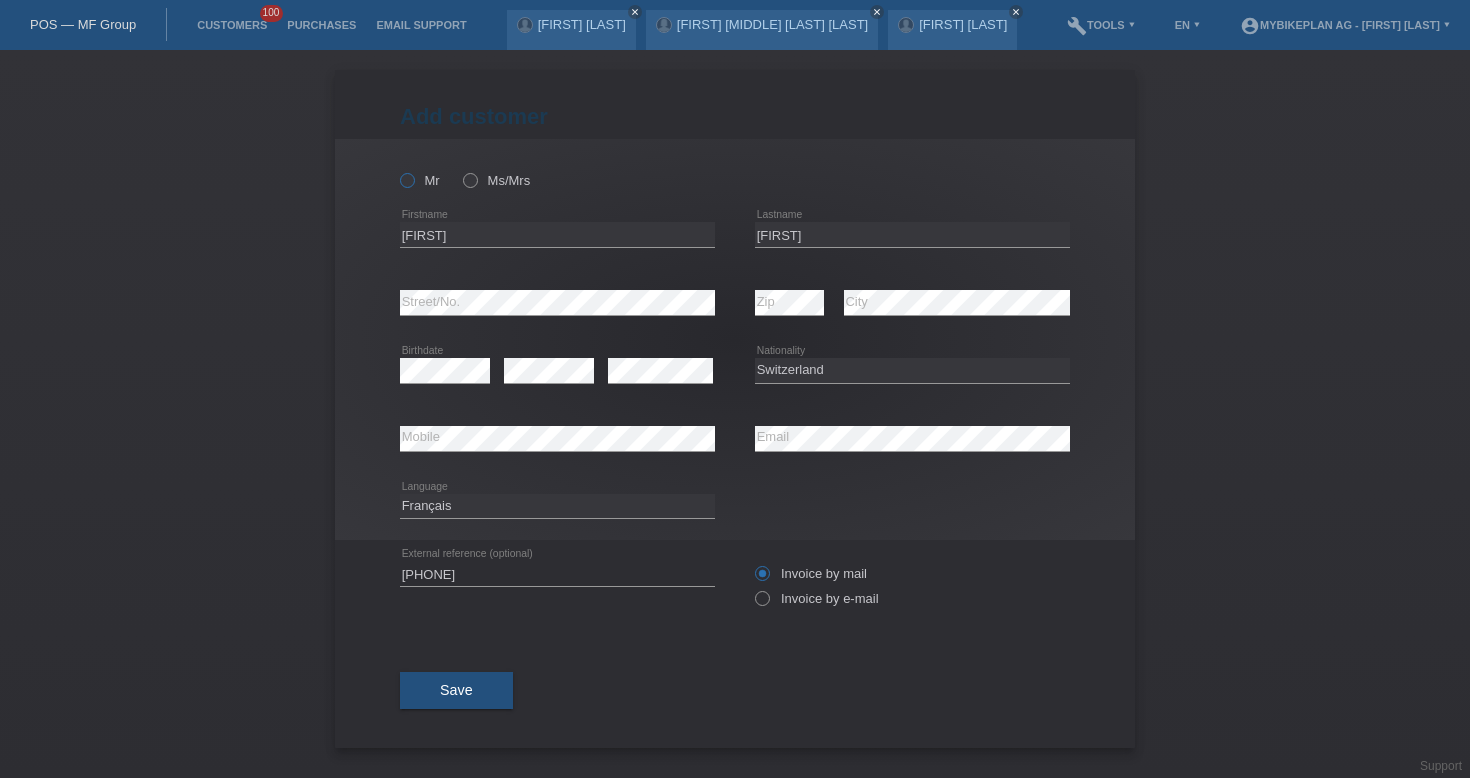 click on "Mr" at bounding box center (406, 179) 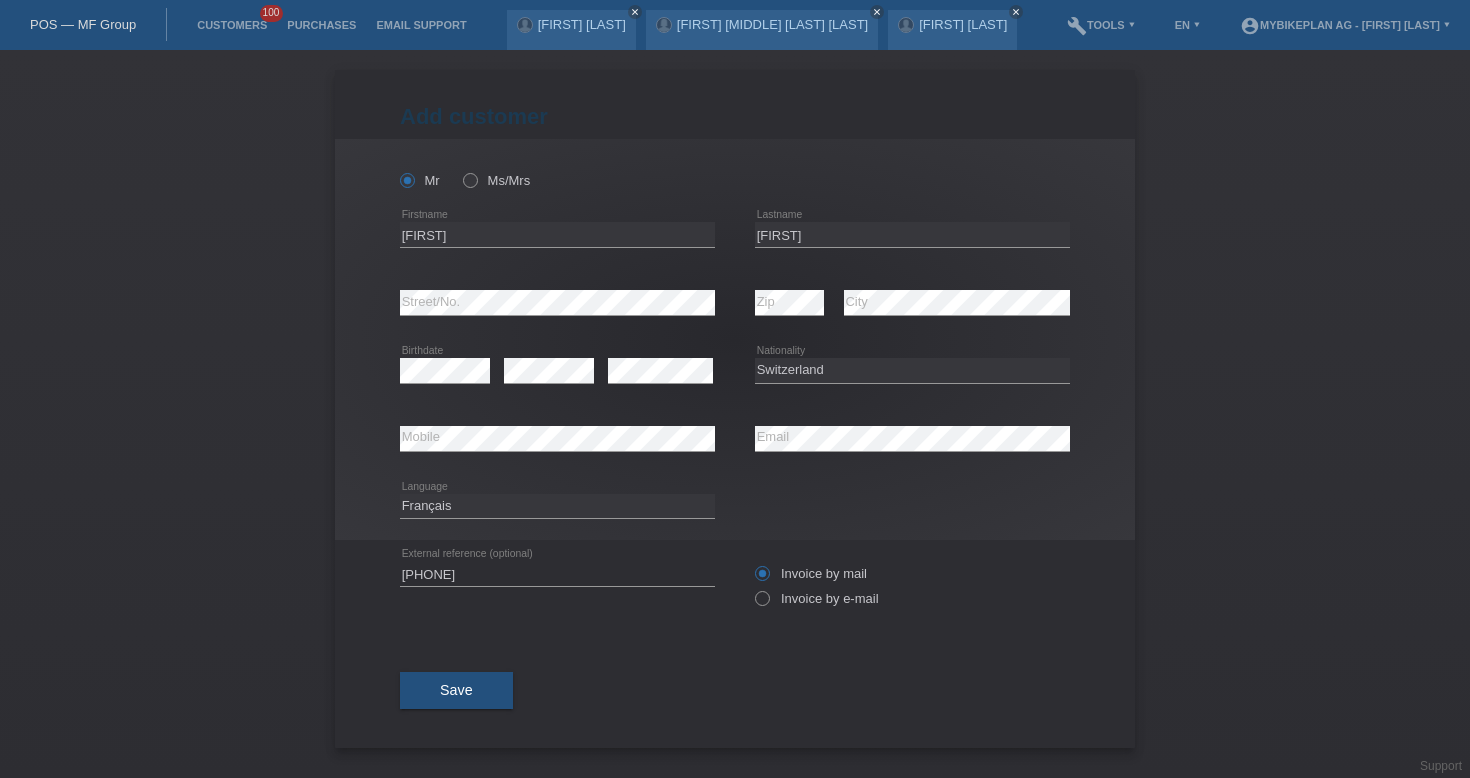 click on "Invoice by mail
Invoice by e-mail" at bounding box center (912, 586) 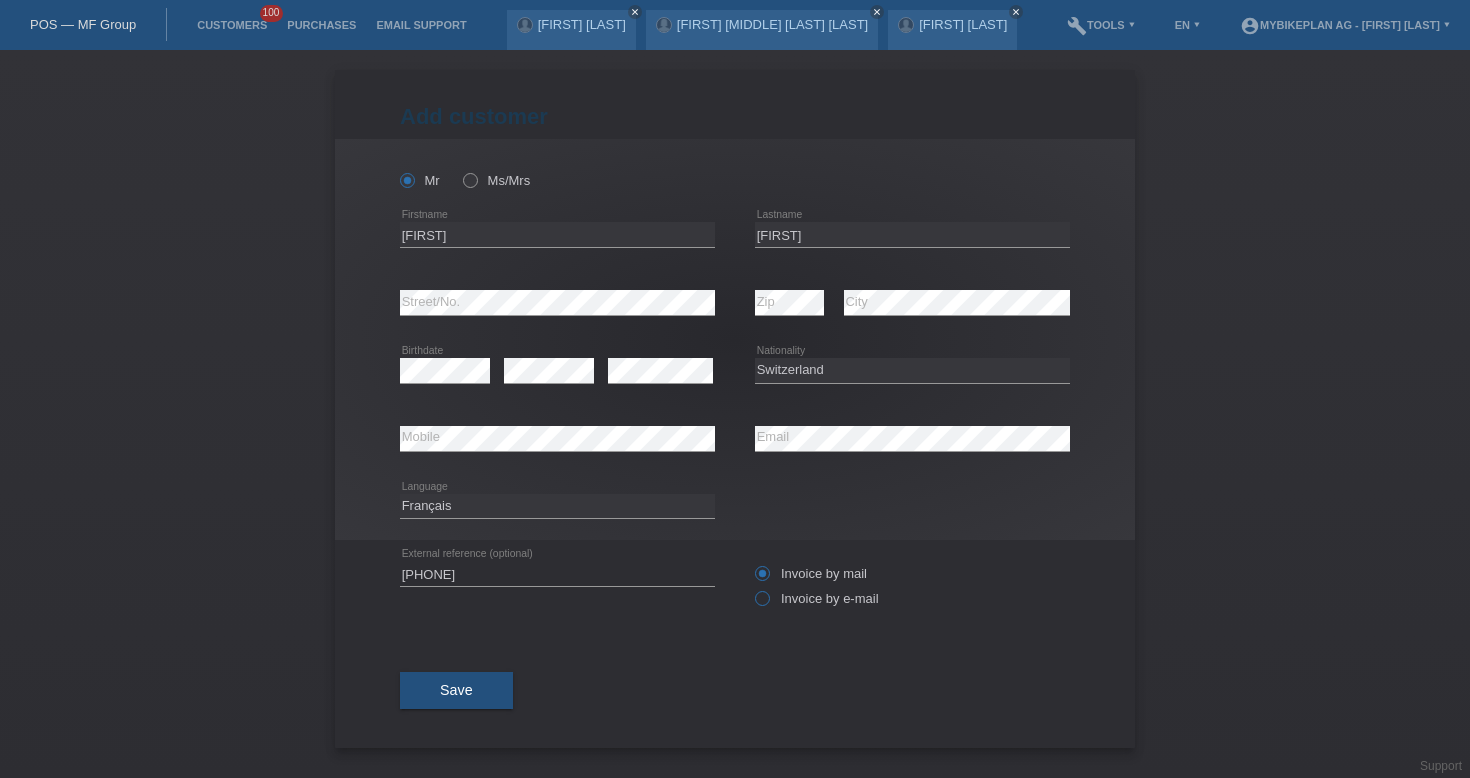 click on "Invoice by e-mail" at bounding box center [817, 598] 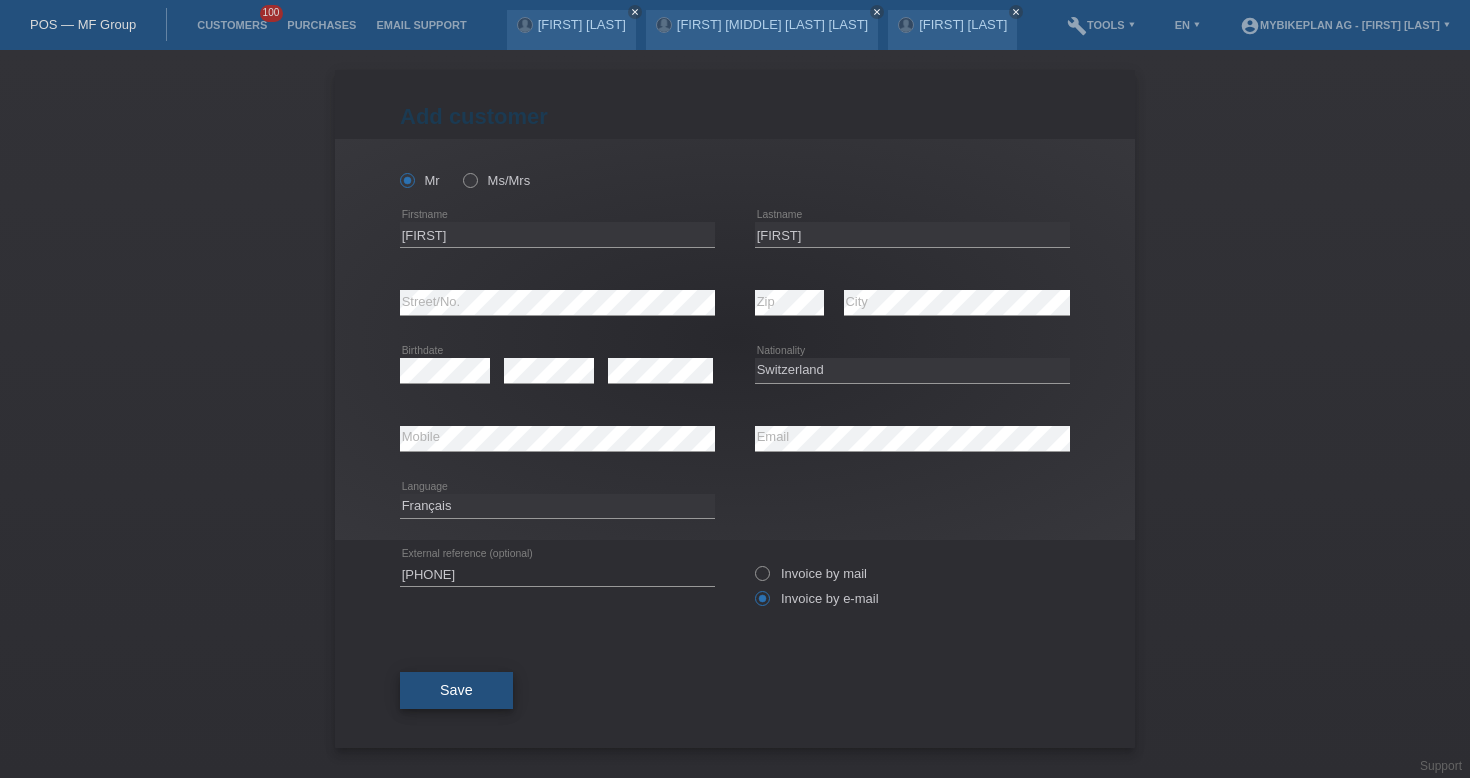 click on "Save" at bounding box center (456, 691) 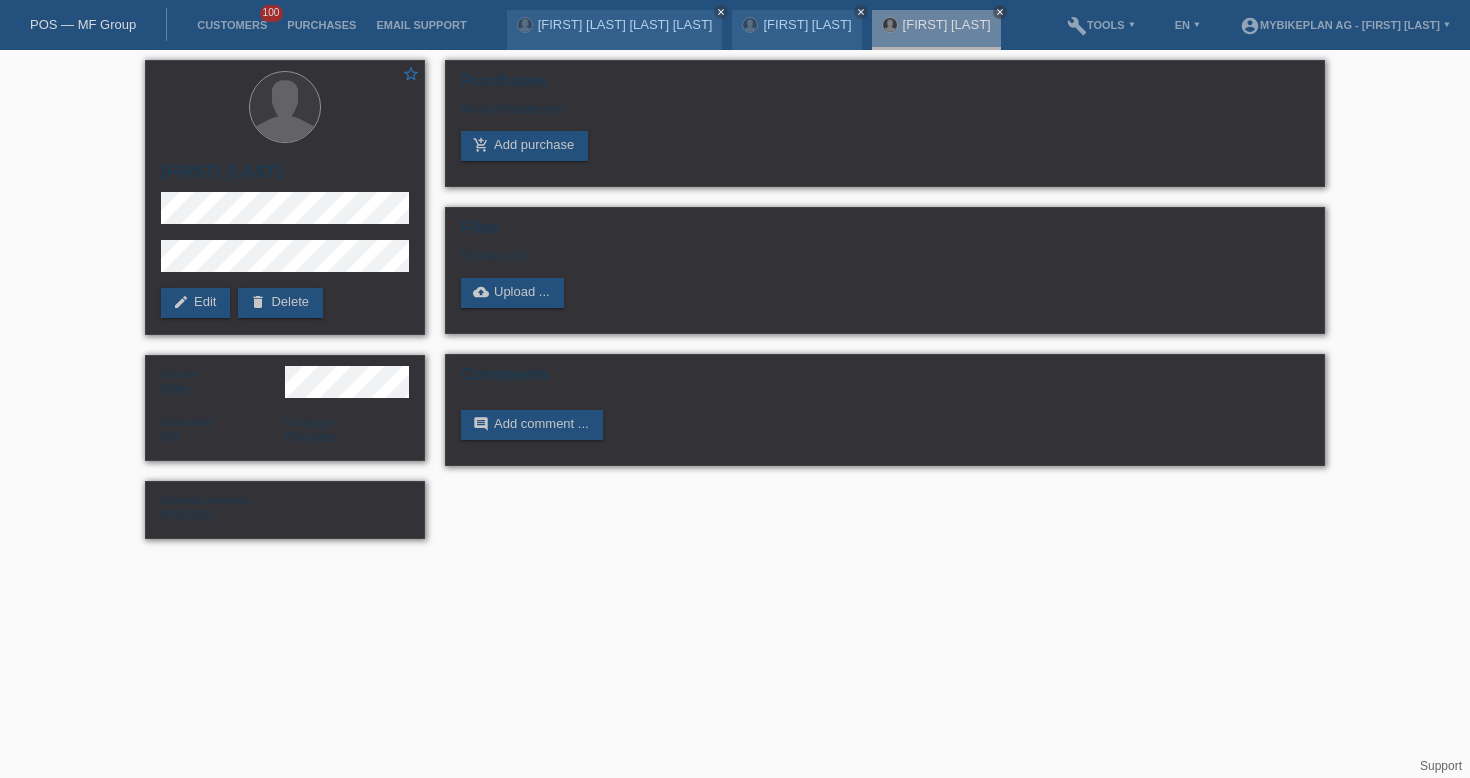 scroll, scrollTop: 0, scrollLeft: 0, axis: both 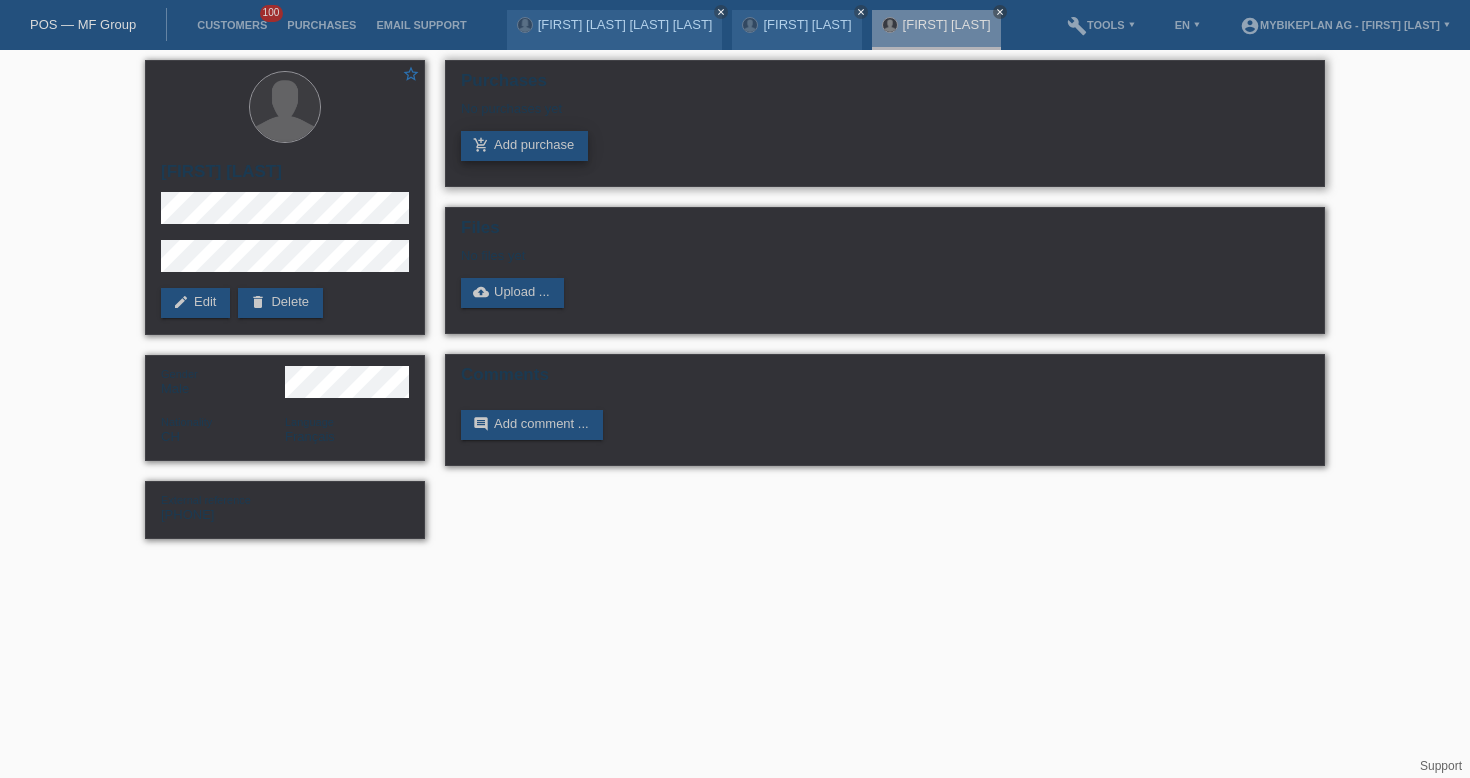 click on "add_shopping_cart  Add purchase" at bounding box center (524, 146) 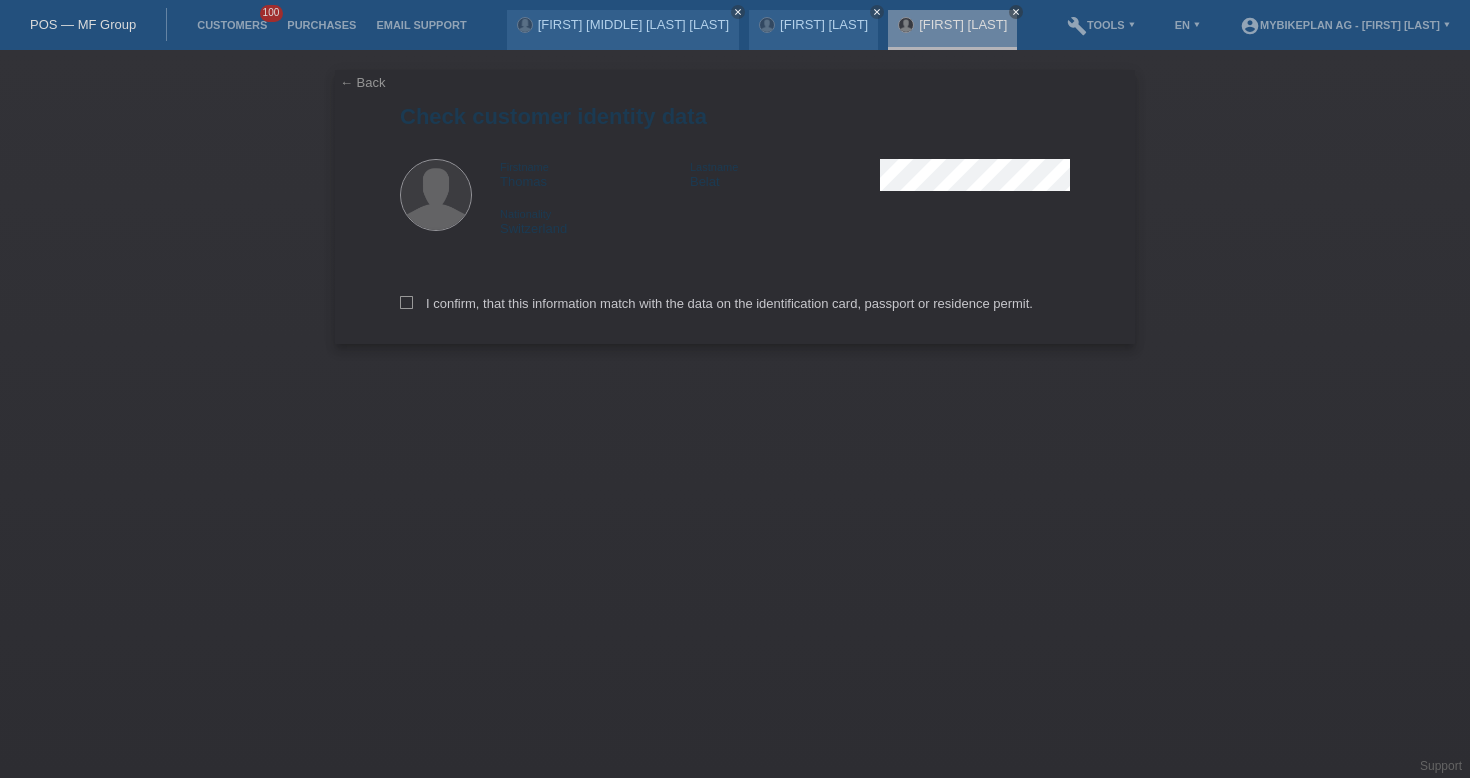 scroll, scrollTop: 0, scrollLeft: 0, axis: both 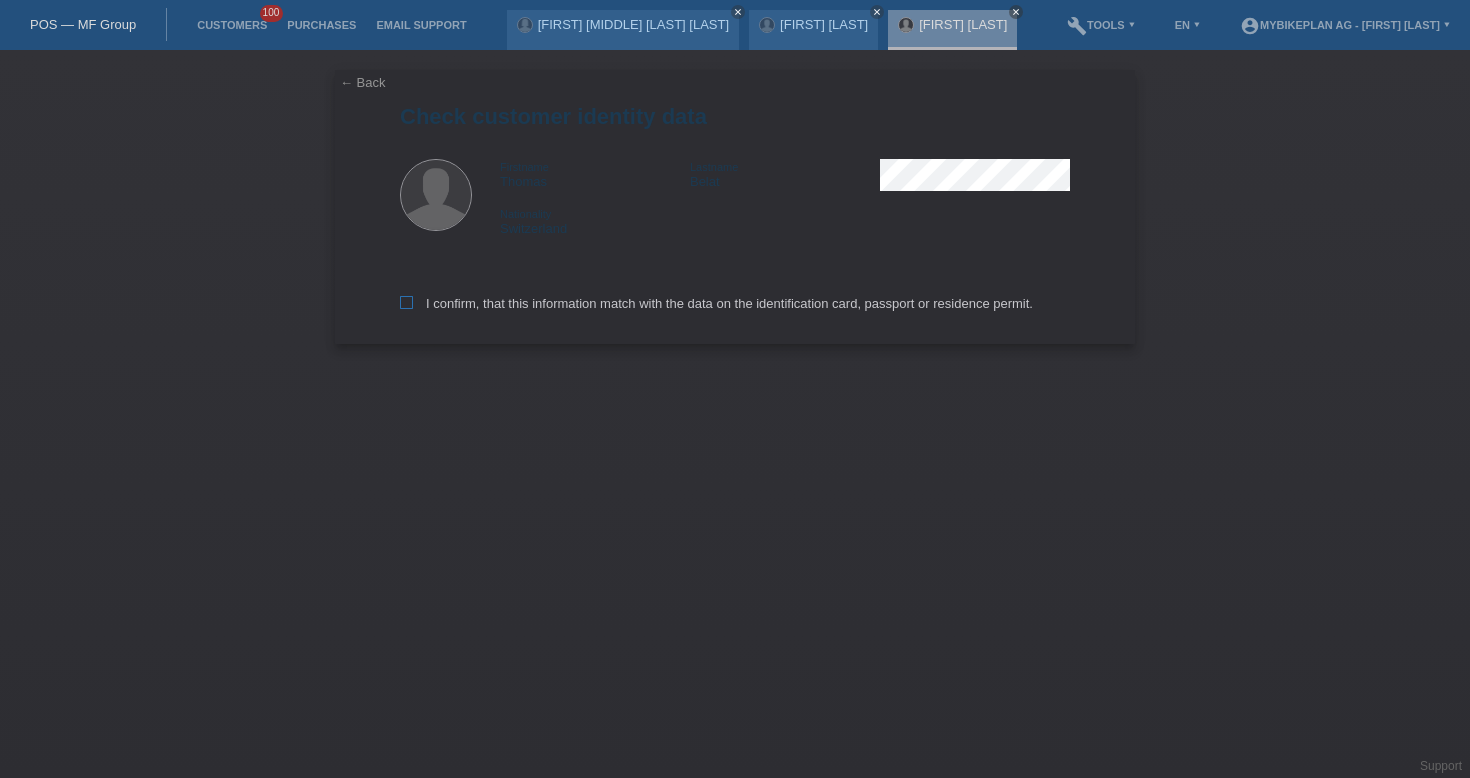 click on "I confirm, that this information match with the data on the identification card, passport or residence permit." at bounding box center [716, 303] 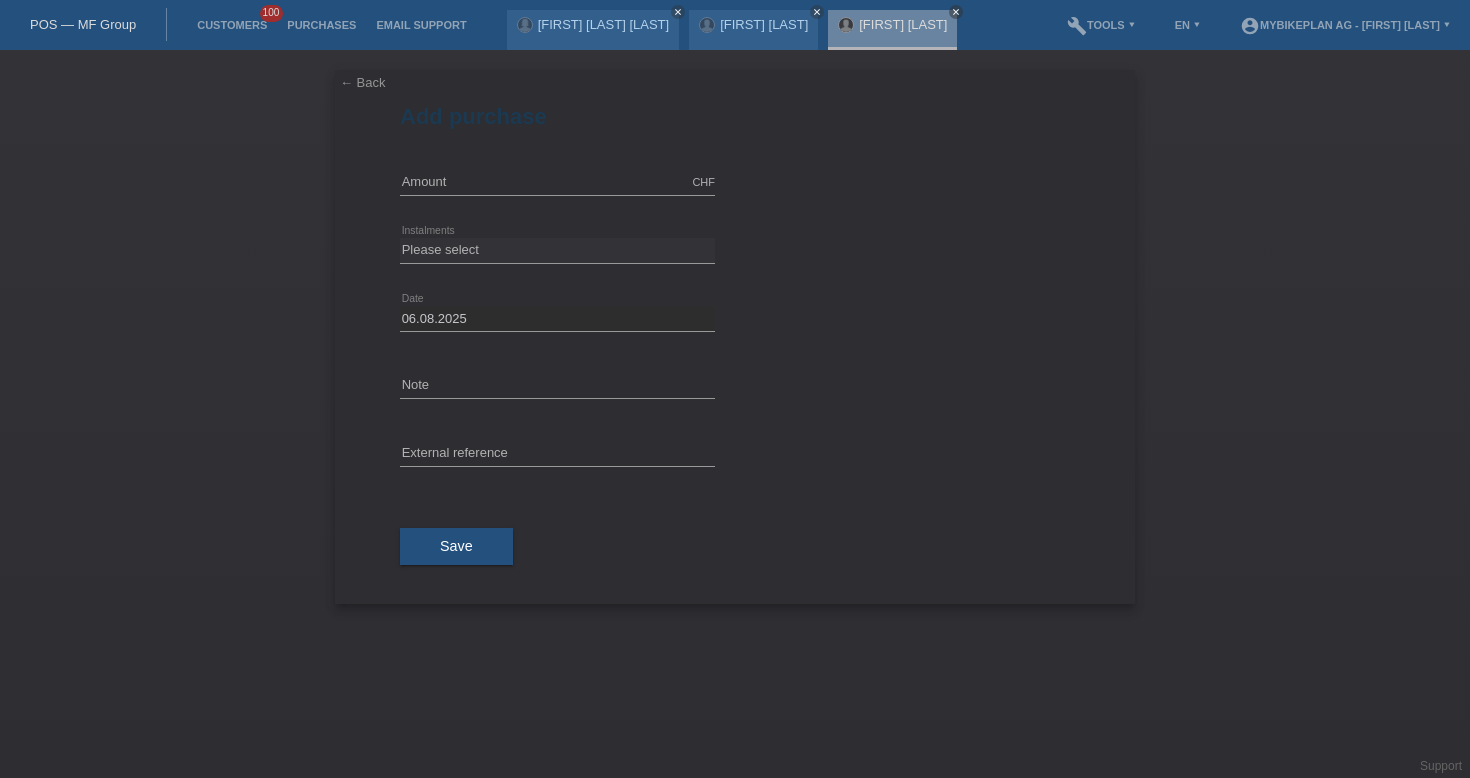 scroll, scrollTop: 0, scrollLeft: 0, axis: both 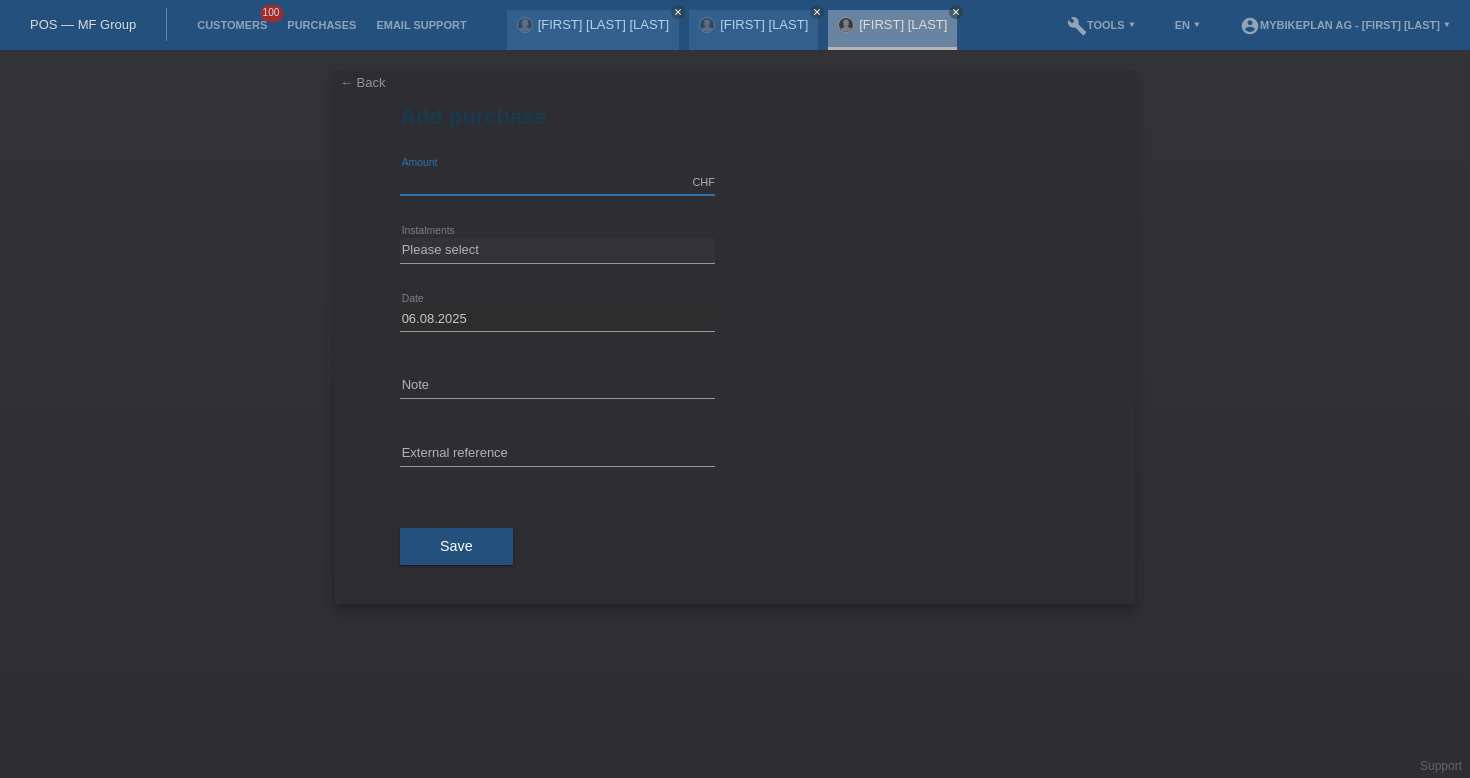 click at bounding box center [557, 182] 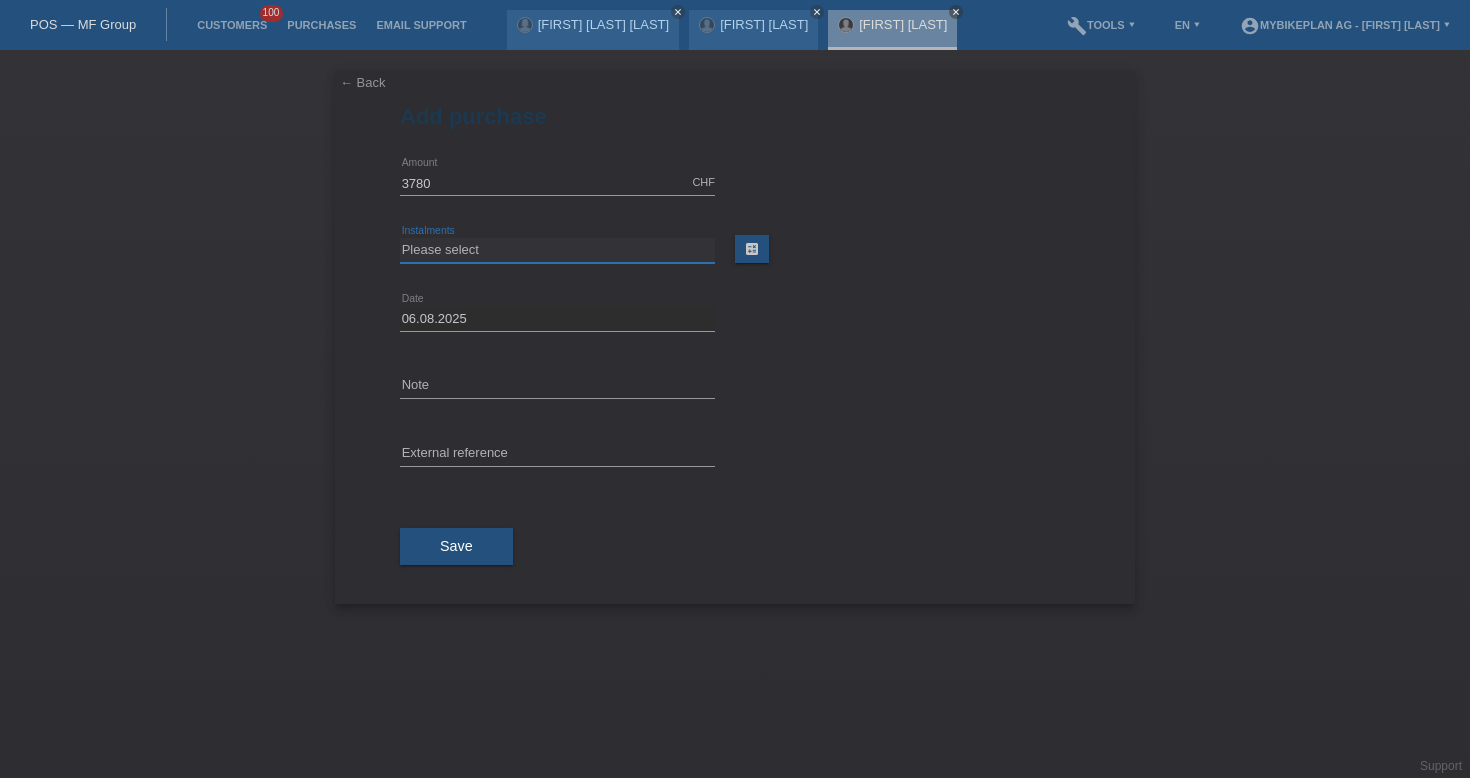 type on "3780.00" 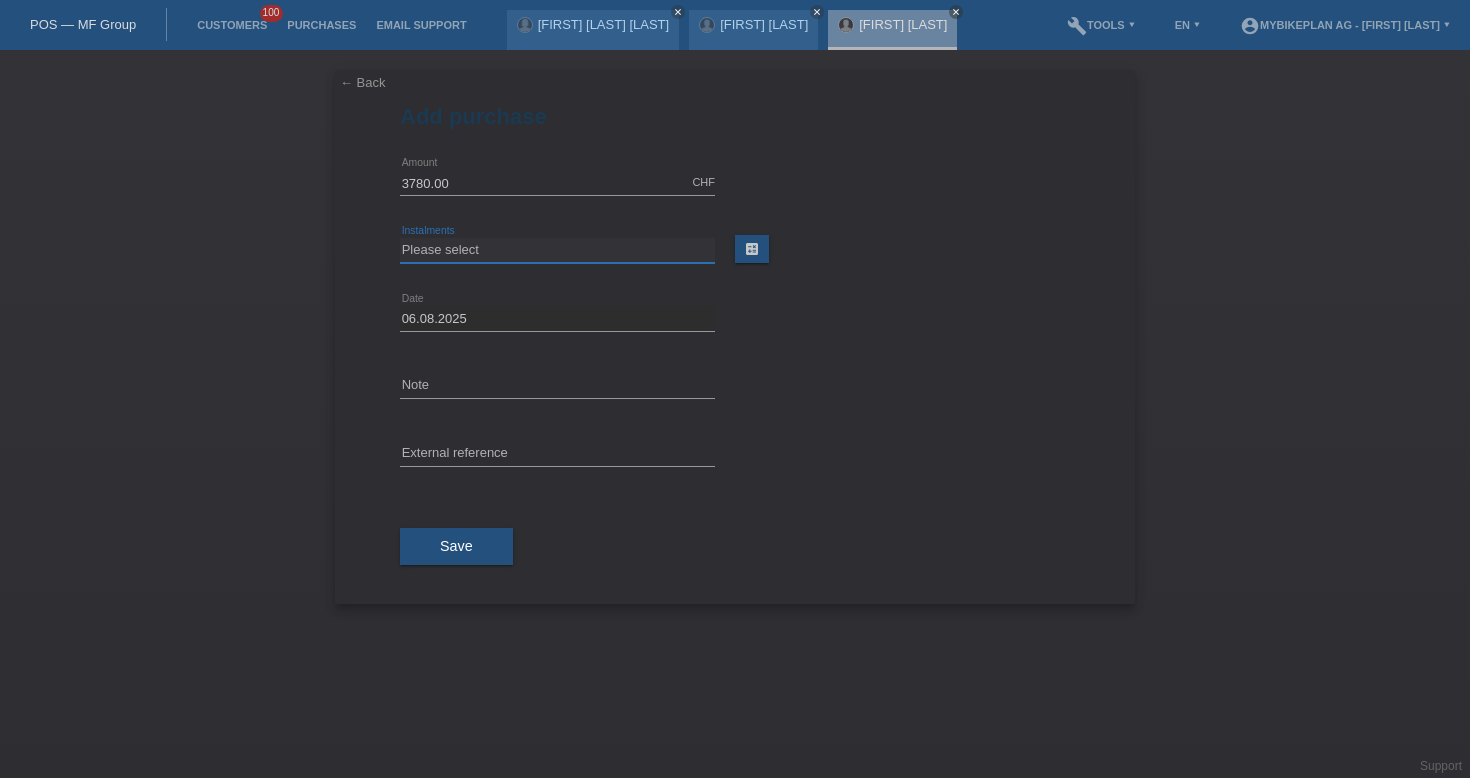 select on "487" 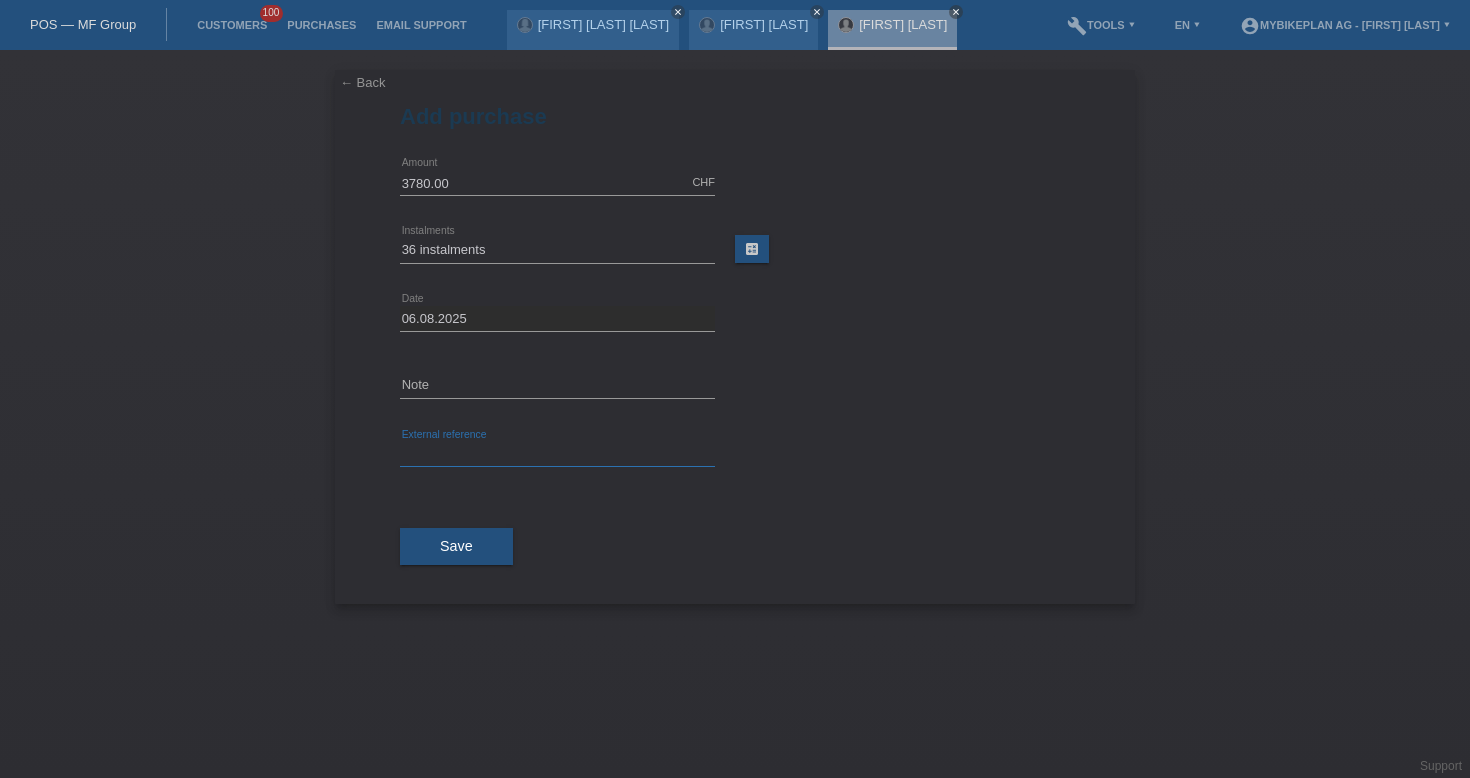 click at bounding box center [557, 454] 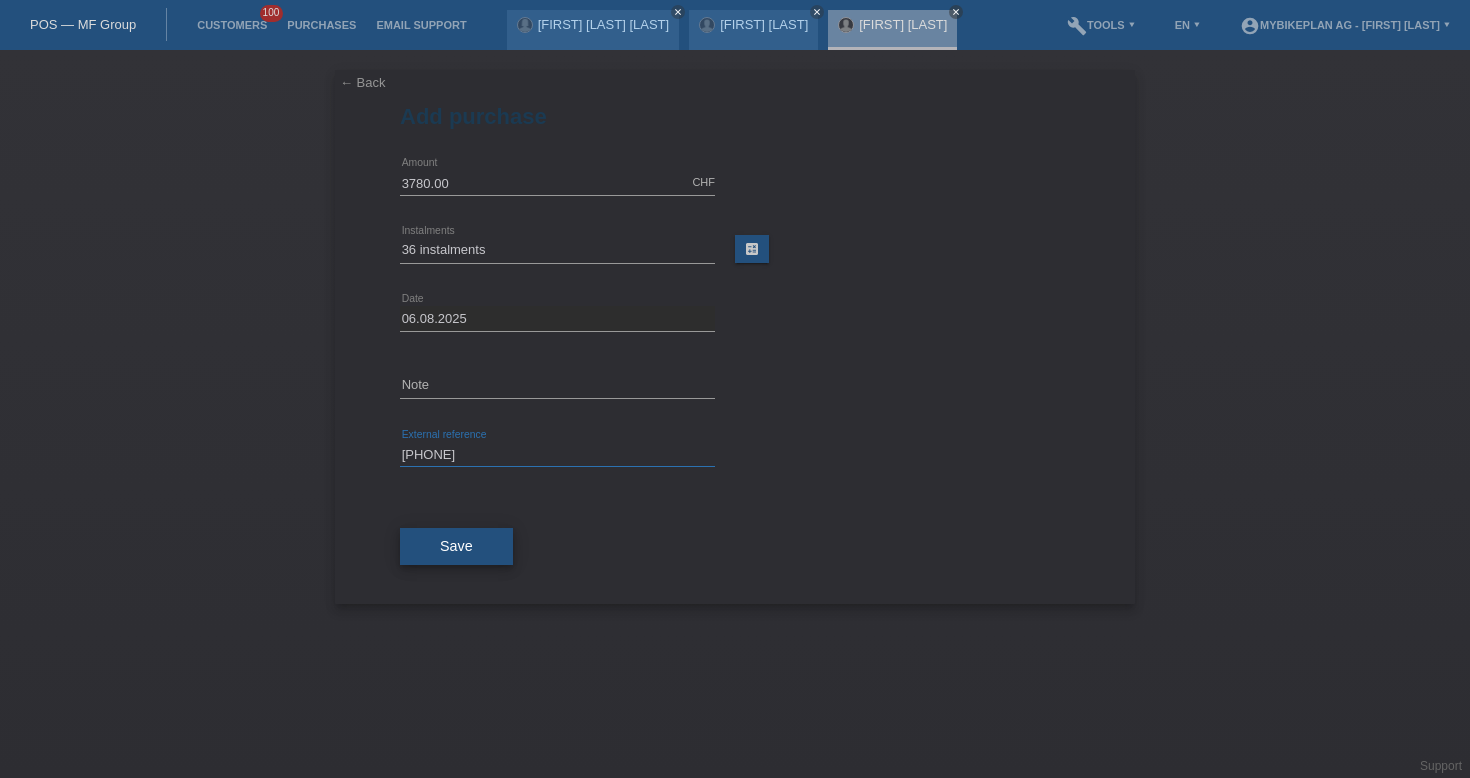 type on "[PHONE]" 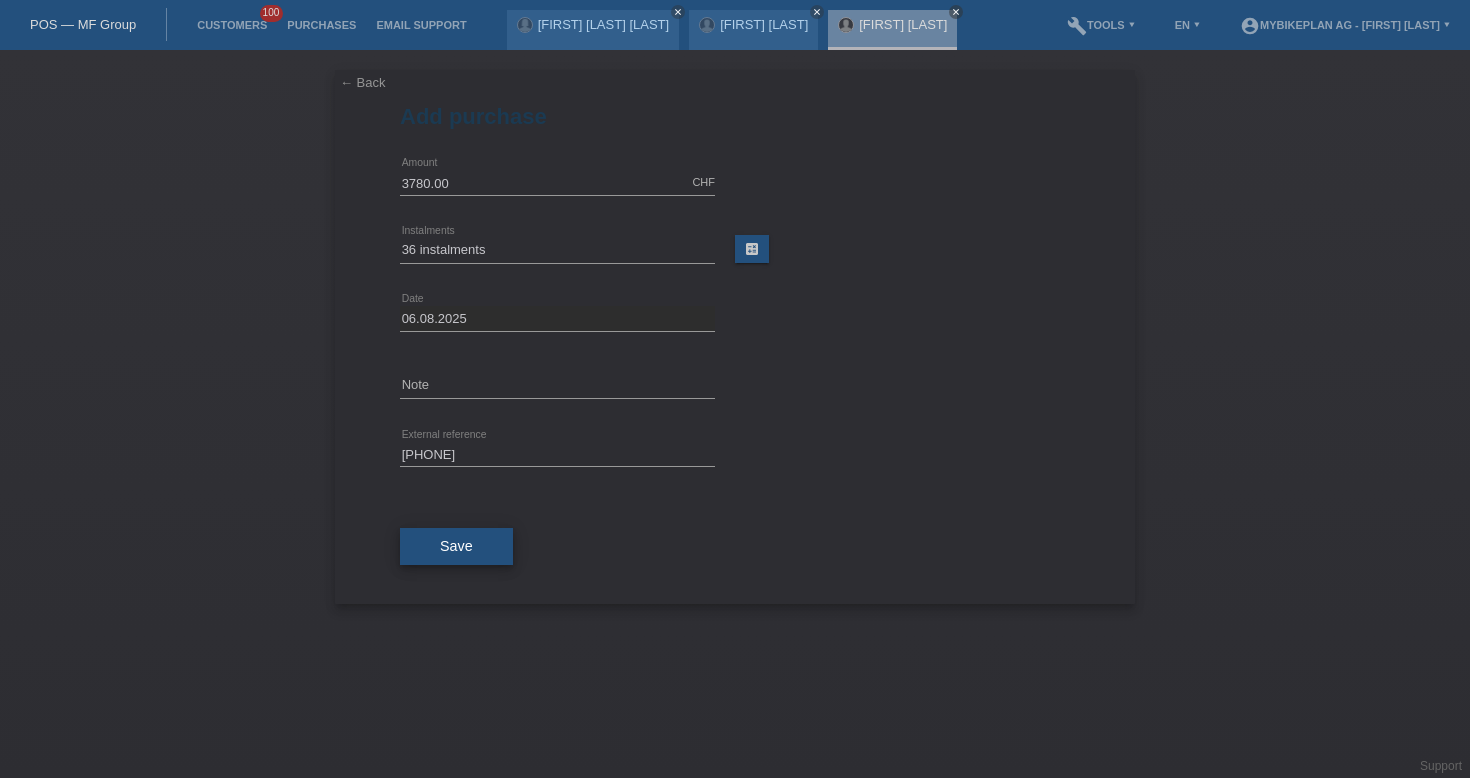 click on "Save" at bounding box center (456, 547) 